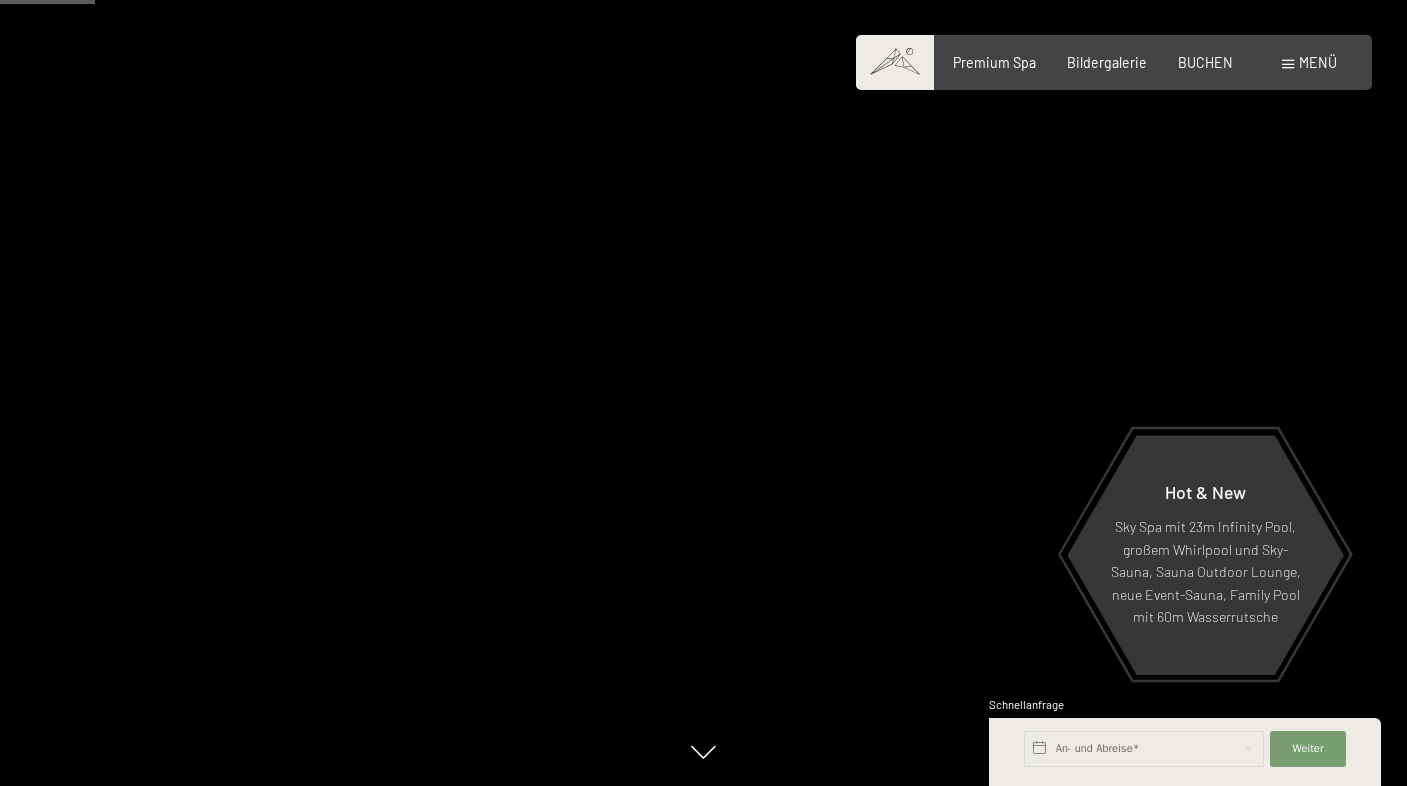 scroll, scrollTop: 600, scrollLeft: 0, axis: vertical 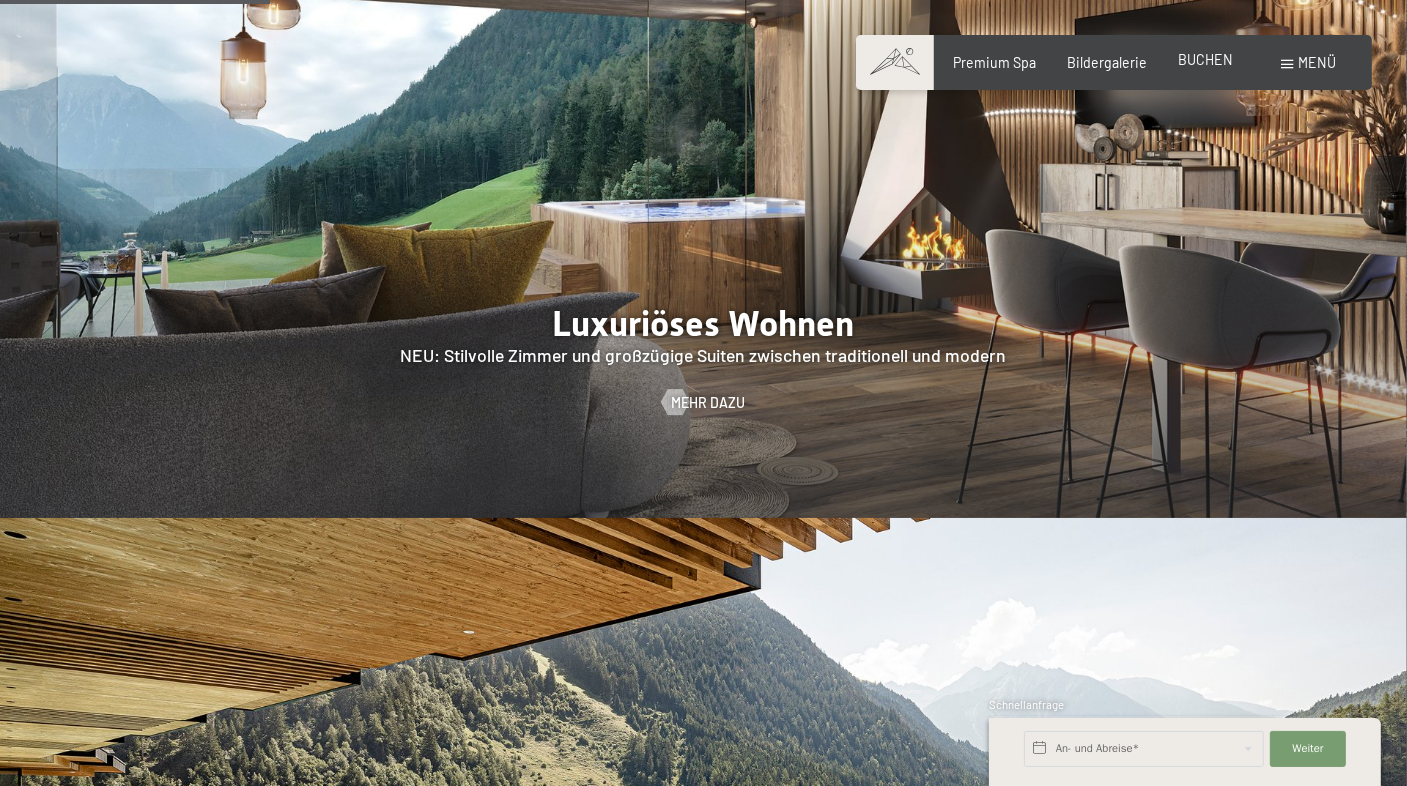 click on "BUCHEN" at bounding box center [1205, 59] 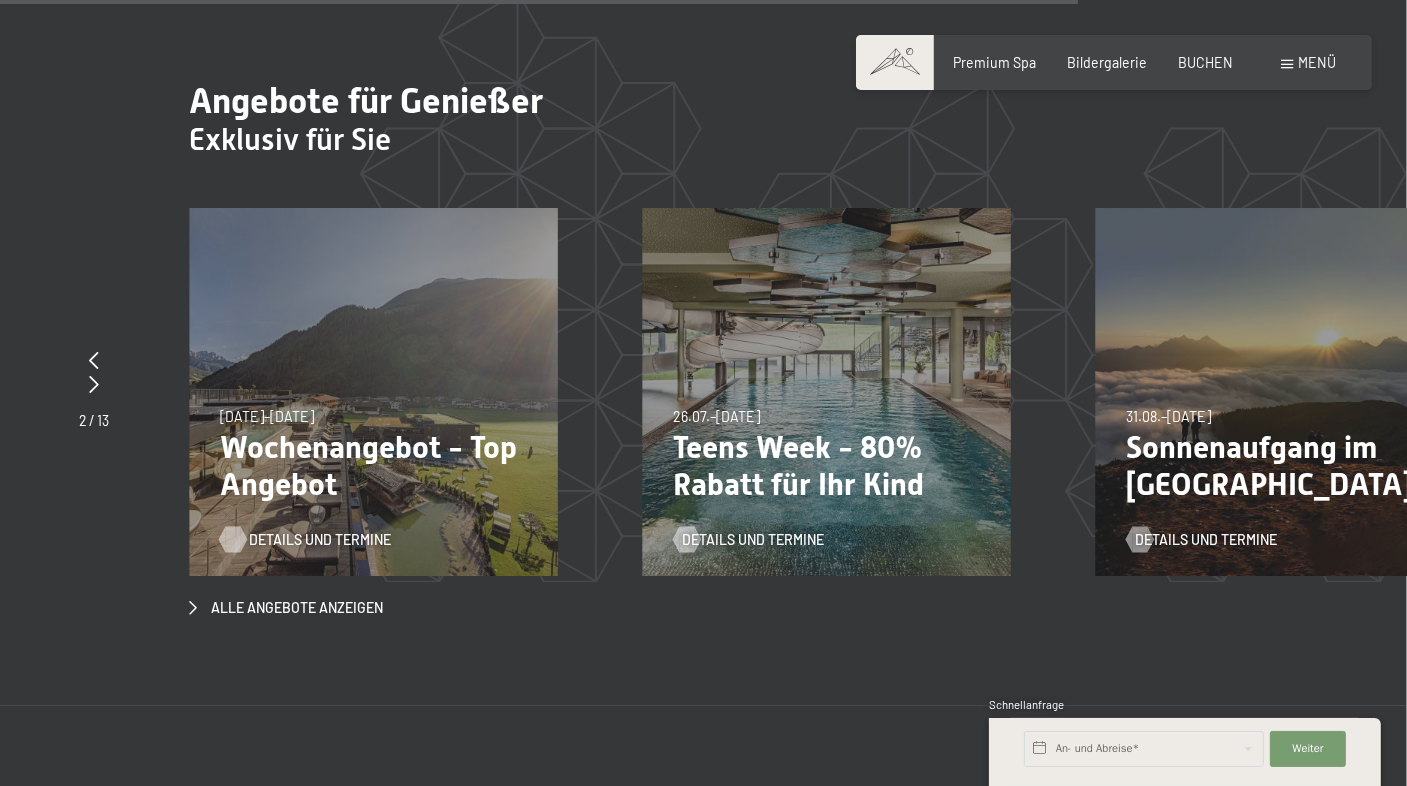scroll, scrollTop: 6096, scrollLeft: 0, axis: vertical 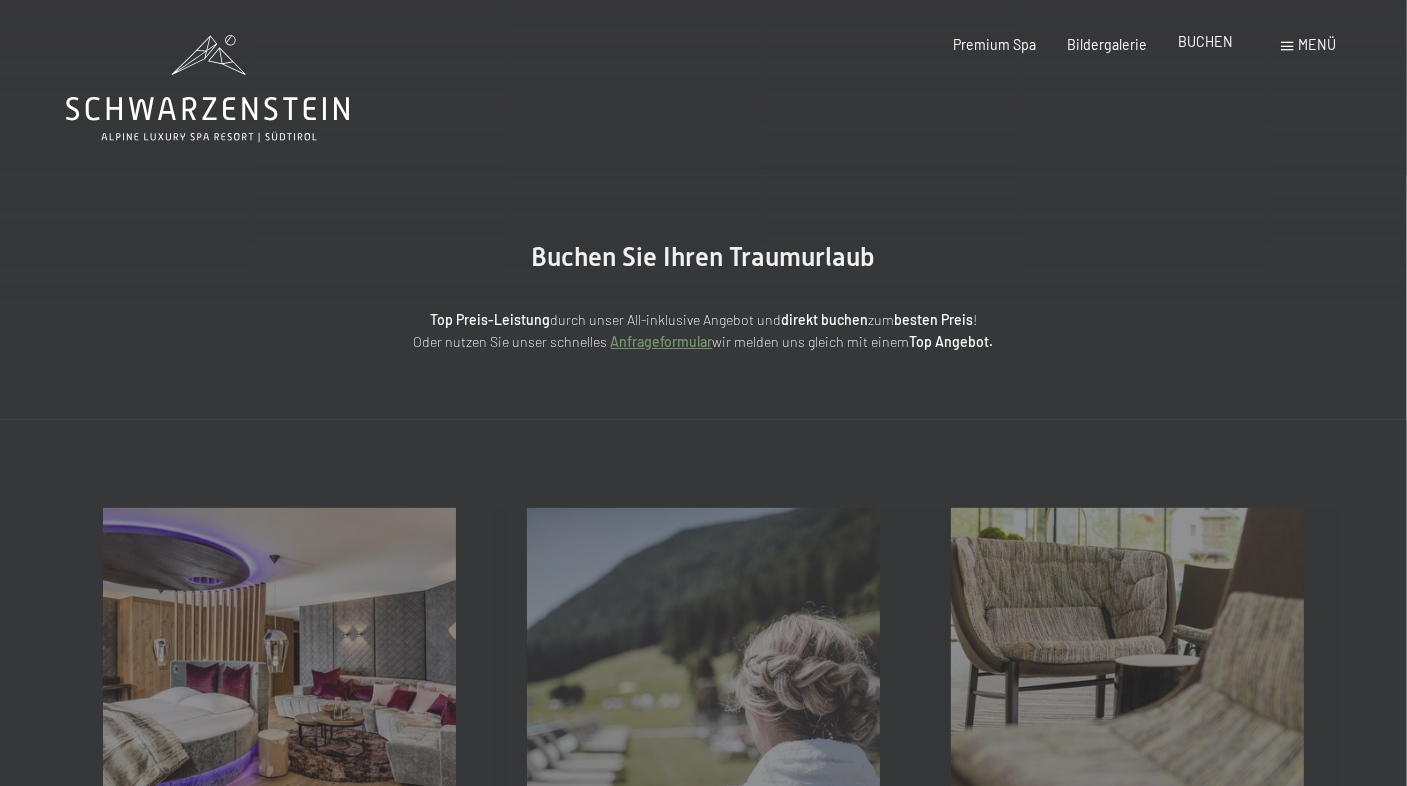 click on "BUCHEN" at bounding box center (1205, 41) 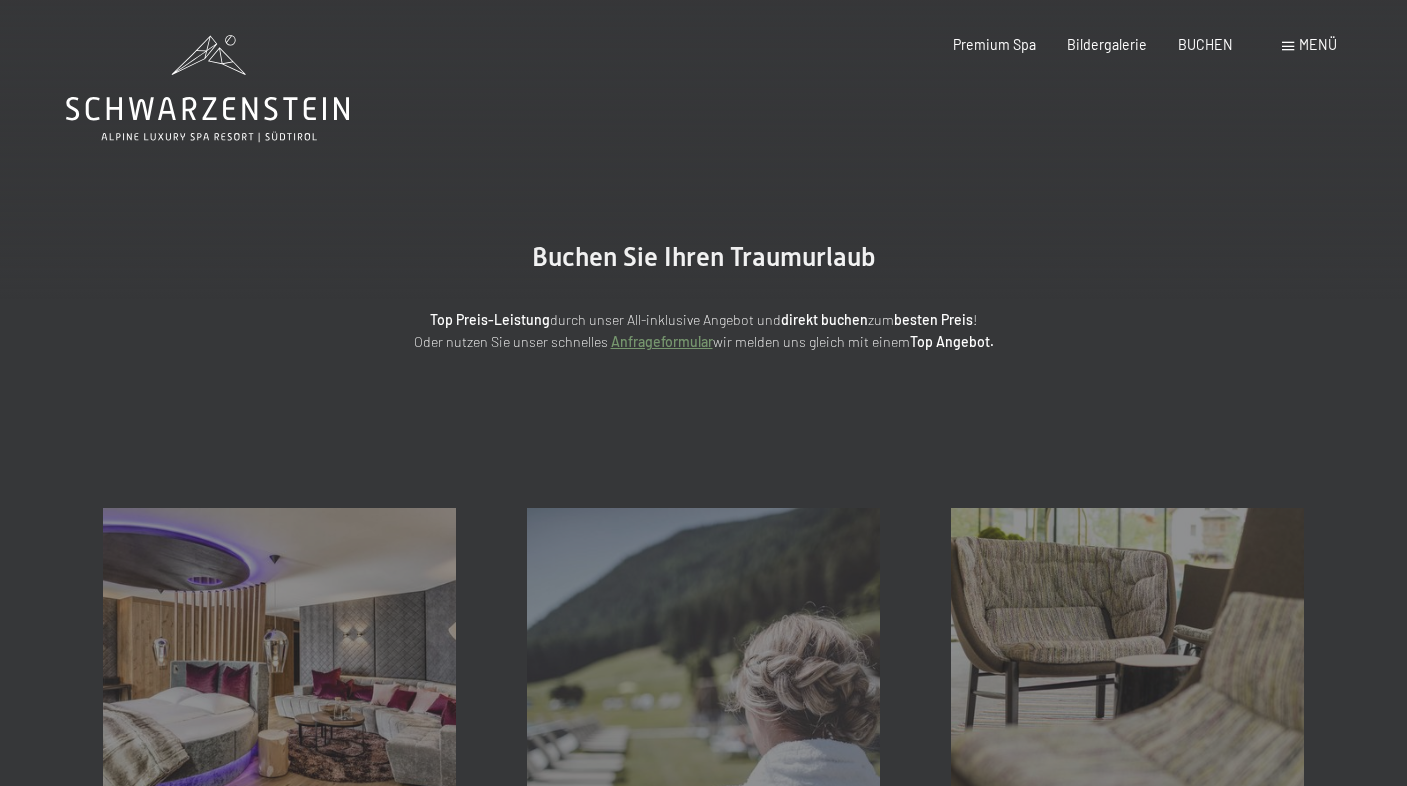 scroll, scrollTop: 0, scrollLeft: 0, axis: both 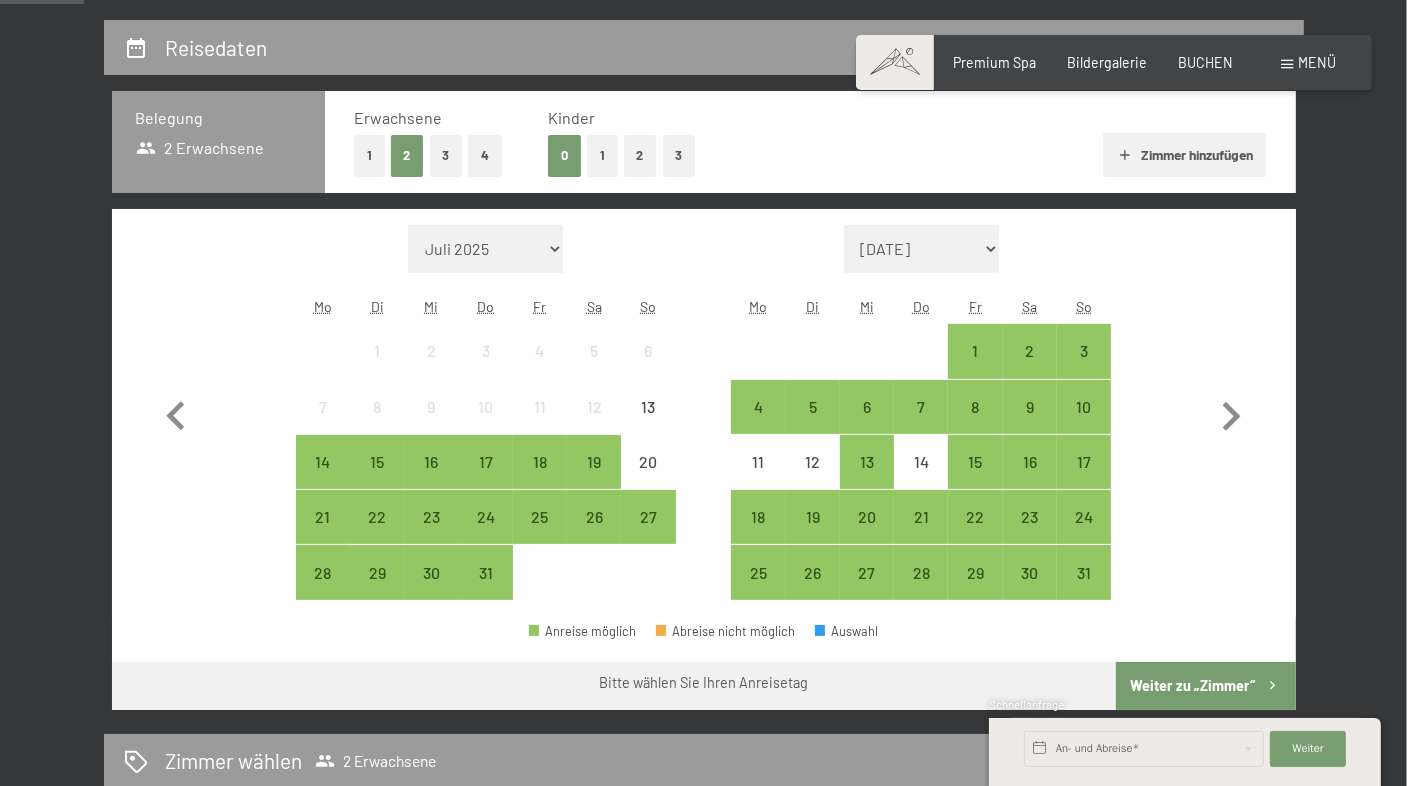 click on "2" at bounding box center [640, 155] 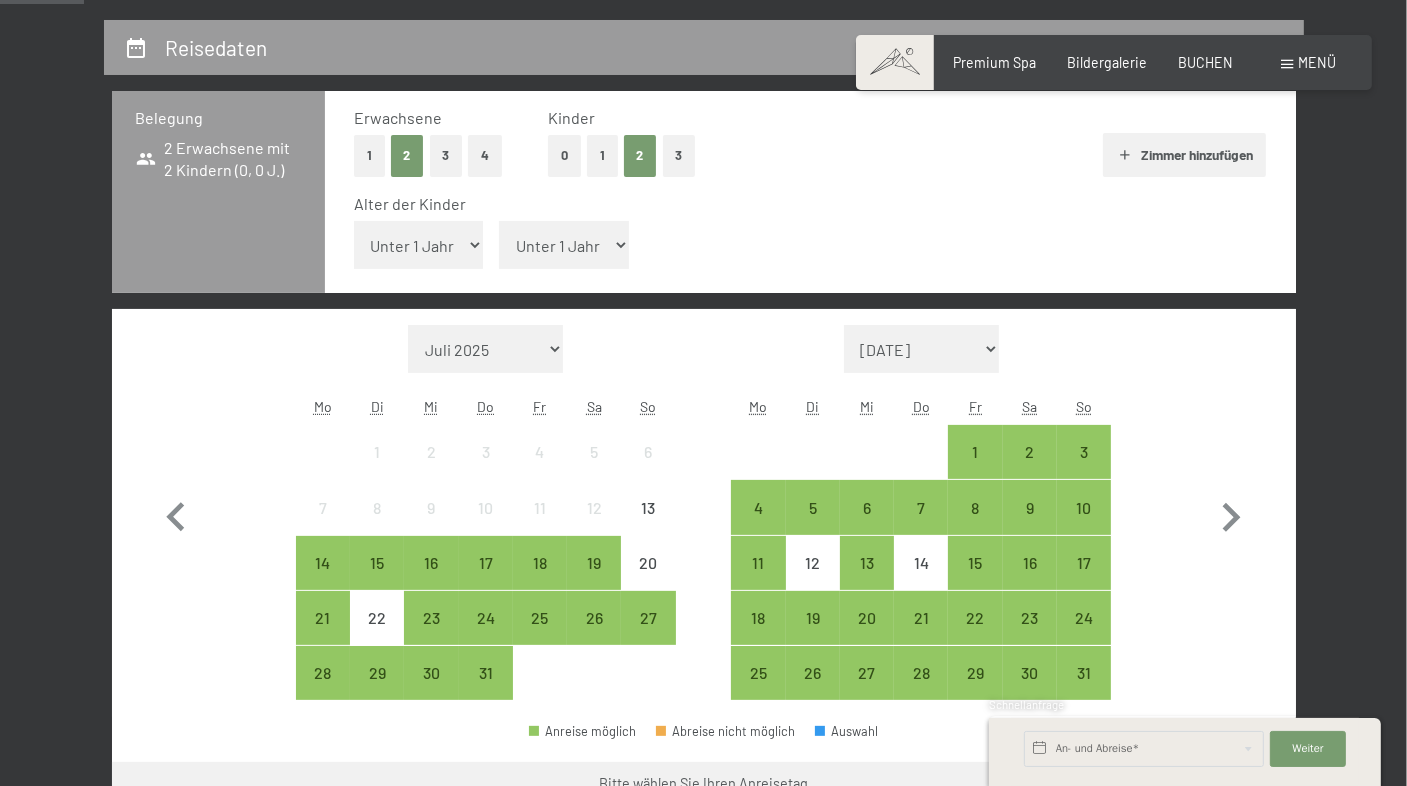 click on "Unter 1 Jahr 1 Jahr 2 Jahre 3 Jahre 4 Jahre 5 Jahre 6 Jahre 7 Jahre 8 Jahre 9 Jahre 10 Jahre 11 Jahre 12 Jahre 13 Jahre 14 Jahre 15 Jahre 16 Jahre 17 Jahre" at bounding box center [419, 245] 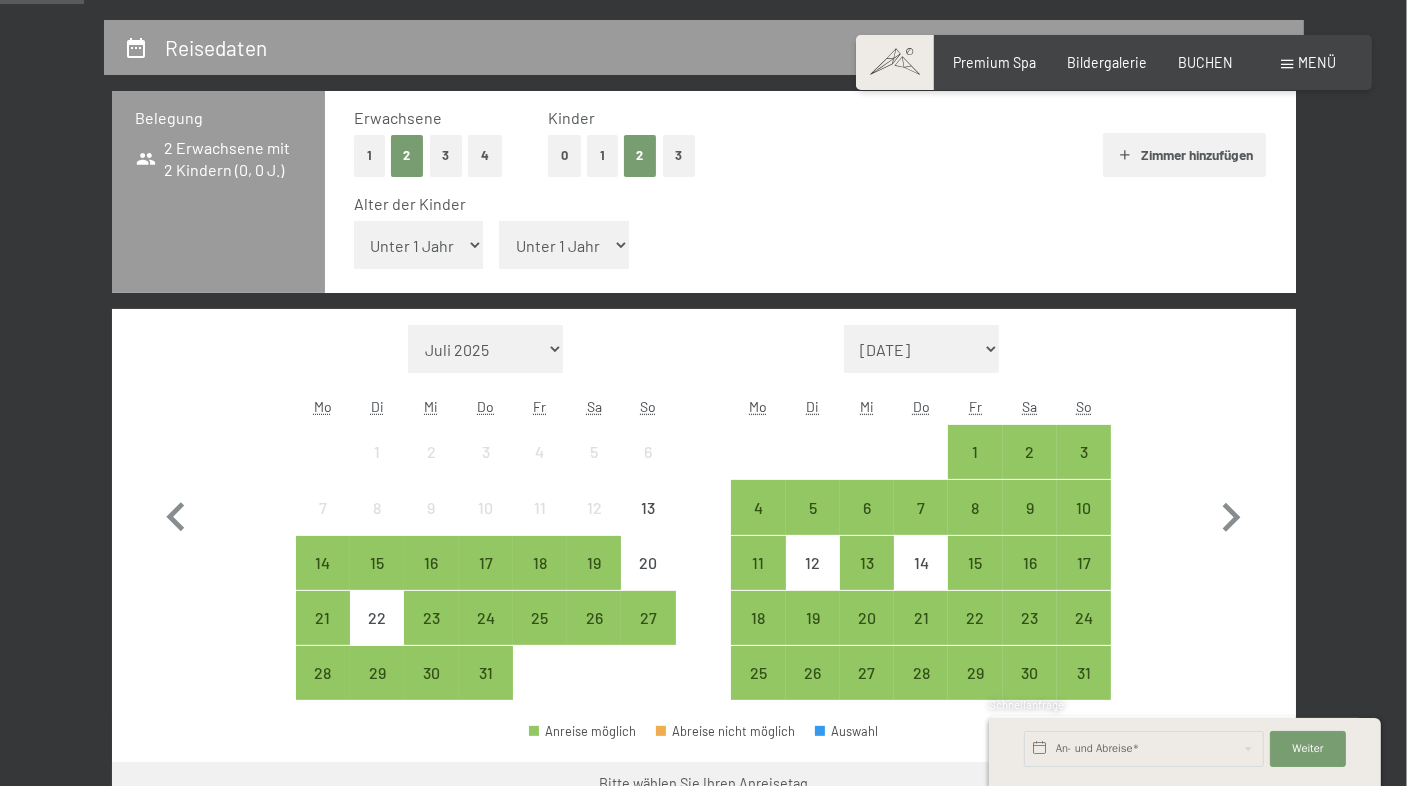 select on "16" 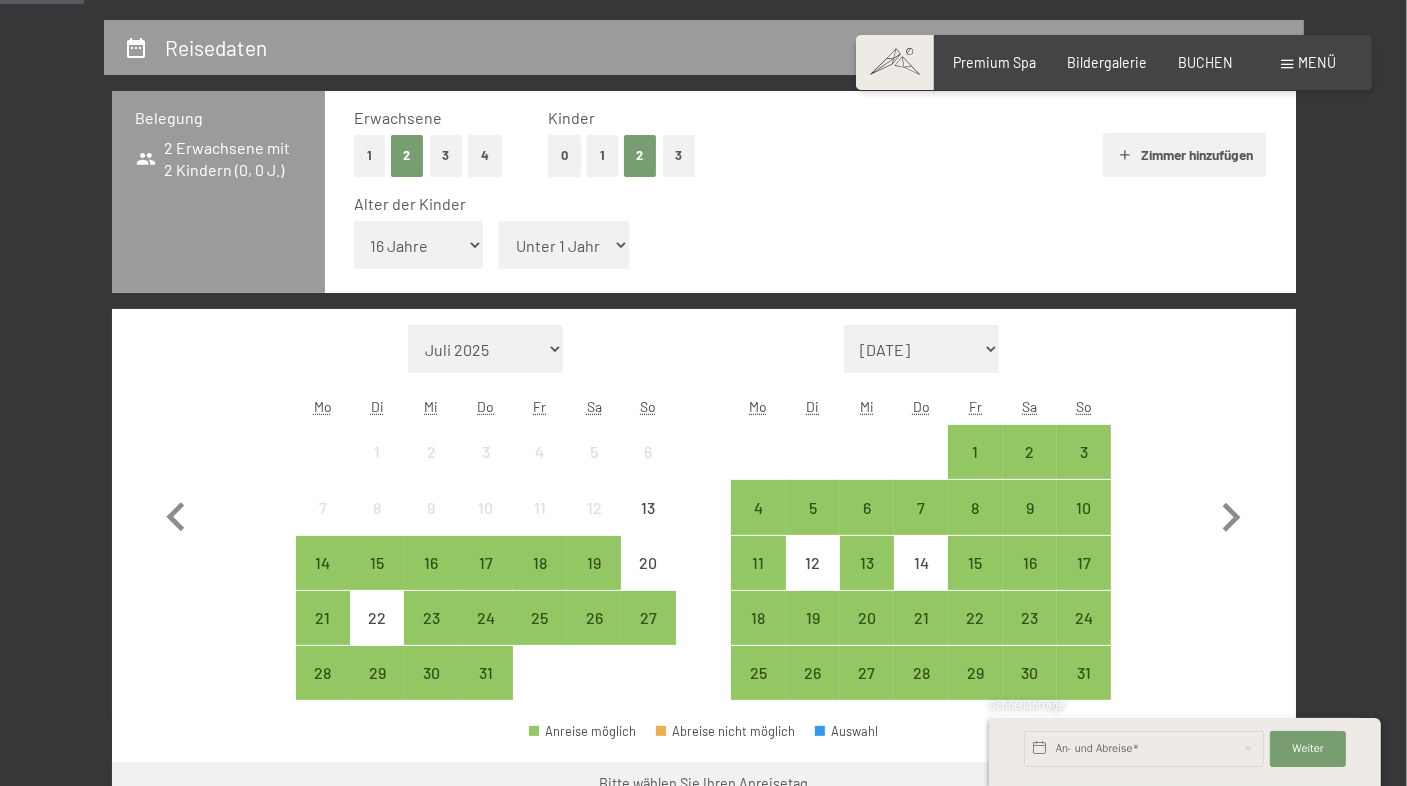 click on "Unter 1 Jahr 1 Jahr 2 Jahre 3 Jahre 4 Jahre 5 Jahre 6 Jahre 7 Jahre 8 Jahre 9 Jahre 10 Jahre 11 Jahre 12 Jahre 13 Jahre 14 Jahre 15 Jahre 16 Jahre 17 Jahre" at bounding box center (419, 245) 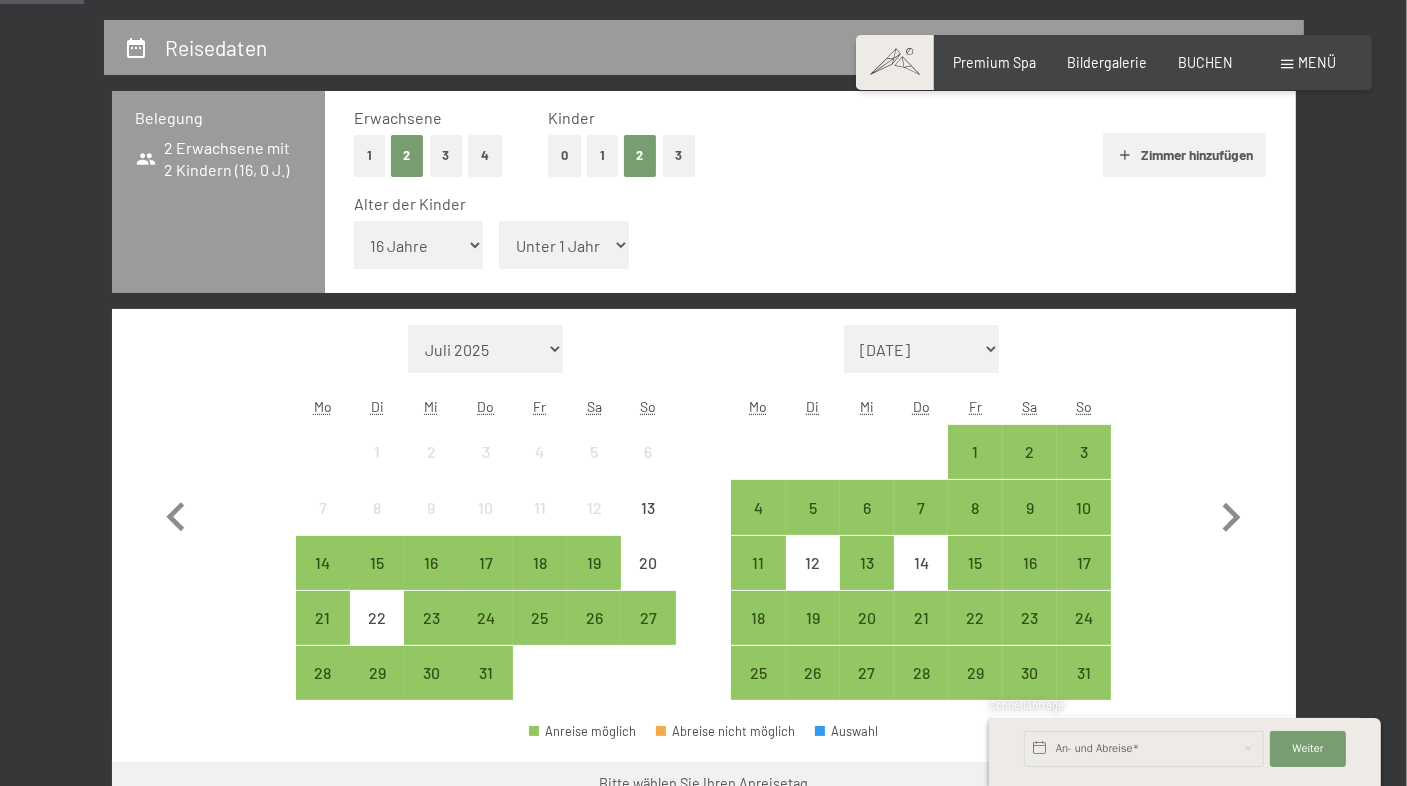 click on "Unter 1 Jahr 1 Jahr 2 Jahre 3 Jahre 4 Jahre 5 Jahre 6 Jahre 7 Jahre 8 Jahre 9 Jahre 10 Jahre 11 Jahre 12 Jahre 13 Jahre 14 Jahre 15 Jahre 16 Jahre 17 Jahre" at bounding box center (564, 245) 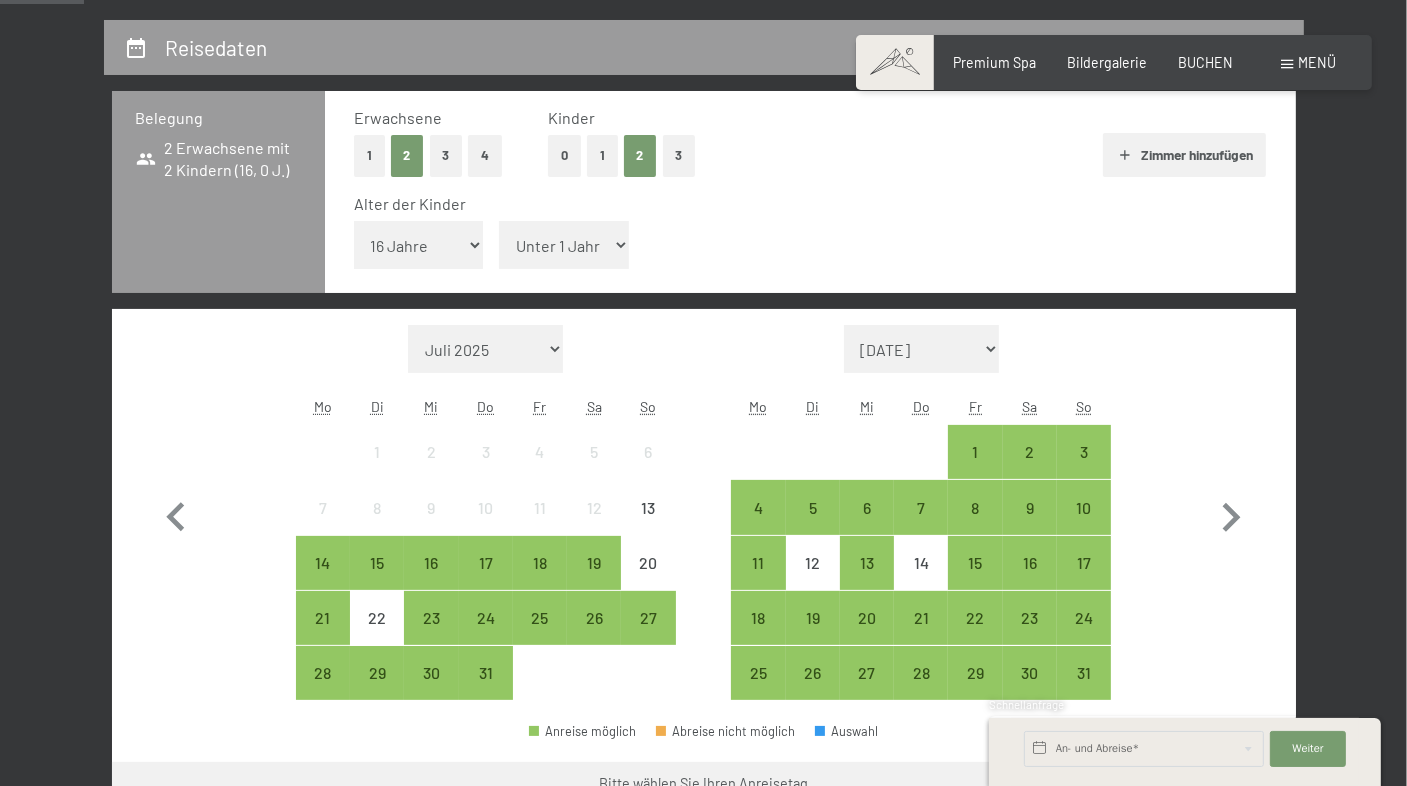 select on "14" 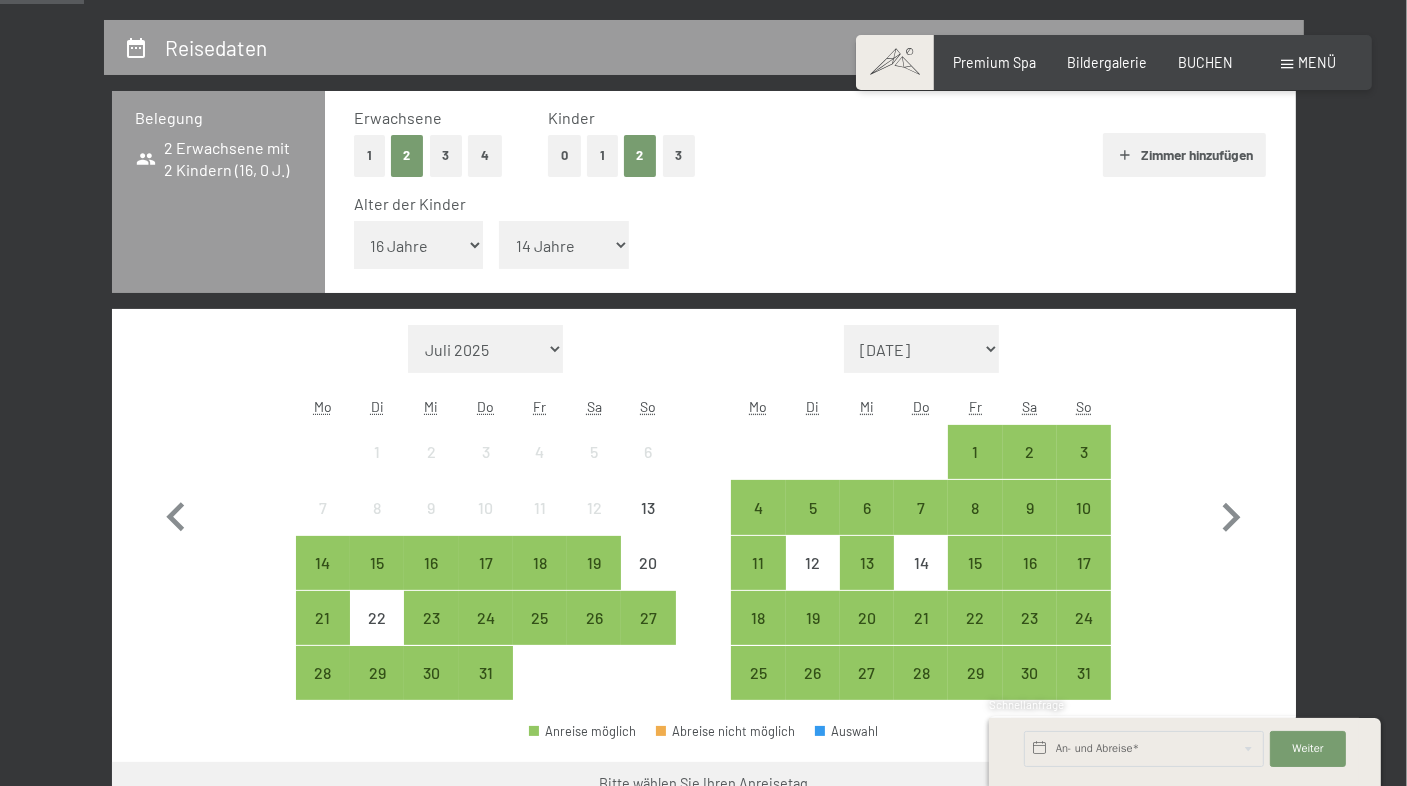 click on "Unter 1 Jahr 1 Jahr 2 Jahre 3 Jahre 4 Jahre 5 Jahre 6 Jahre 7 Jahre 8 Jahre 9 Jahre 10 Jahre 11 Jahre 12 Jahre 13 Jahre 14 Jahre 15 Jahre 16 Jahre 17 Jahre" at bounding box center (564, 245) 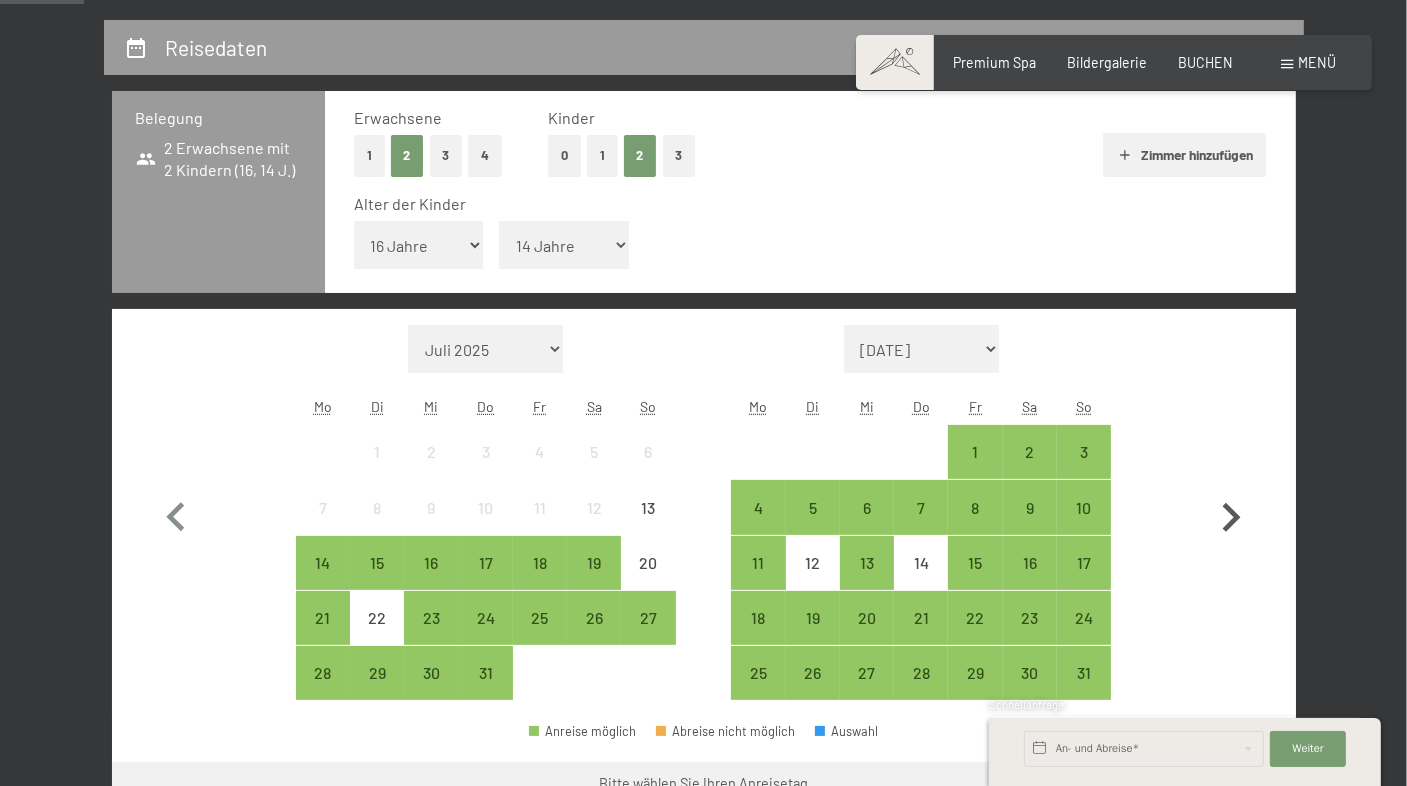 click 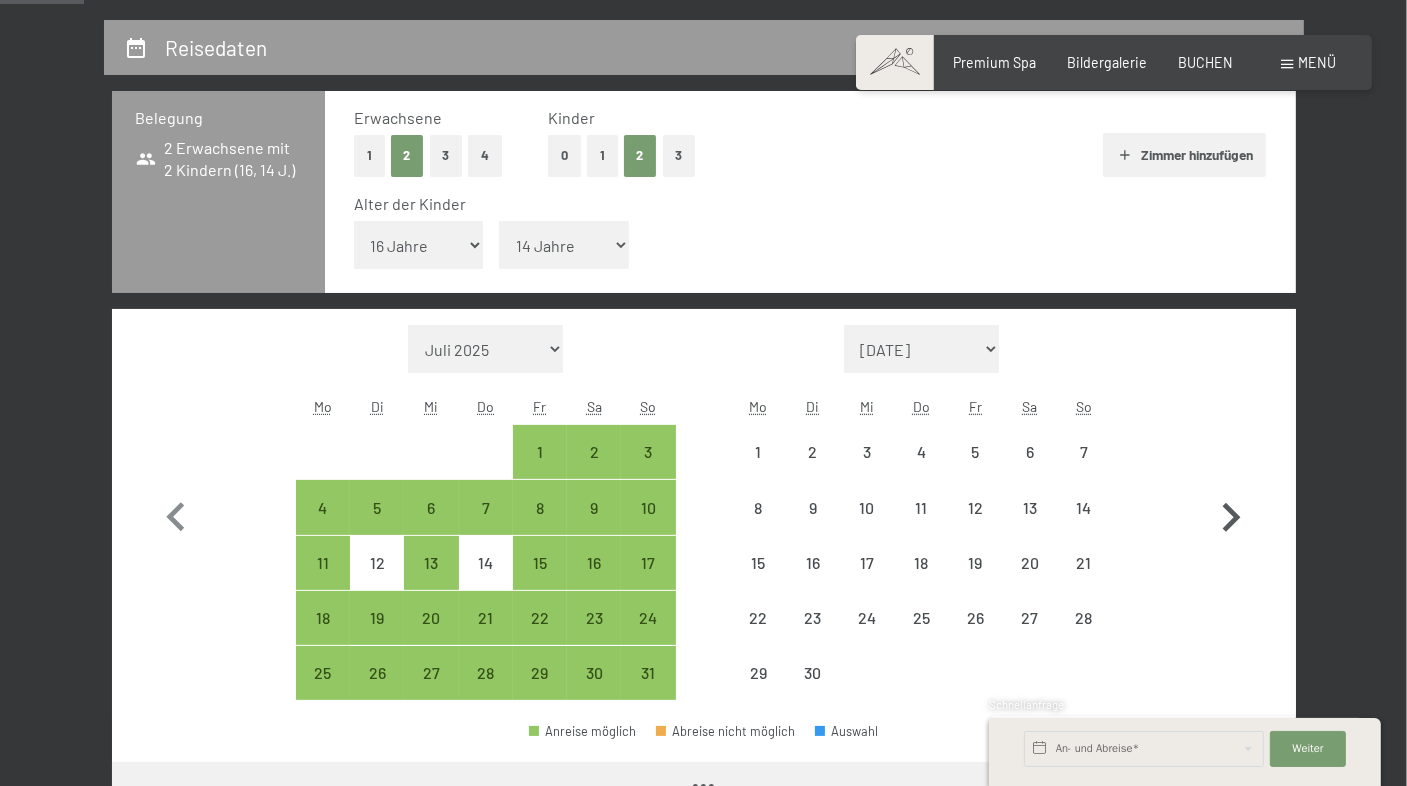 click 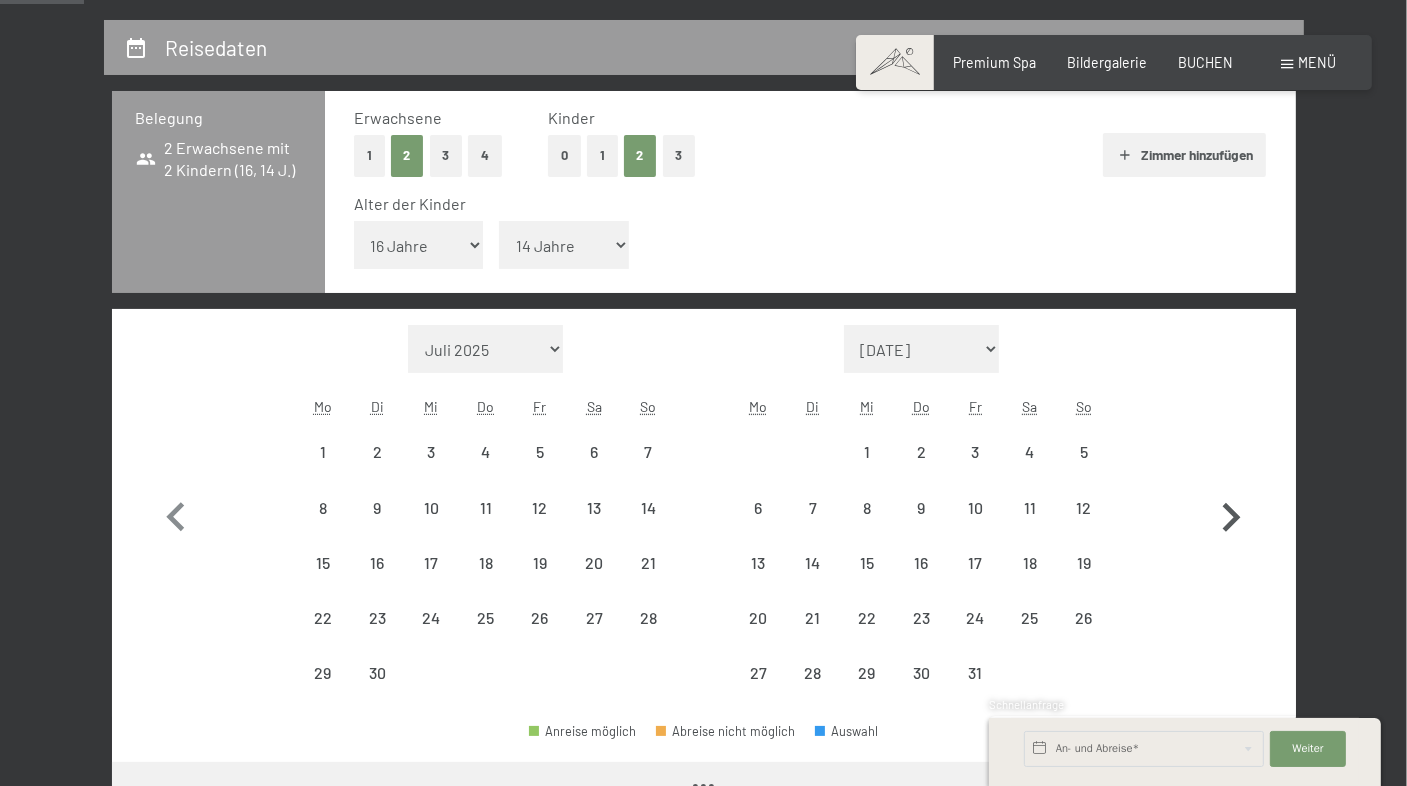 select on "[DATE]" 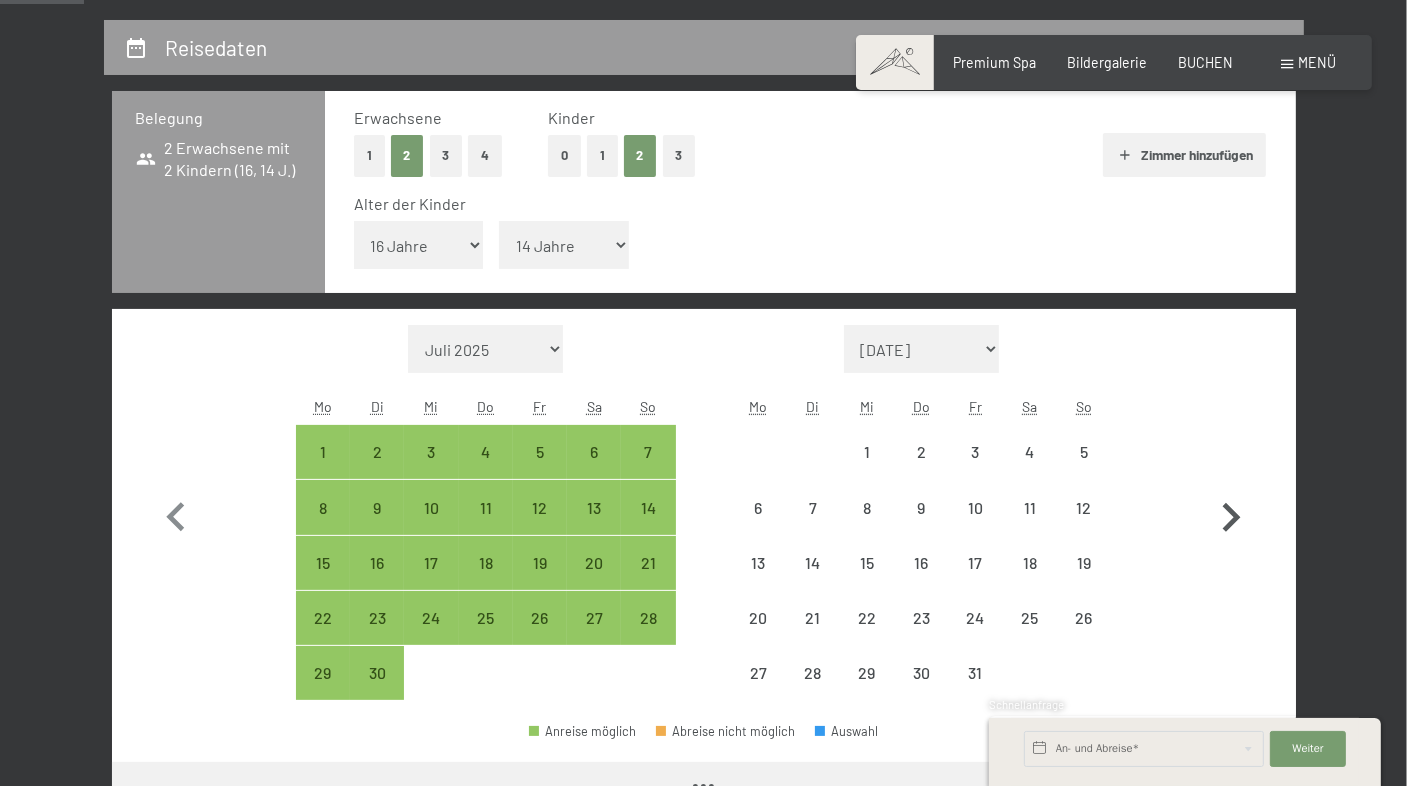 click 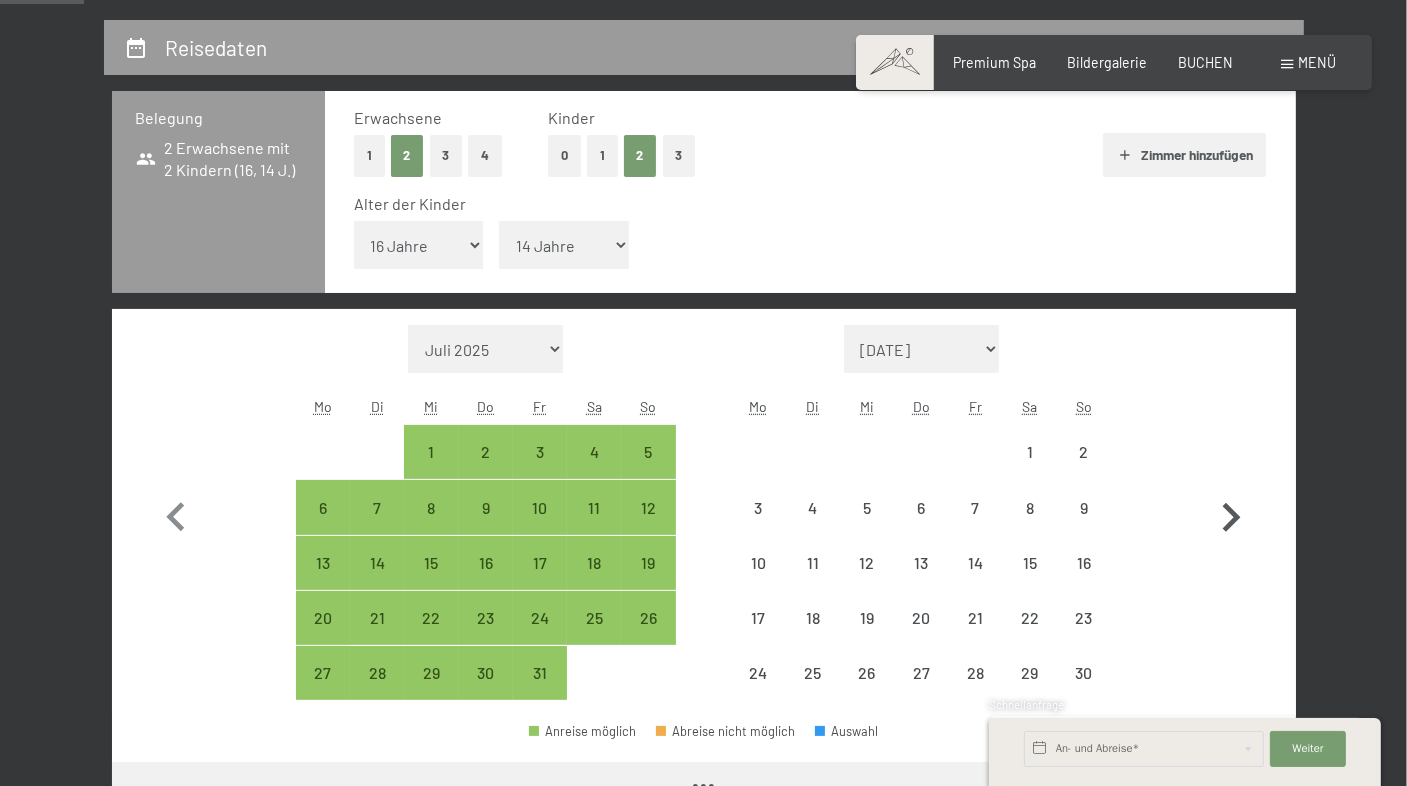 click 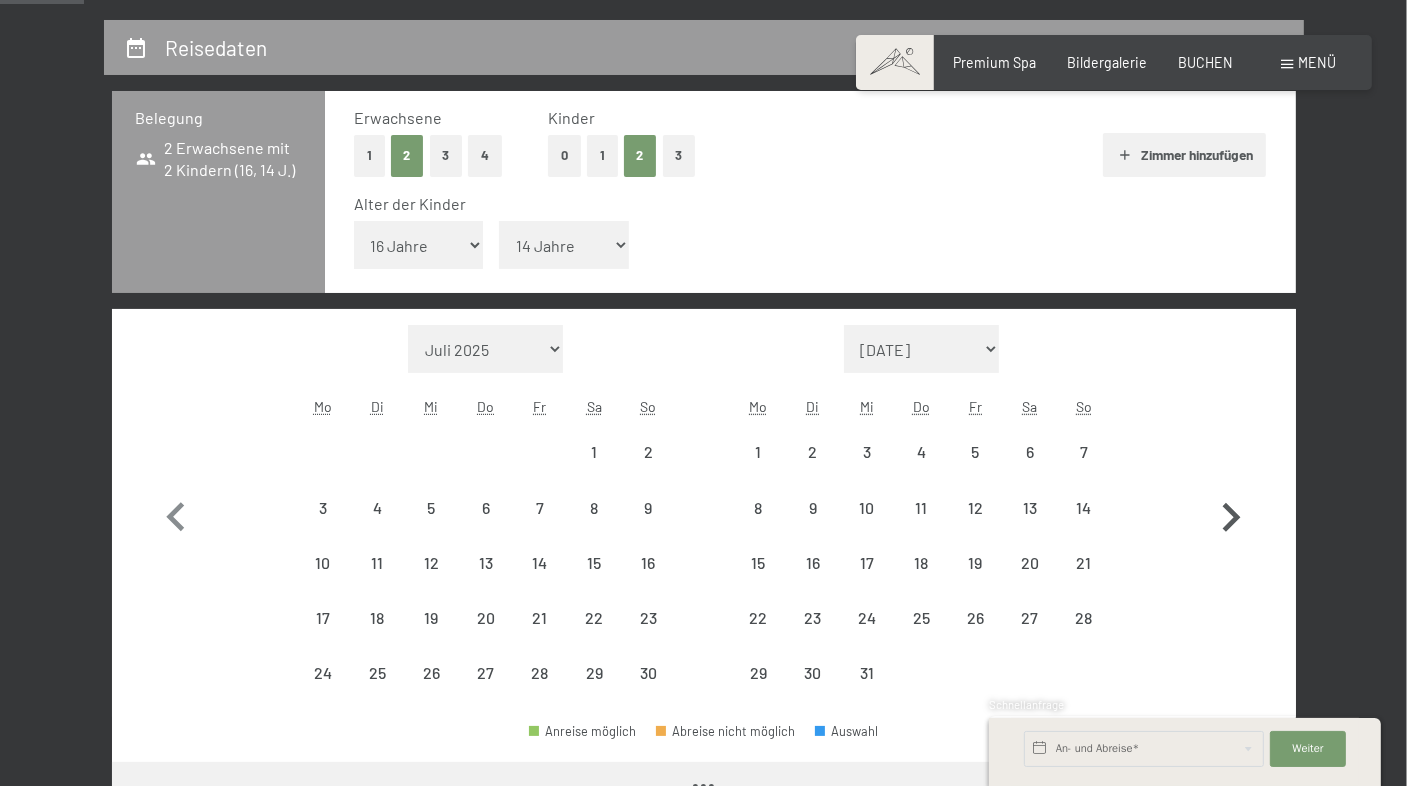 click 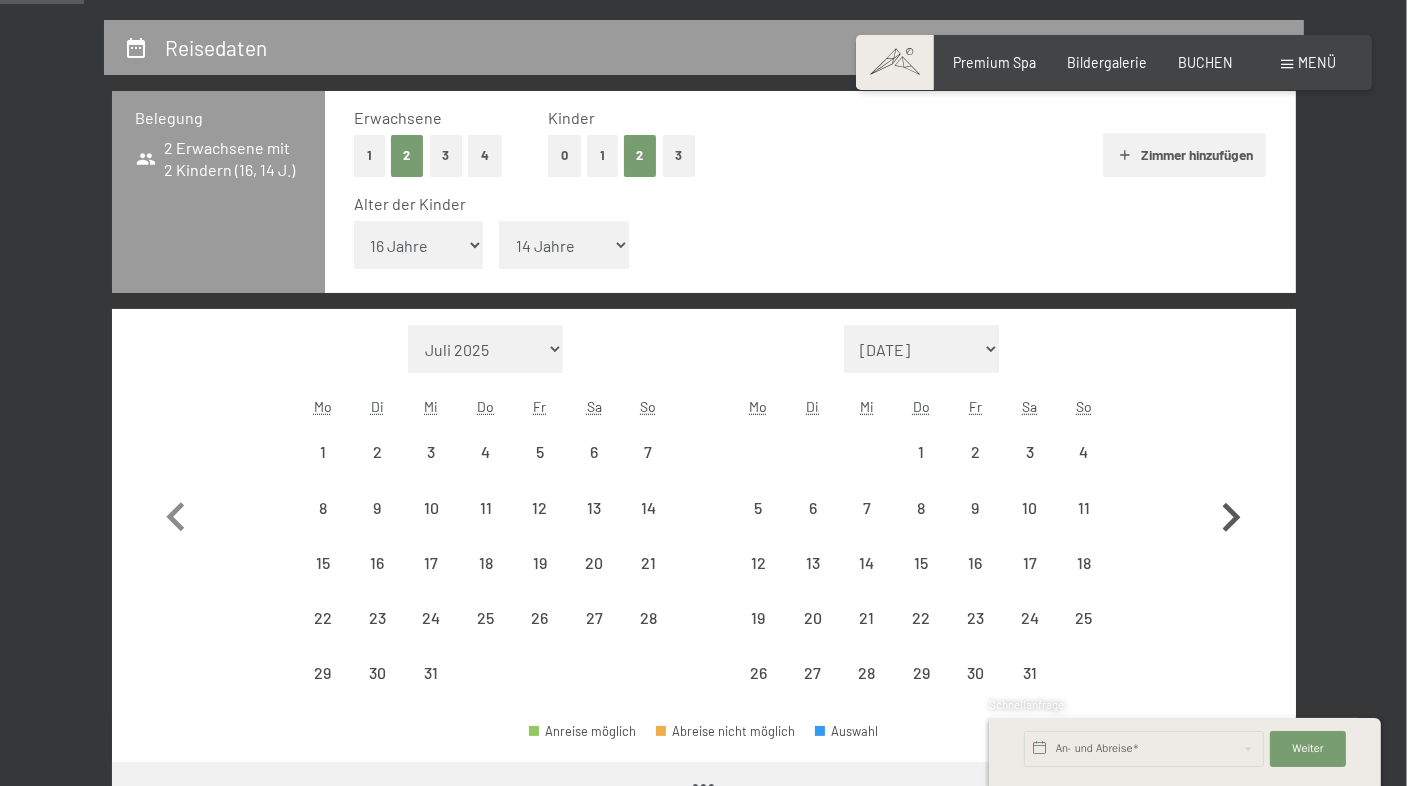 select on "[DATE]" 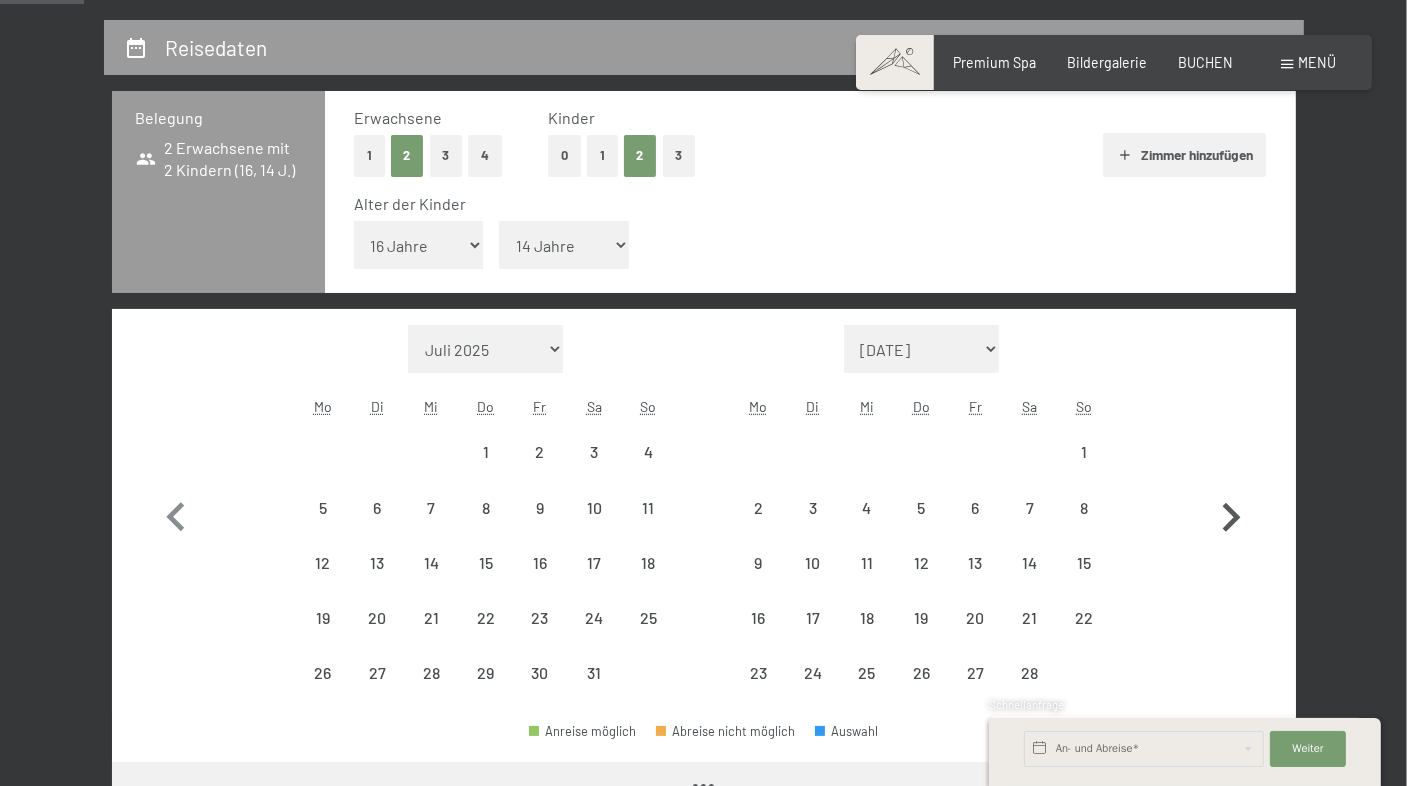 click 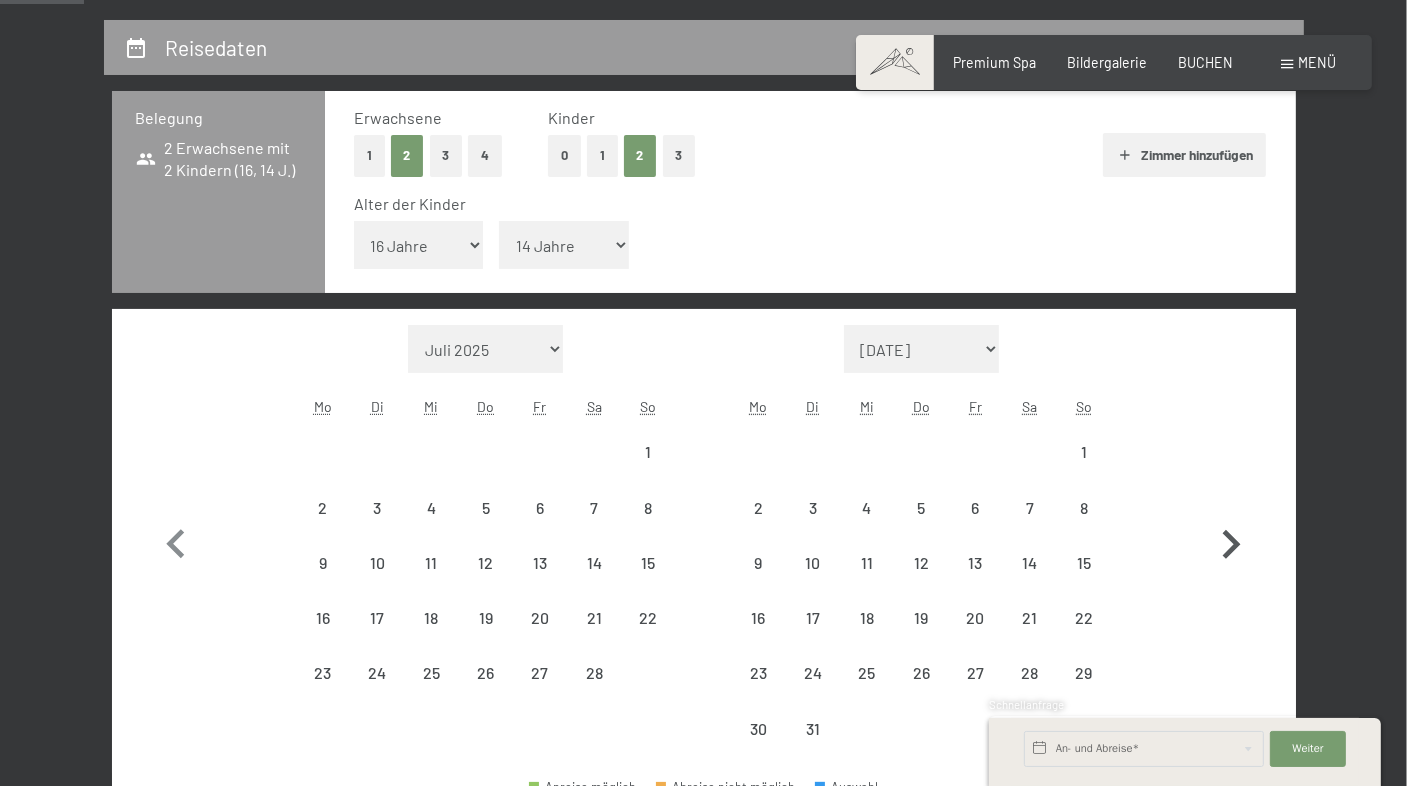 select on "[DATE]" 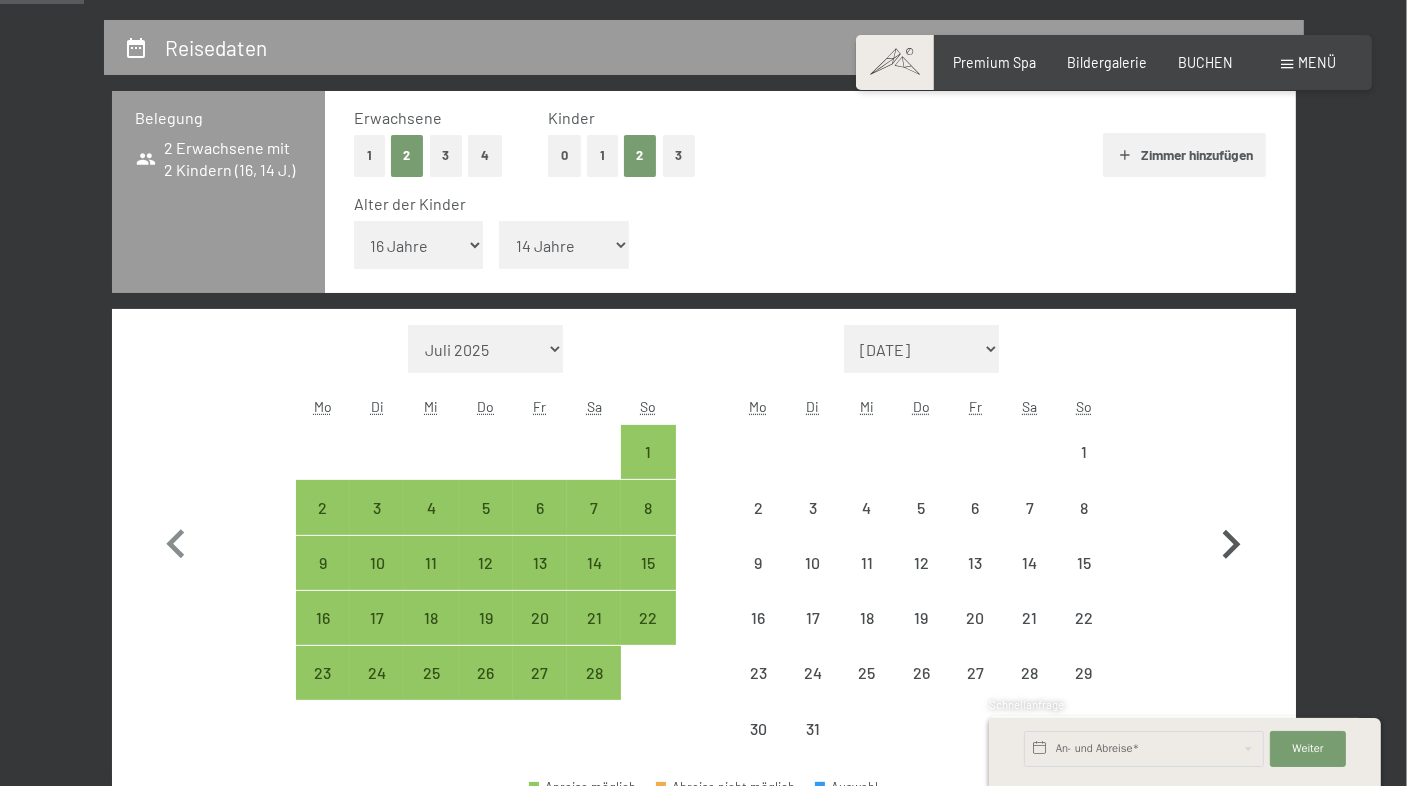 select on "[DATE]" 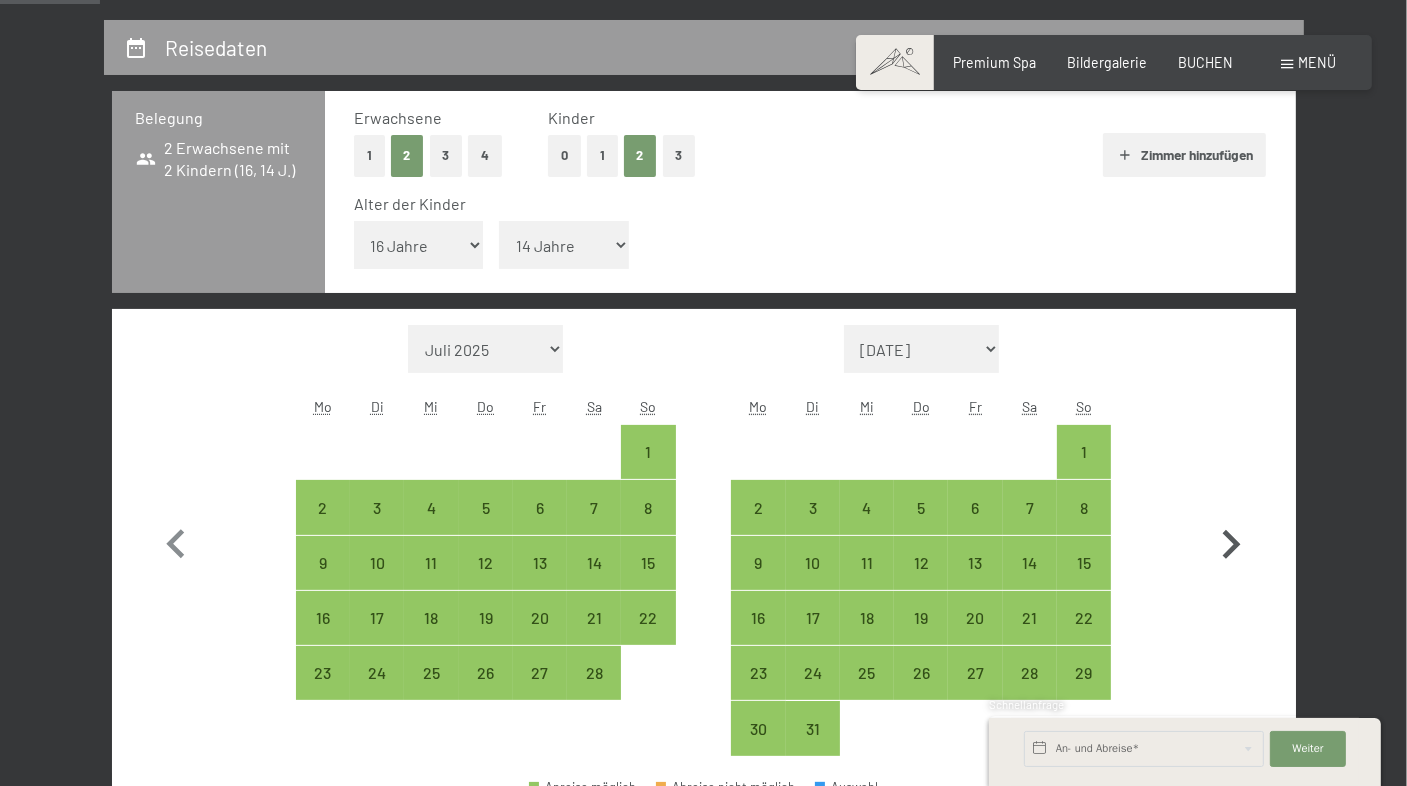 scroll, scrollTop: 600, scrollLeft: 0, axis: vertical 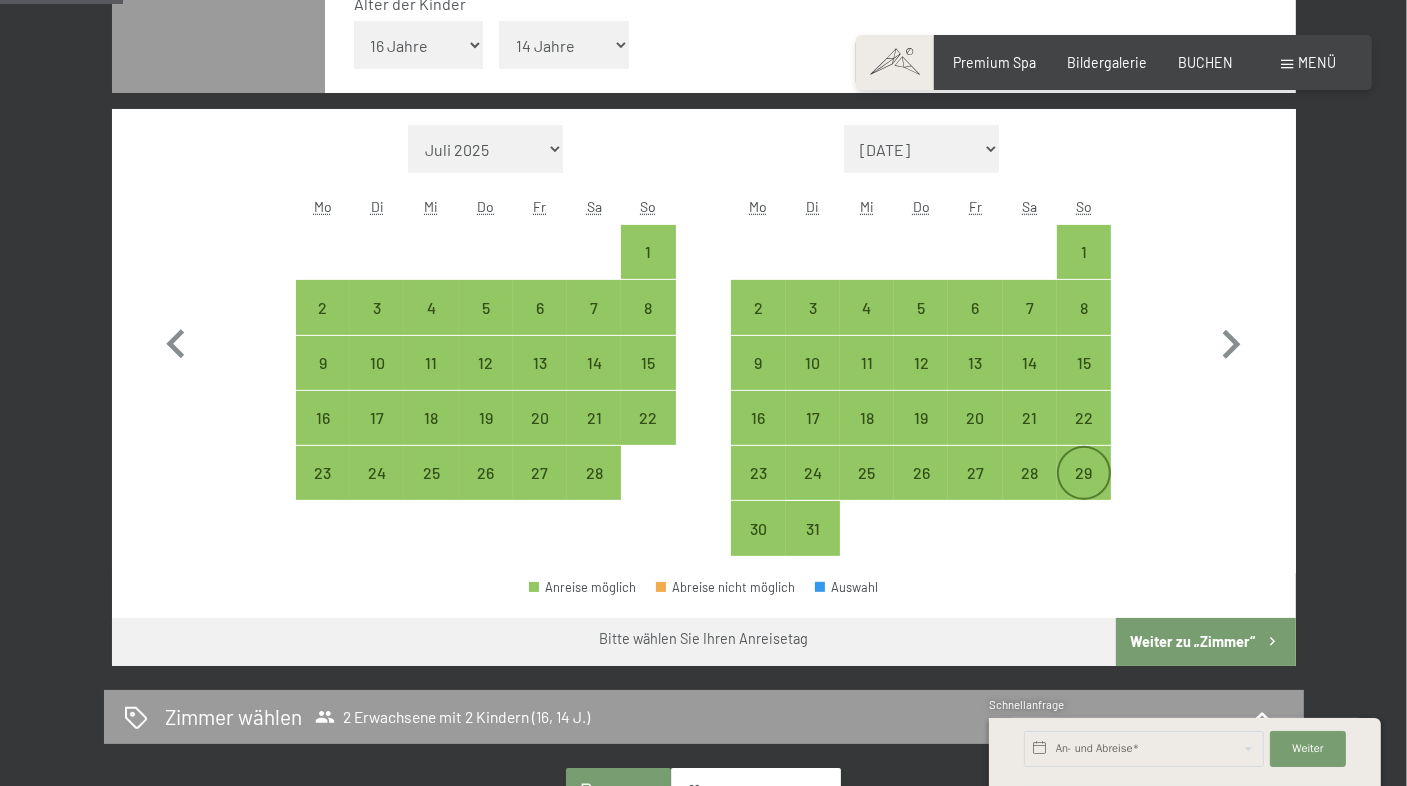 click on "29" at bounding box center [1084, 490] 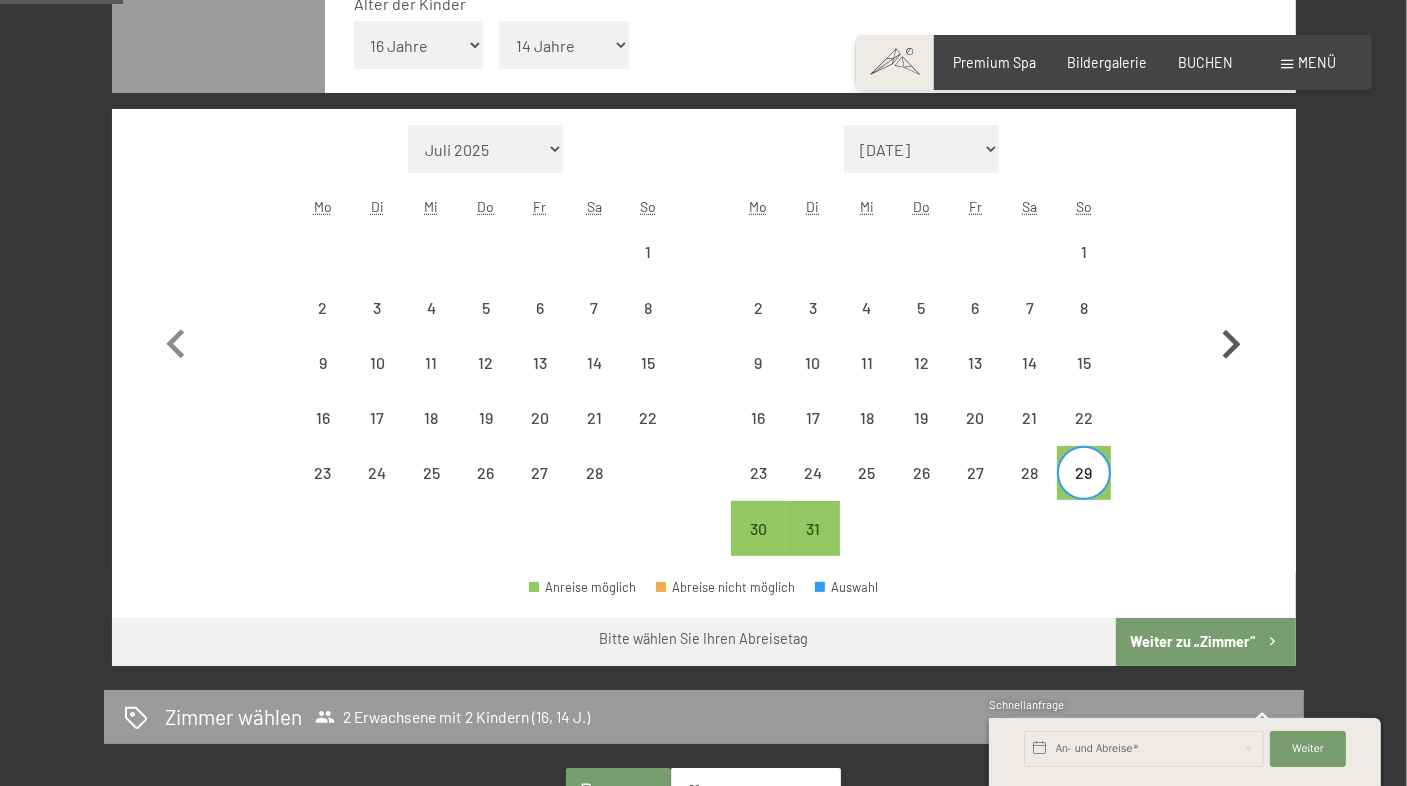 click 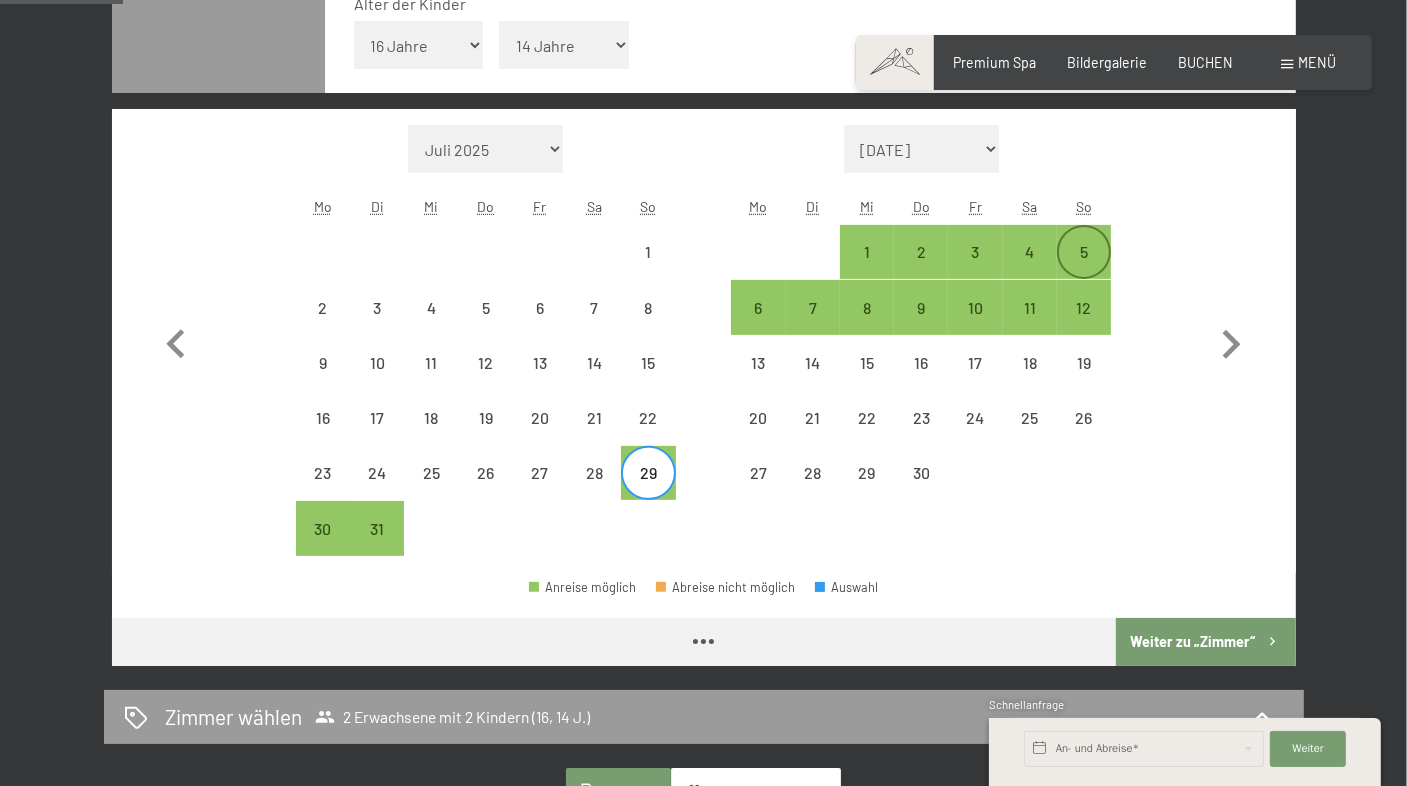 select on "[DATE]" 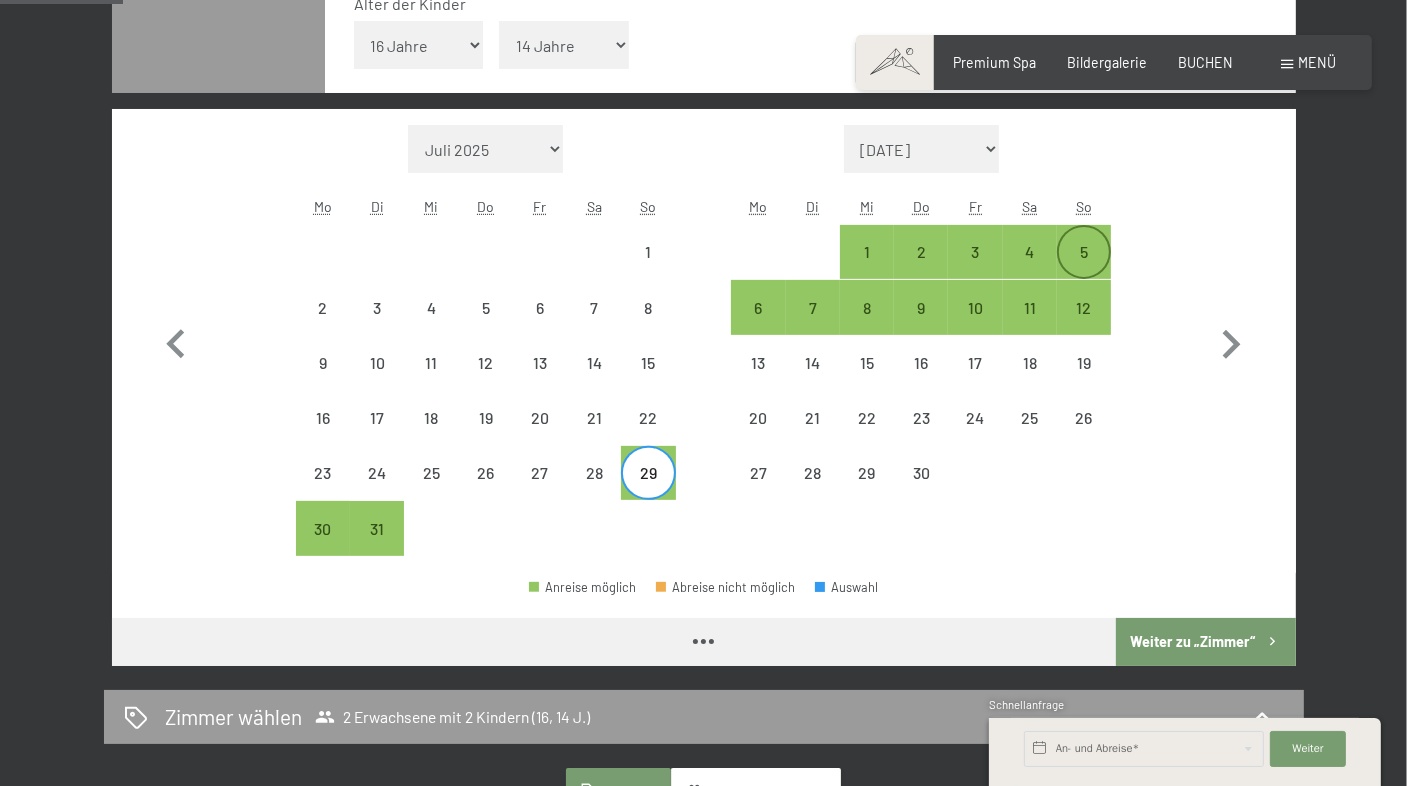 select on "[DATE]" 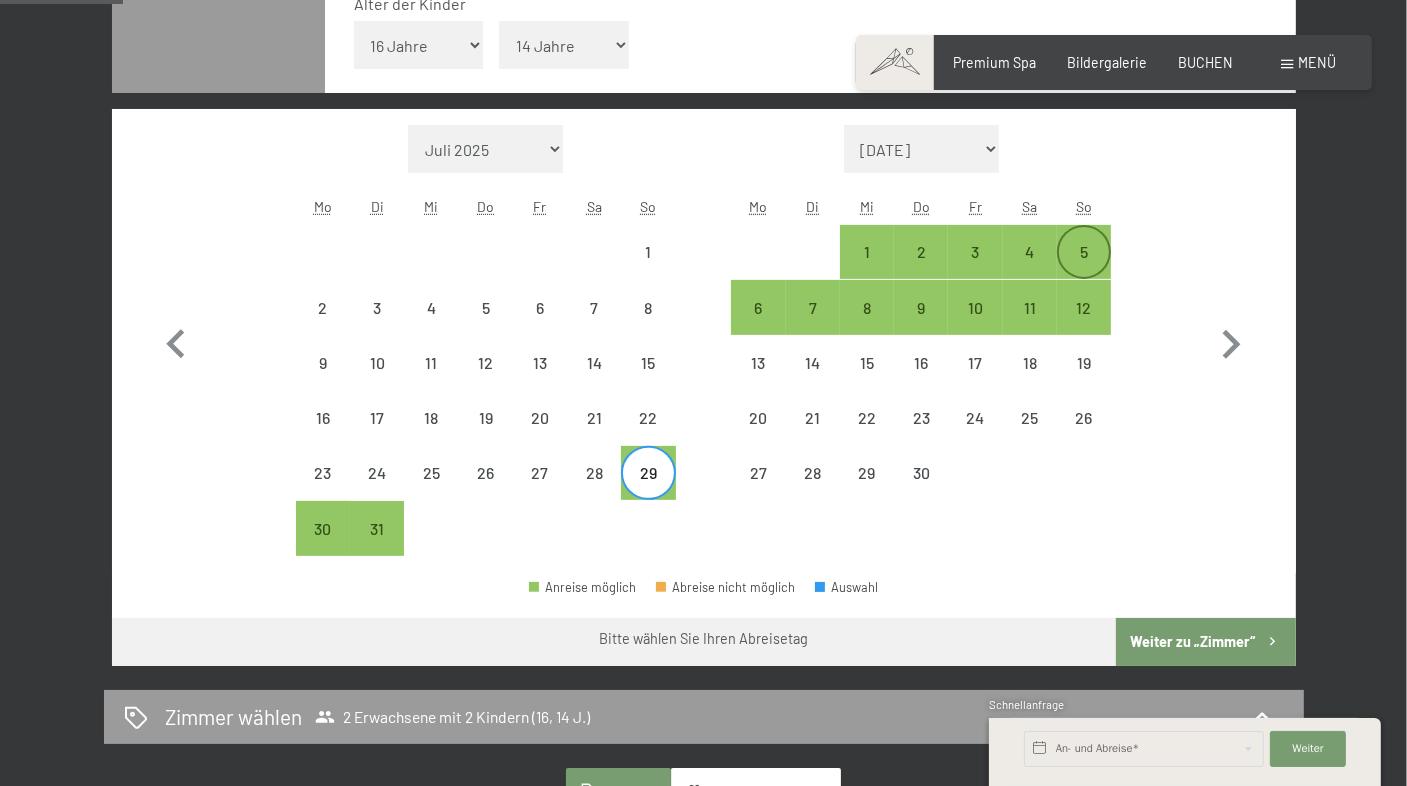 click on "5" at bounding box center (1084, 269) 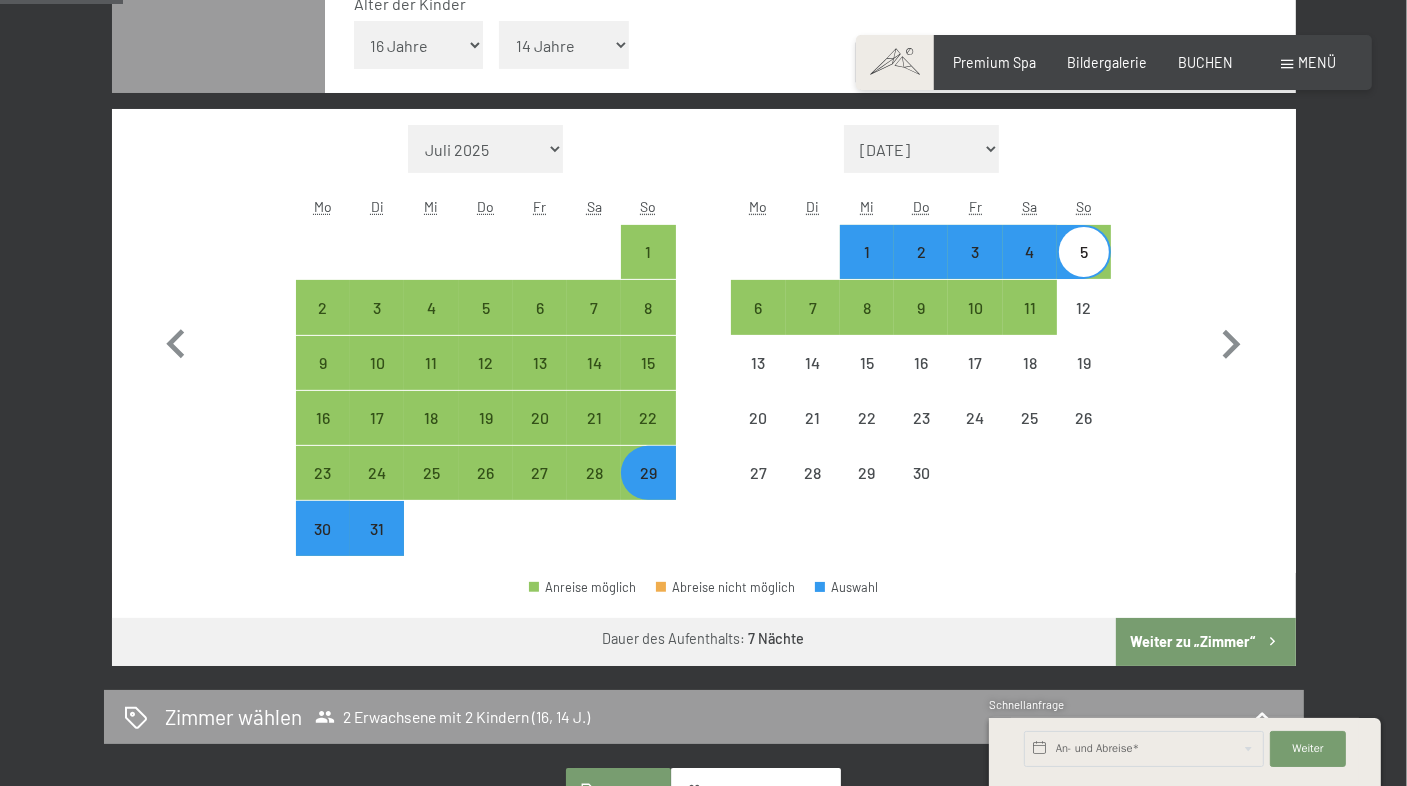 click on "Weiter zu „Zimmer“" at bounding box center (1205, 642) 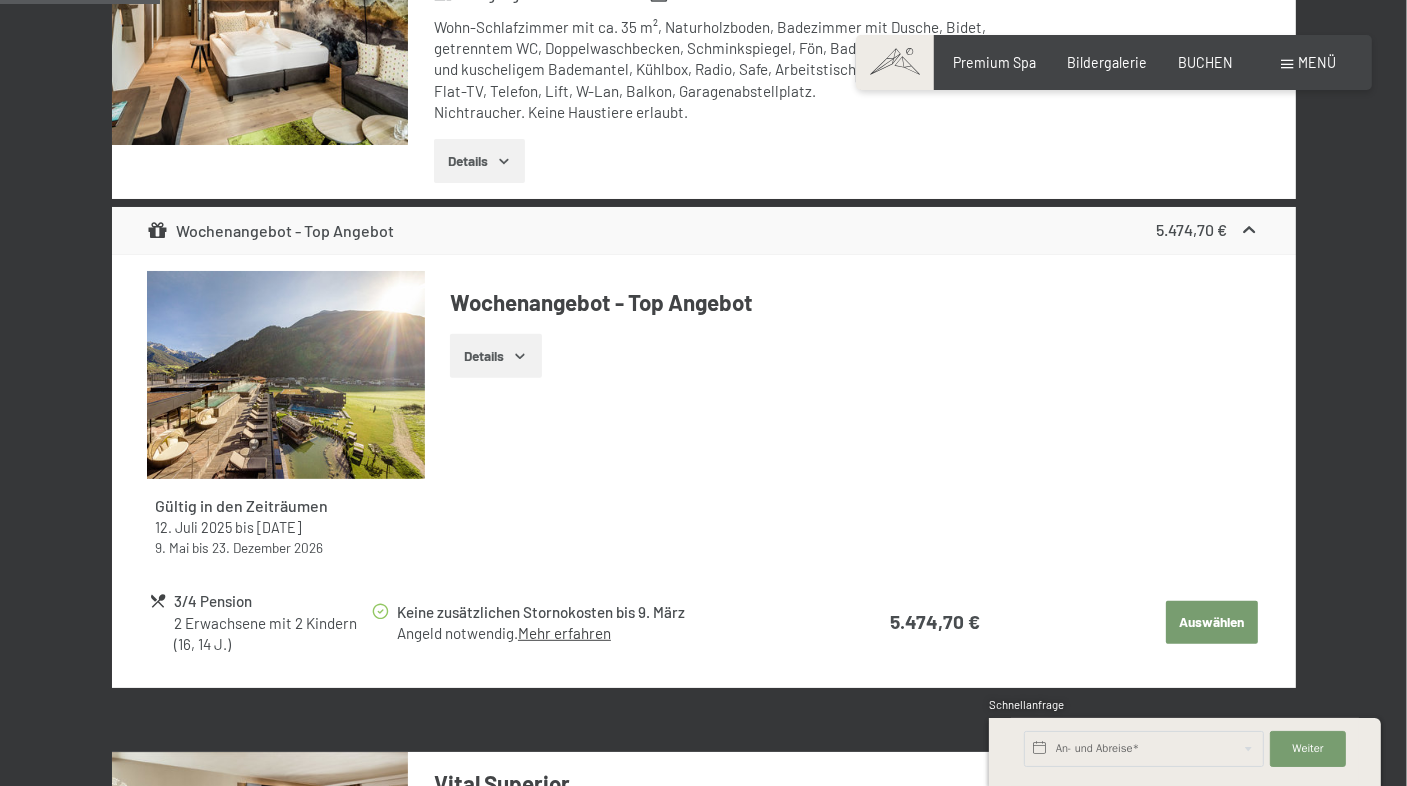 scroll, scrollTop: 1120, scrollLeft: 0, axis: vertical 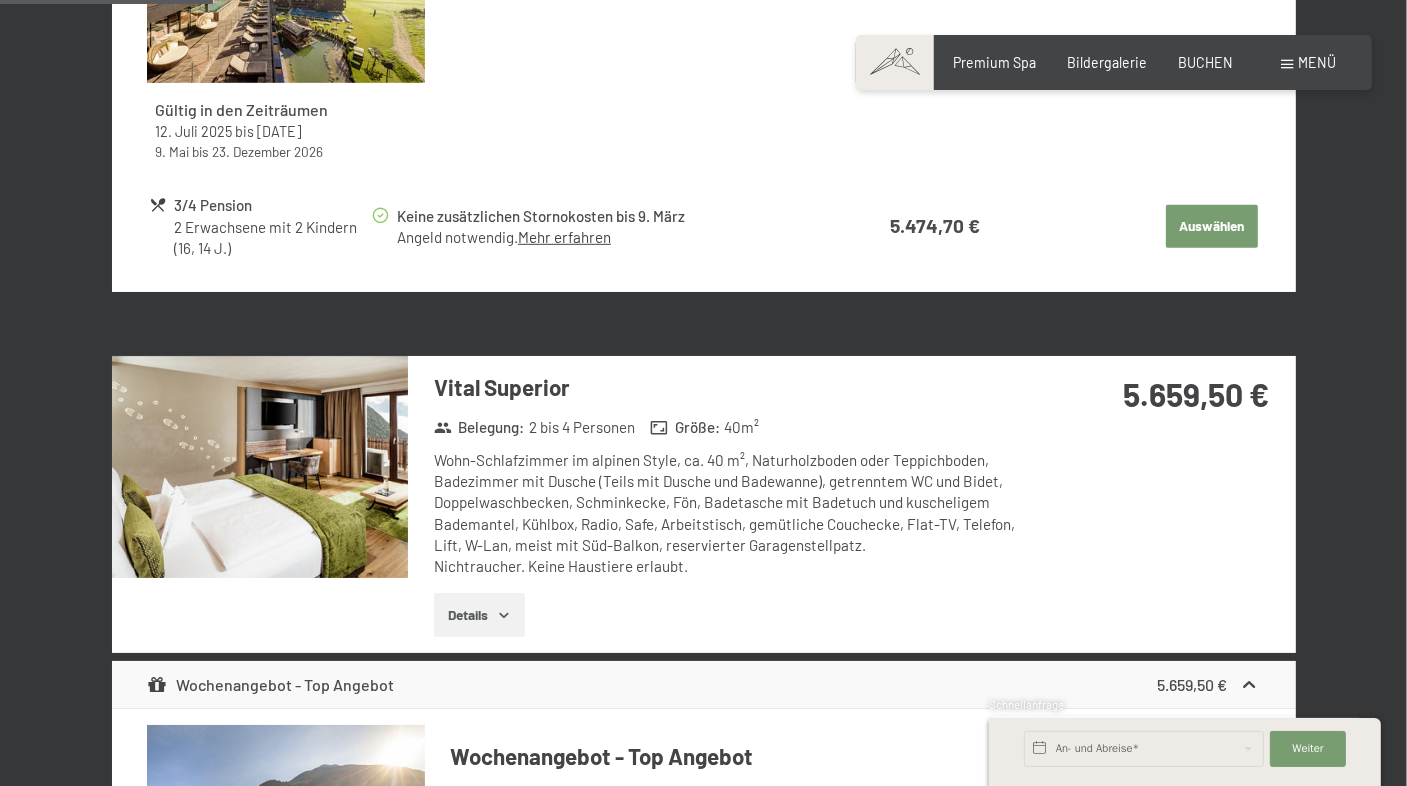 click on "Details" at bounding box center (479, 615) 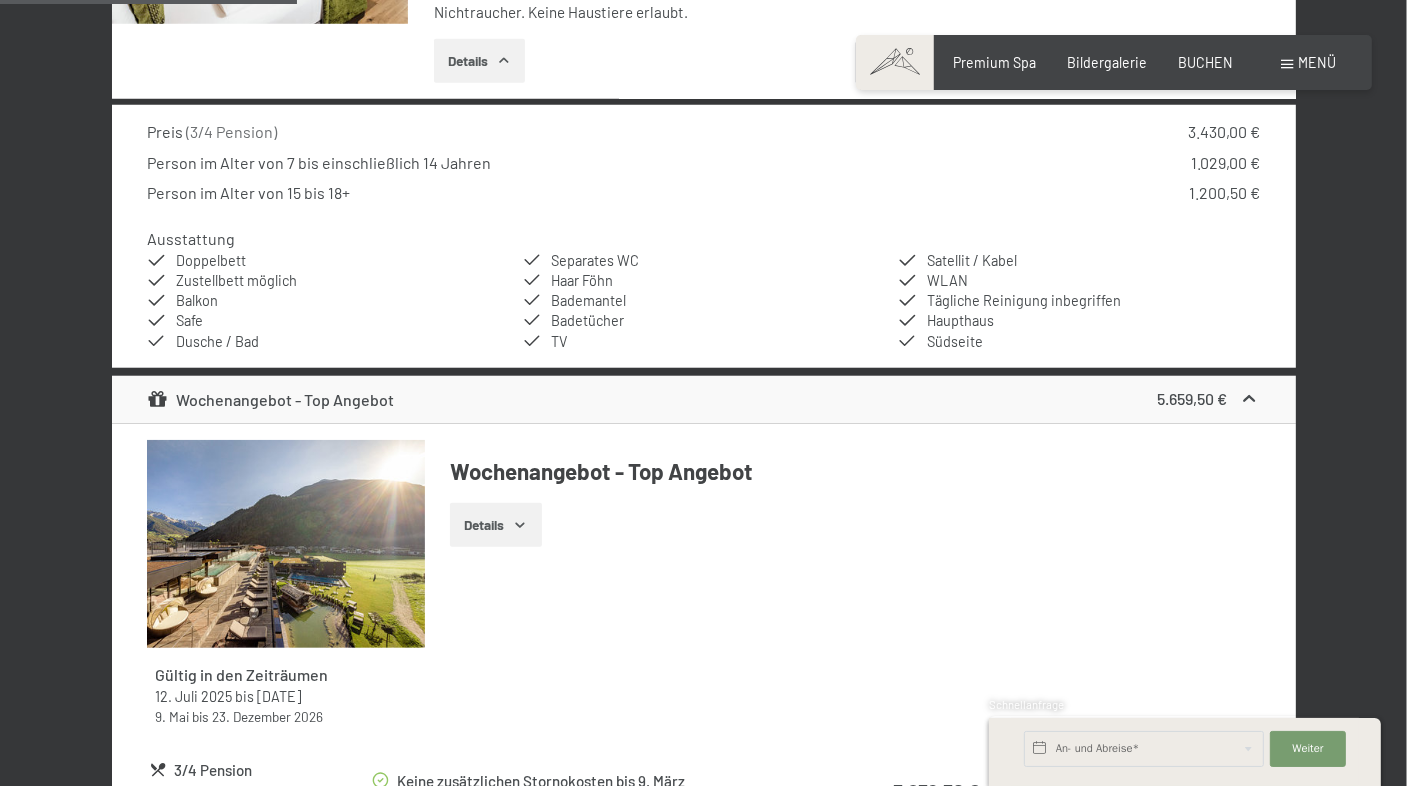 scroll, scrollTop: 1420, scrollLeft: 0, axis: vertical 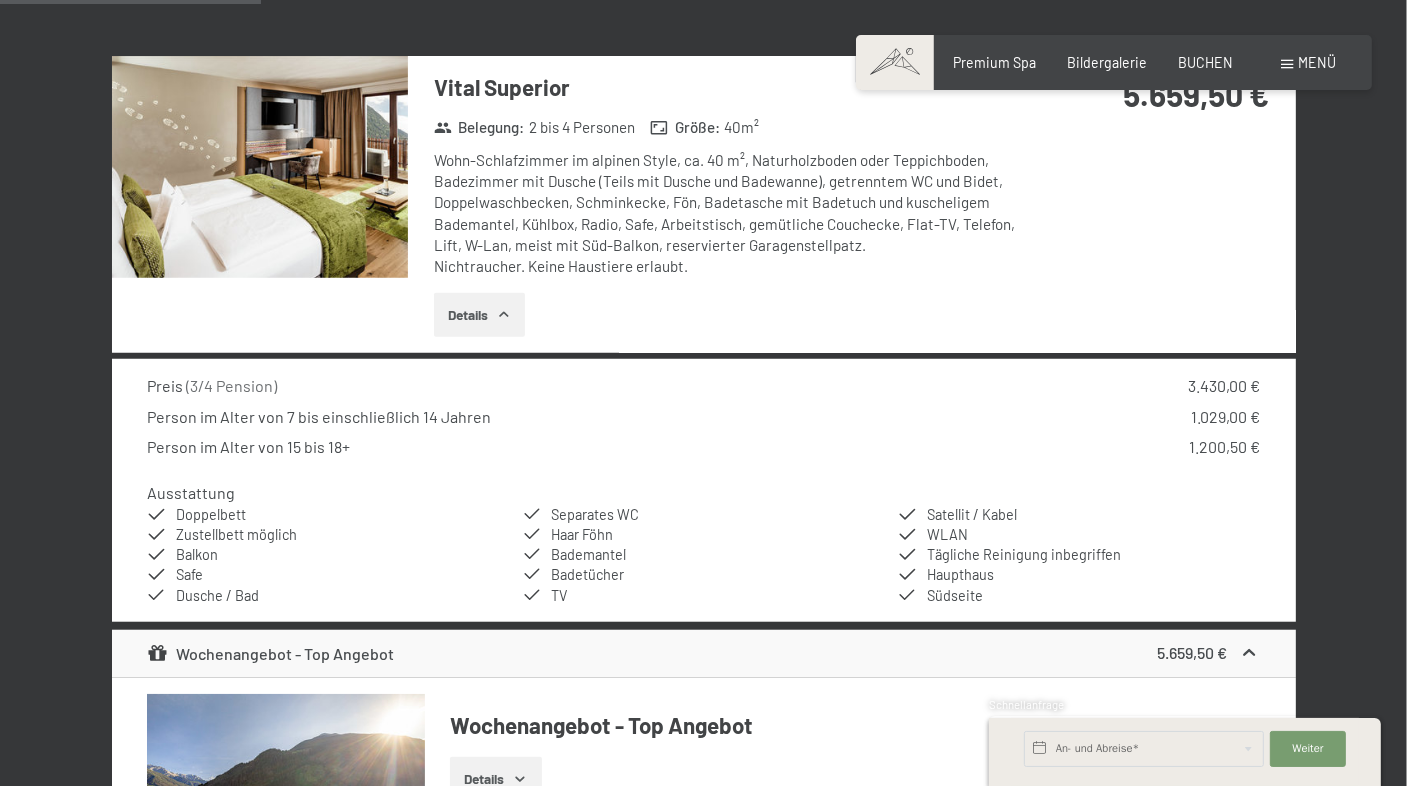 click at bounding box center (260, 167) 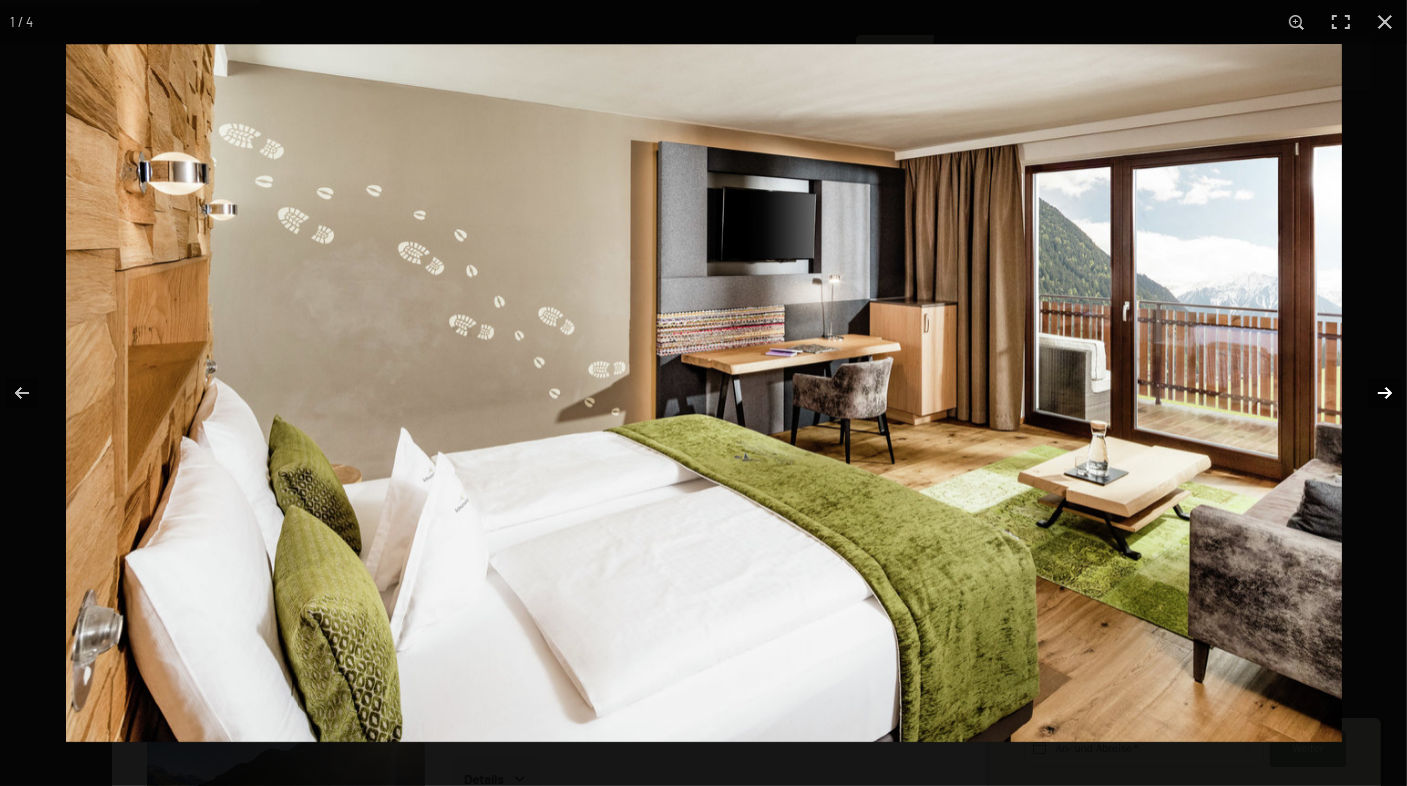 click at bounding box center (1372, 393) 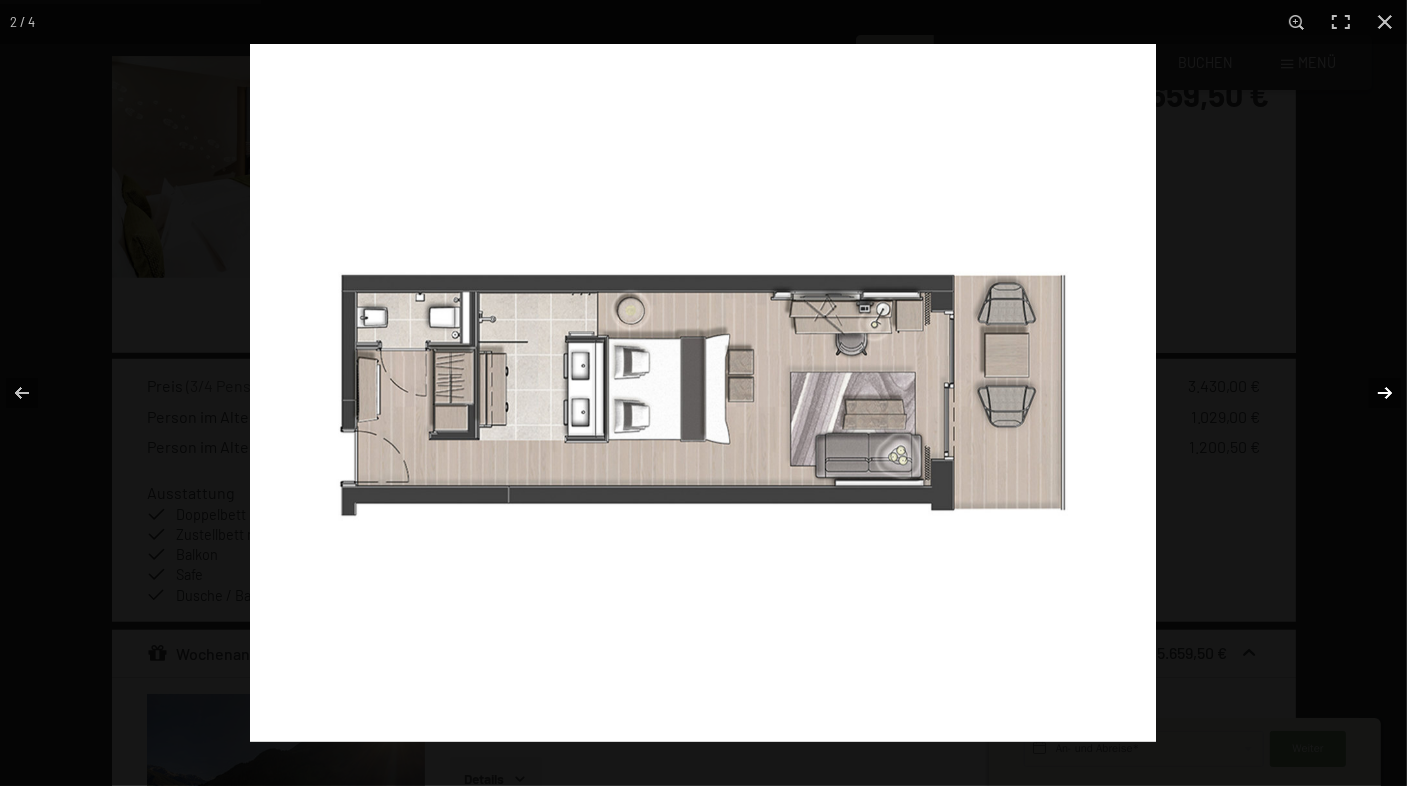 click at bounding box center [1372, 393] 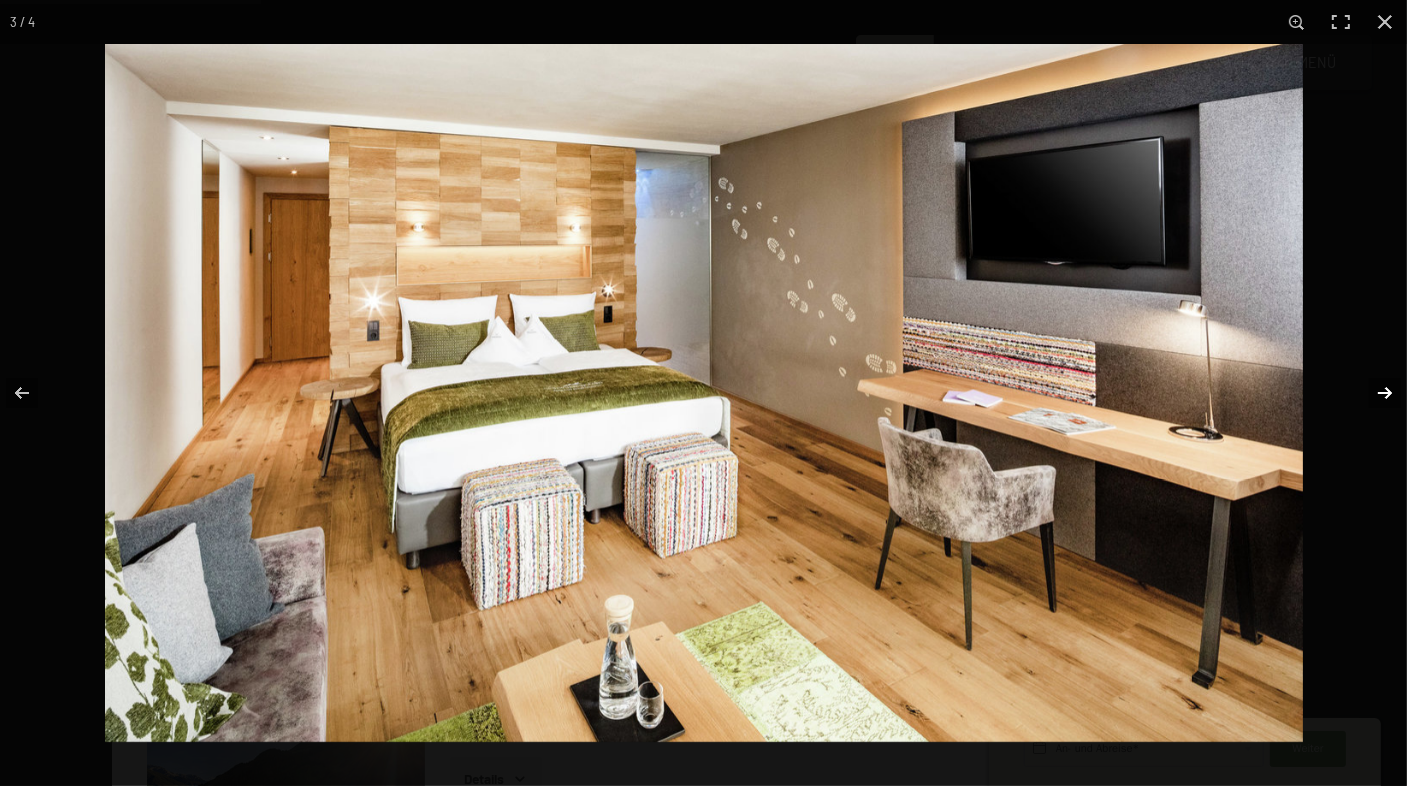 click at bounding box center [1372, 393] 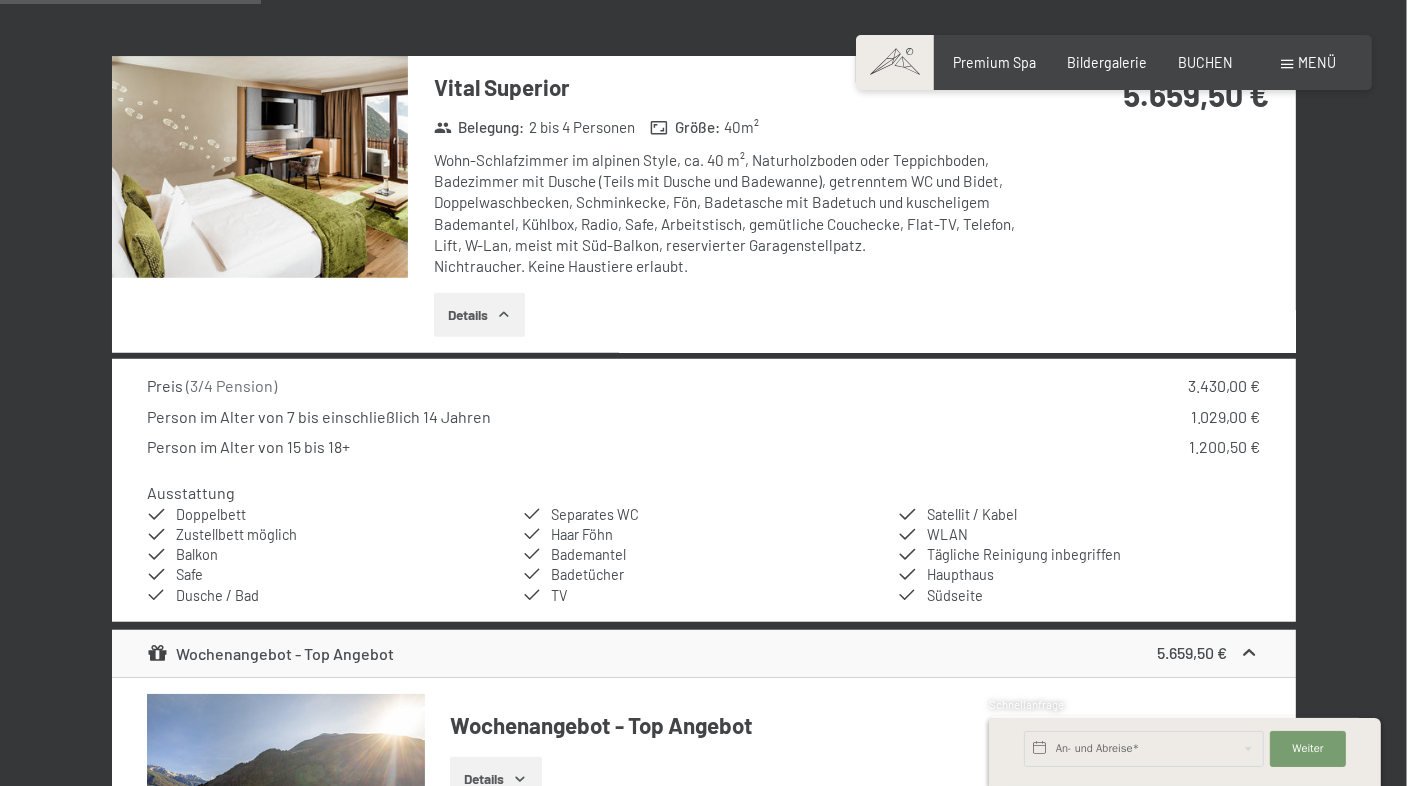 click at bounding box center [0, 0] 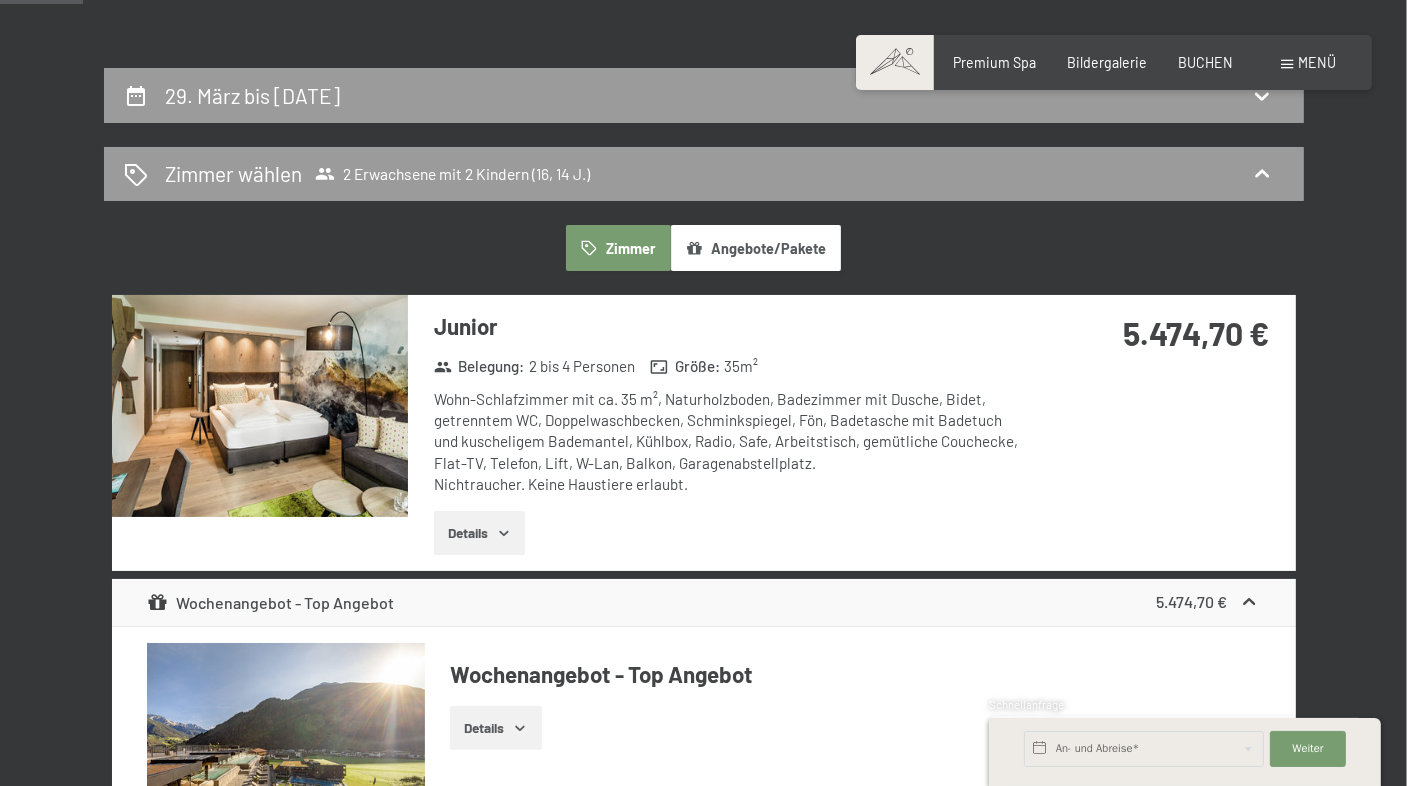 scroll, scrollTop: 0, scrollLeft: 0, axis: both 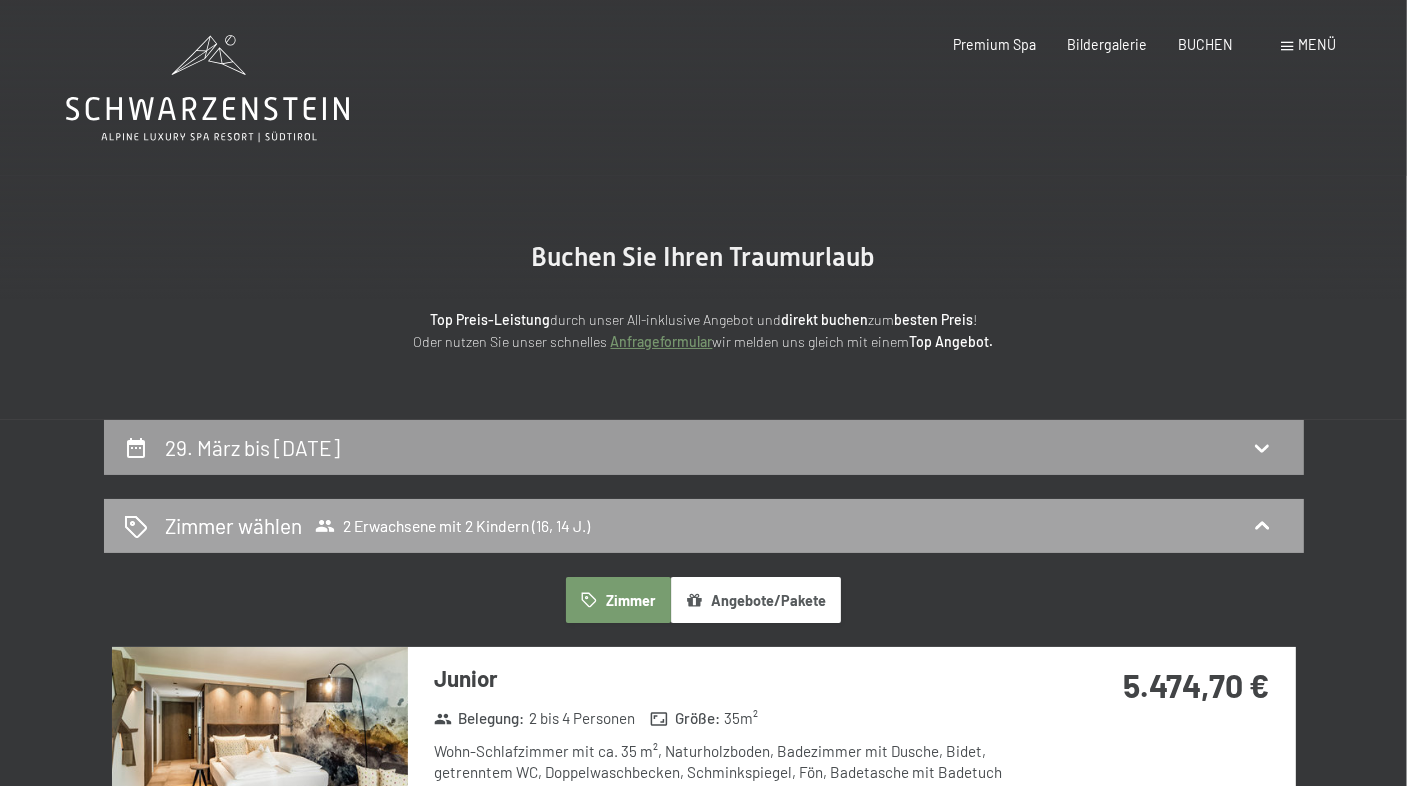 click on "2 Erwachsene mit 2 Kindern (16, 14 J.)" at bounding box center [452, 526] 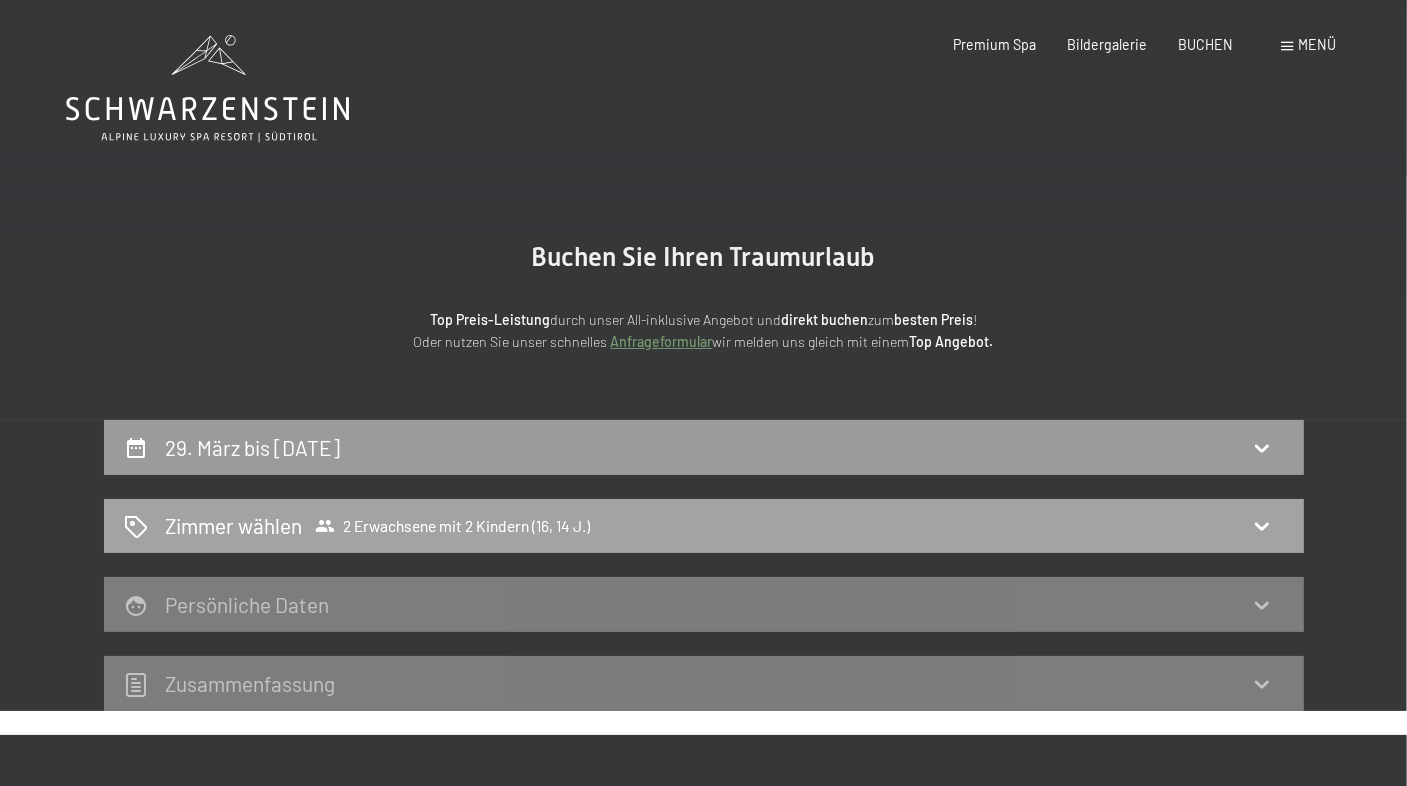 click 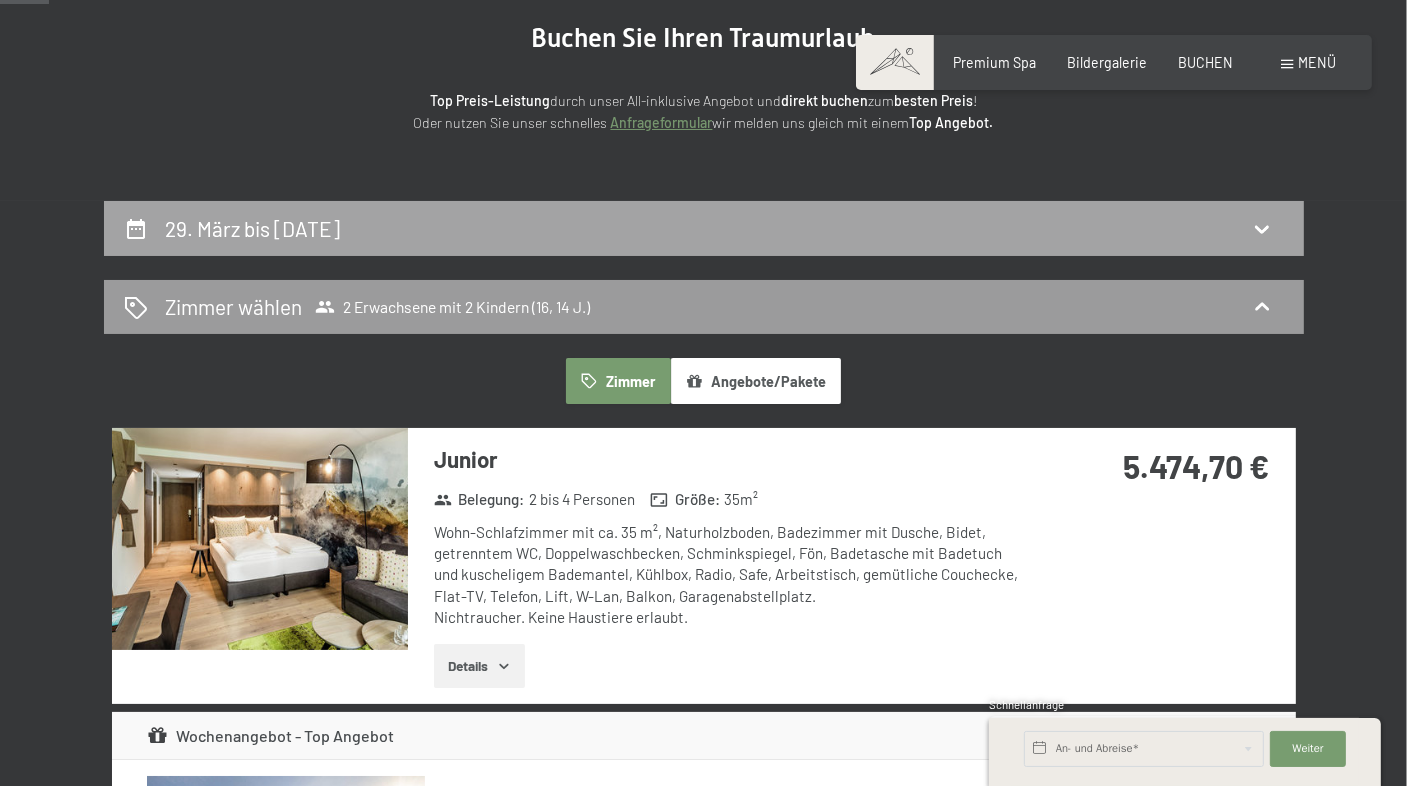 scroll, scrollTop: 200, scrollLeft: 0, axis: vertical 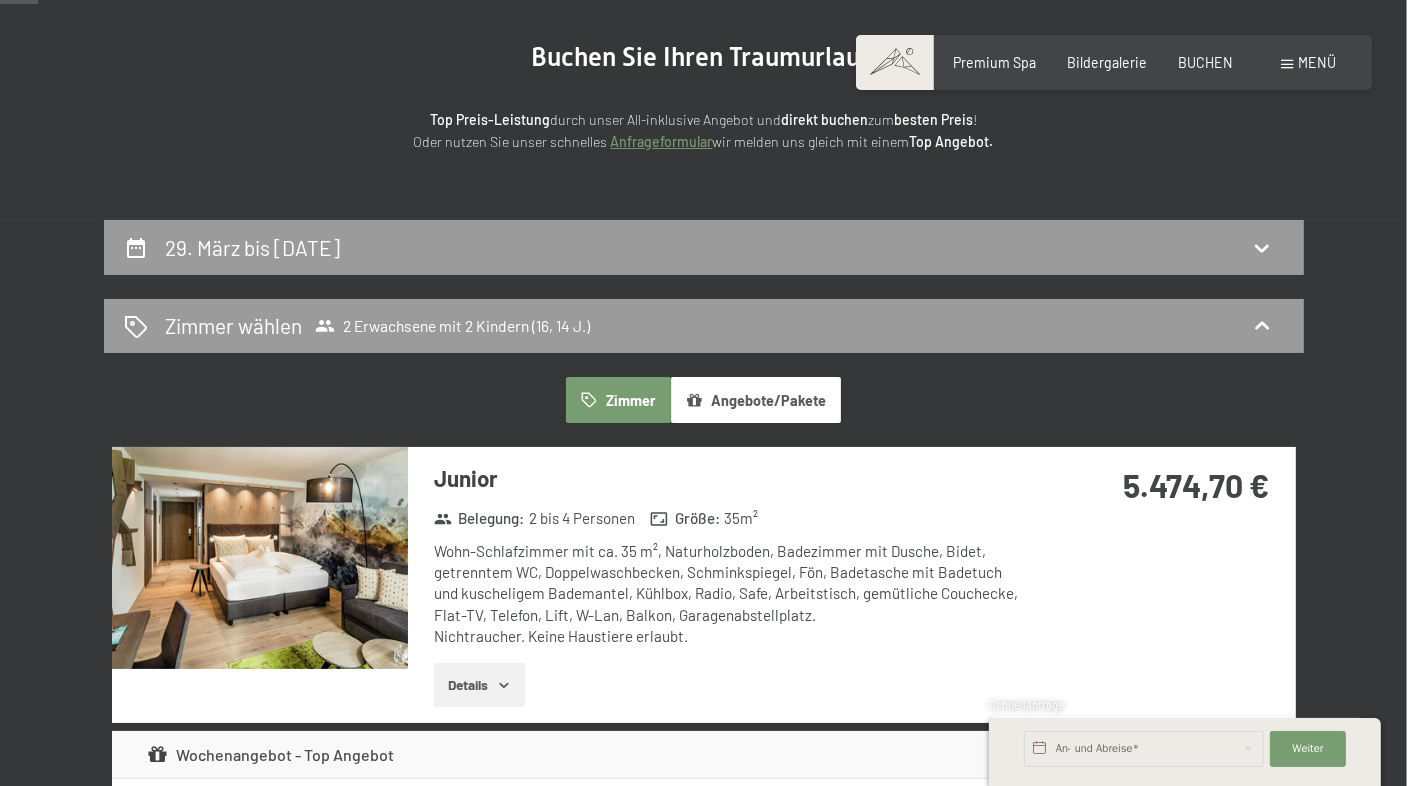 click on "Zimmer" at bounding box center (618, 400) 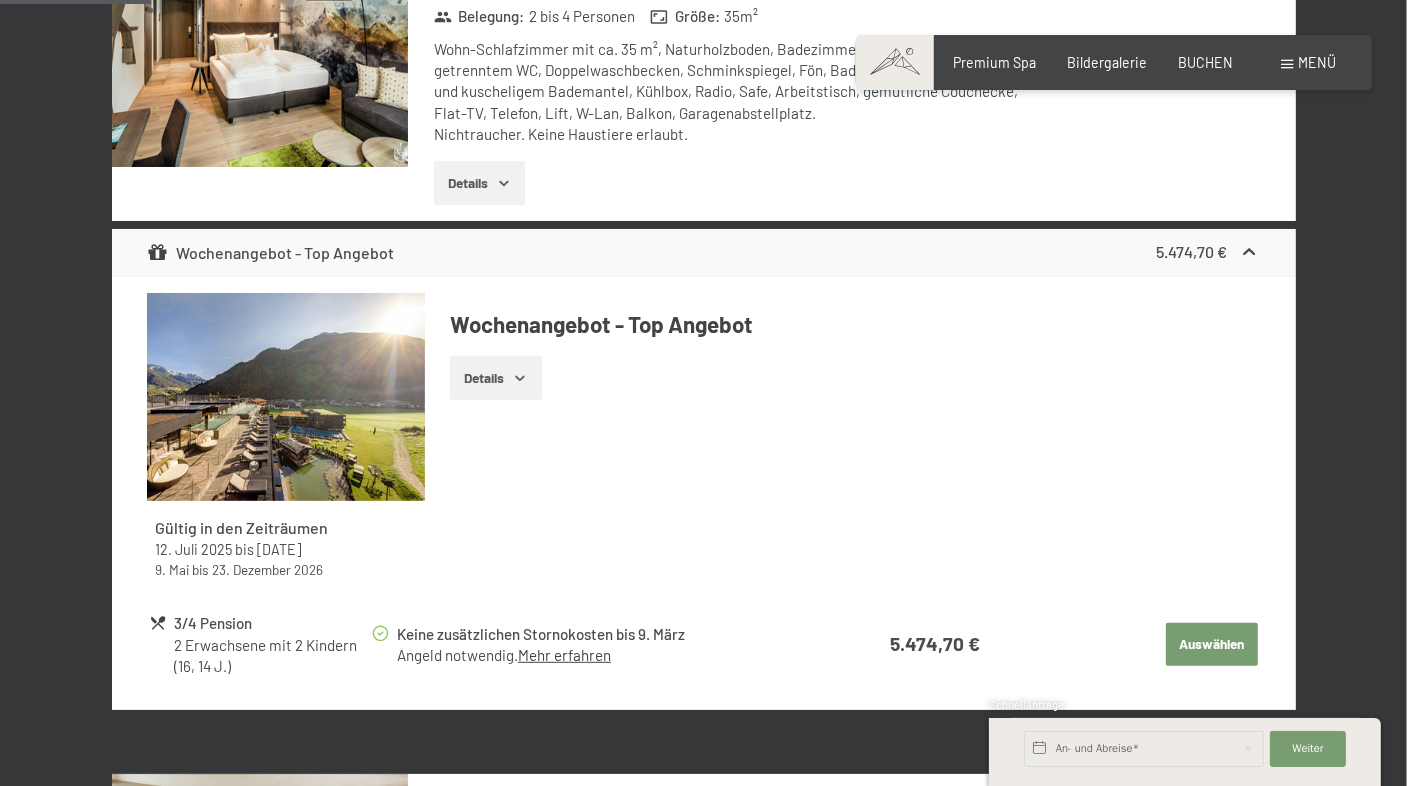 scroll, scrollTop: 400, scrollLeft: 0, axis: vertical 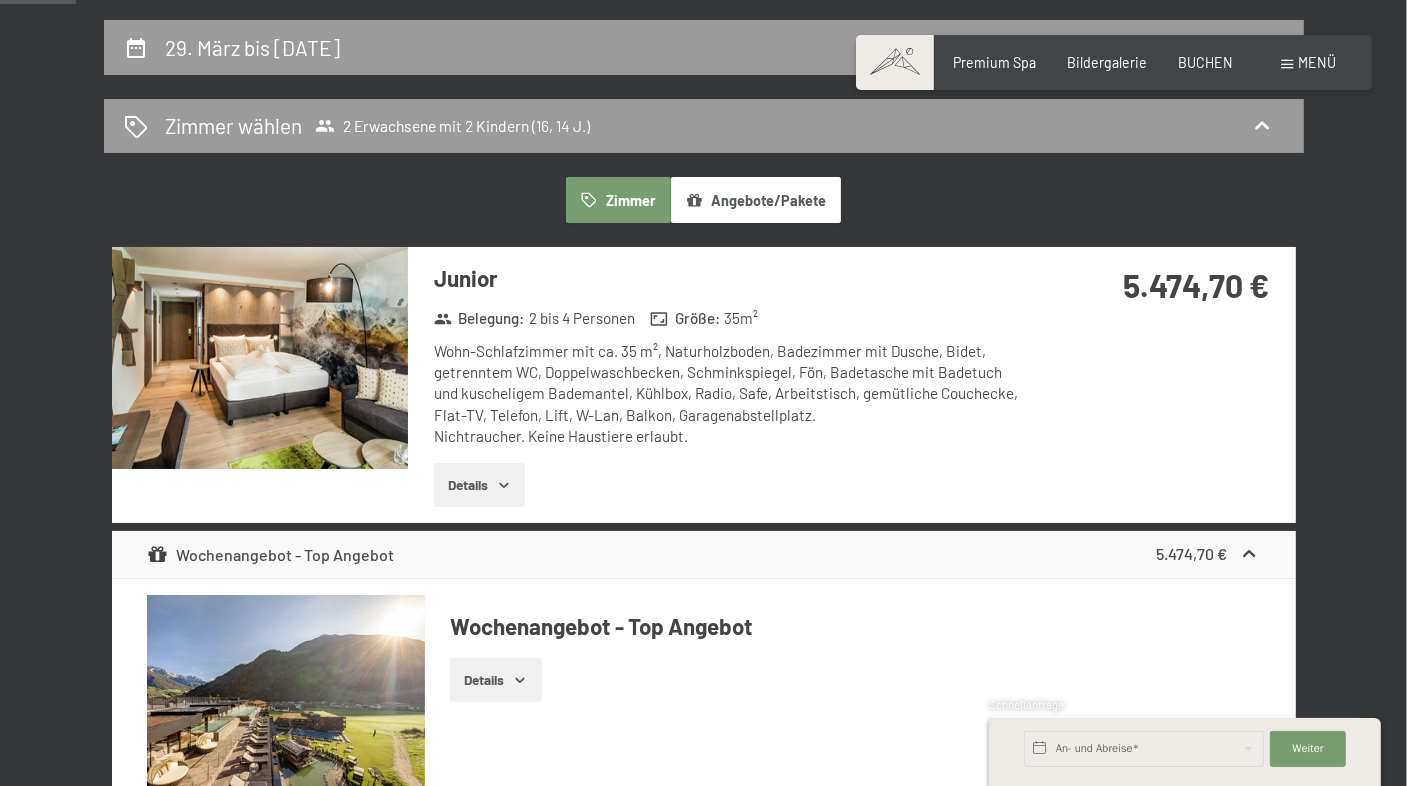 click at bounding box center [260, 358] 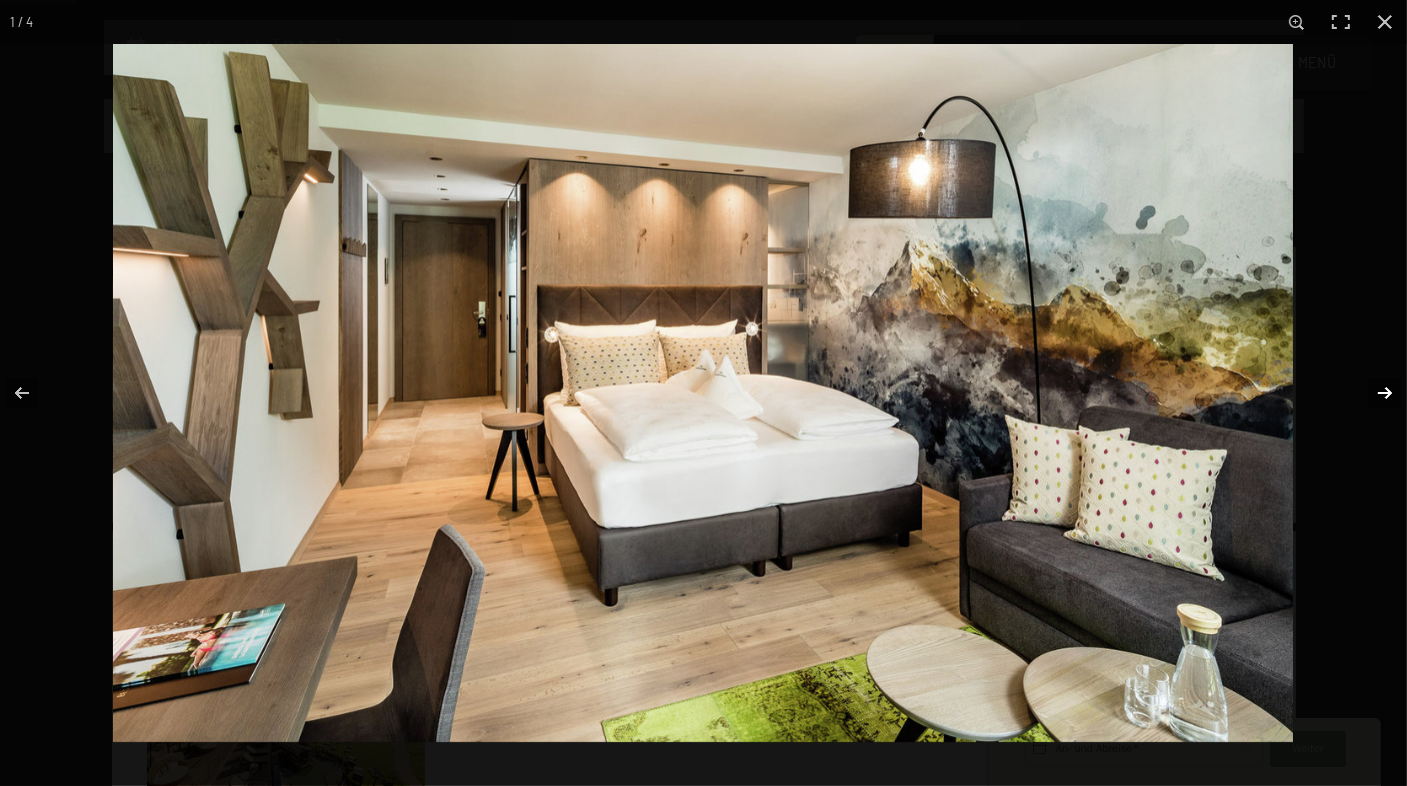 click at bounding box center (1372, 393) 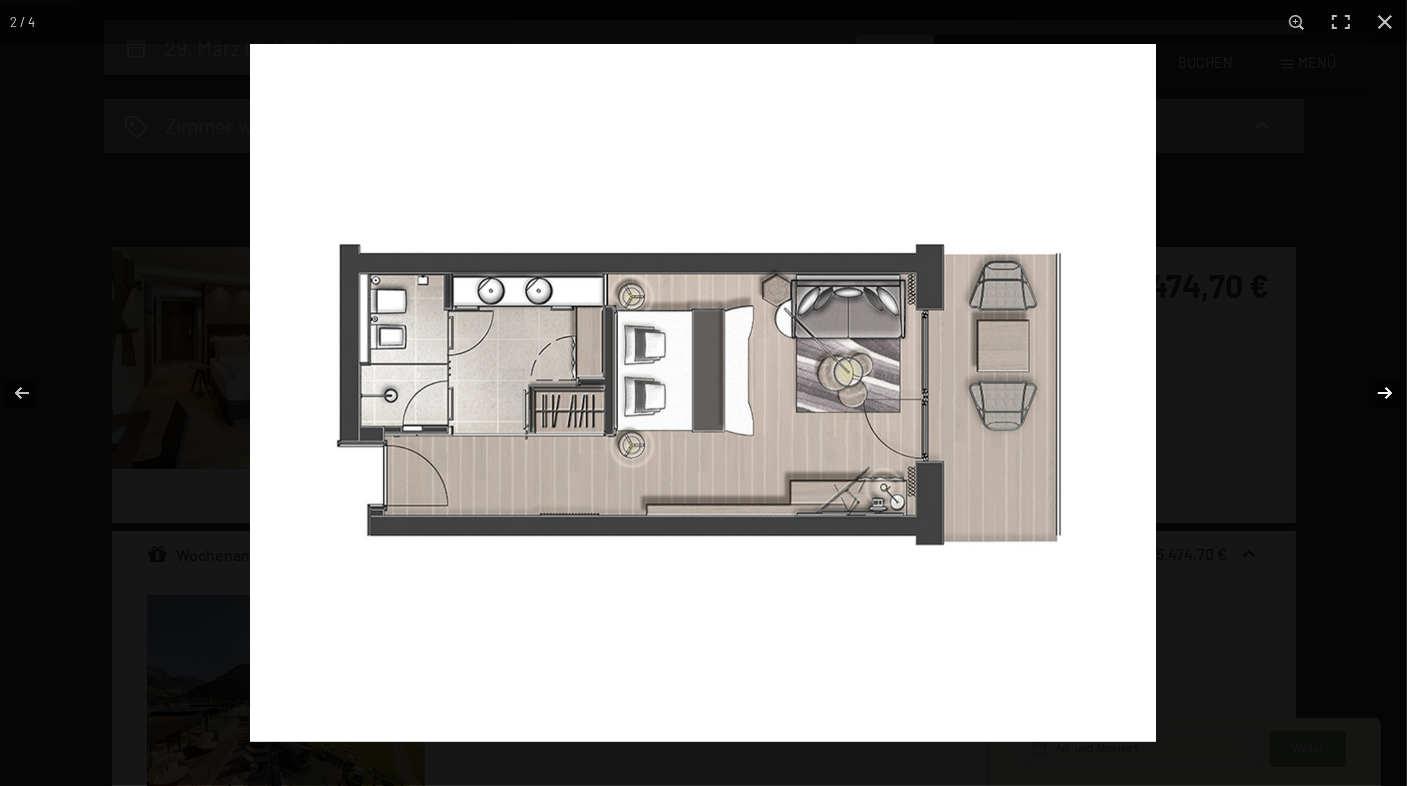 click at bounding box center (1372, 393) 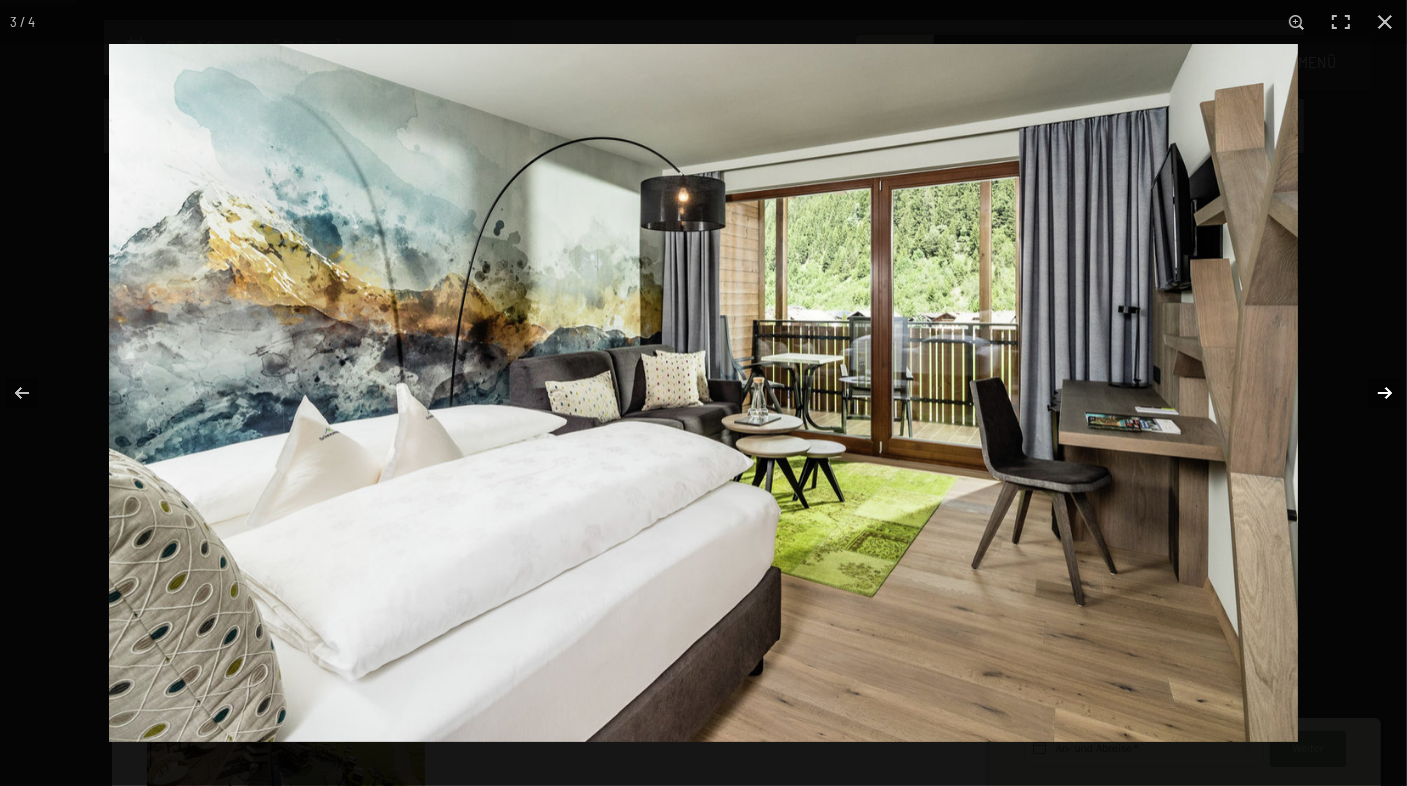 click at bounding box center (1372, 393) 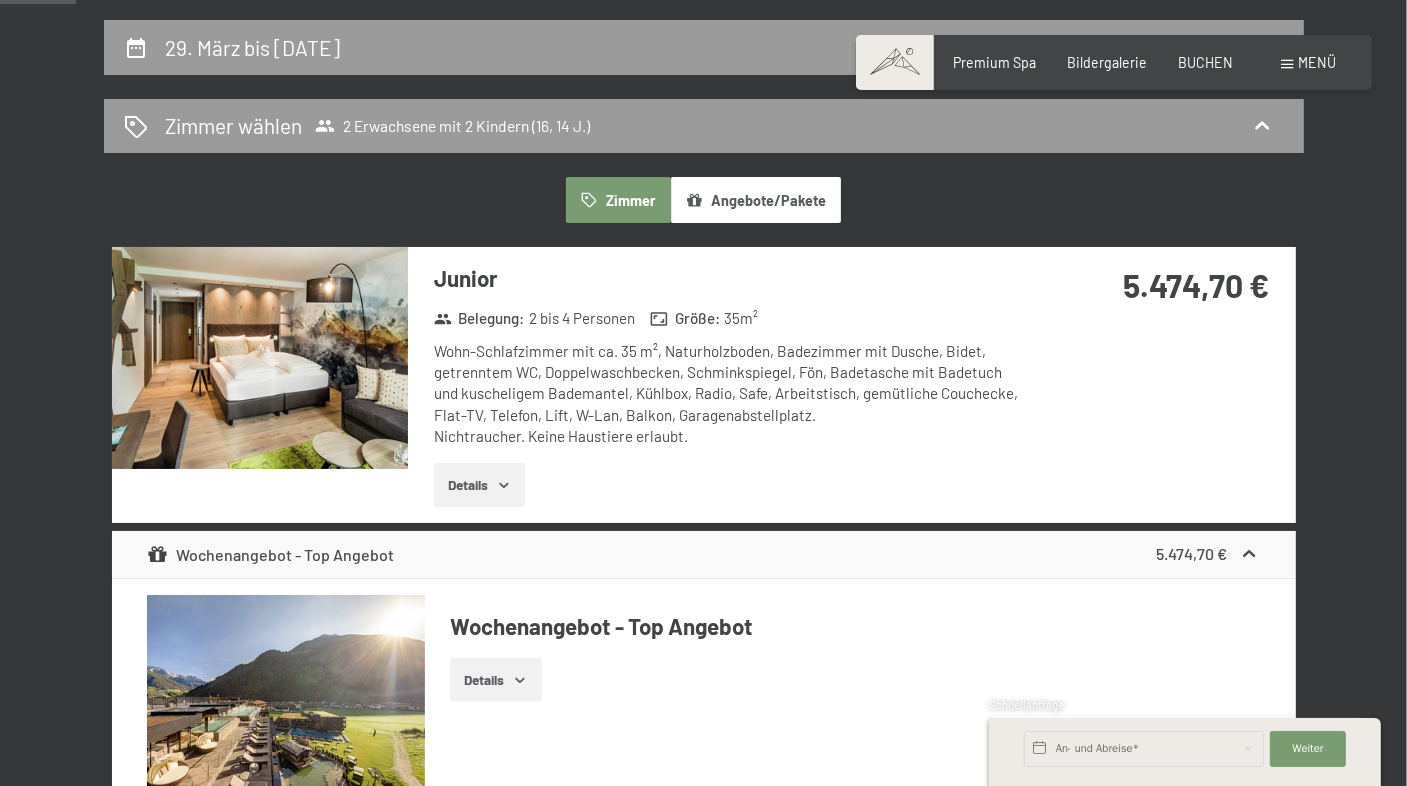 click at bounding box center (0, 0) 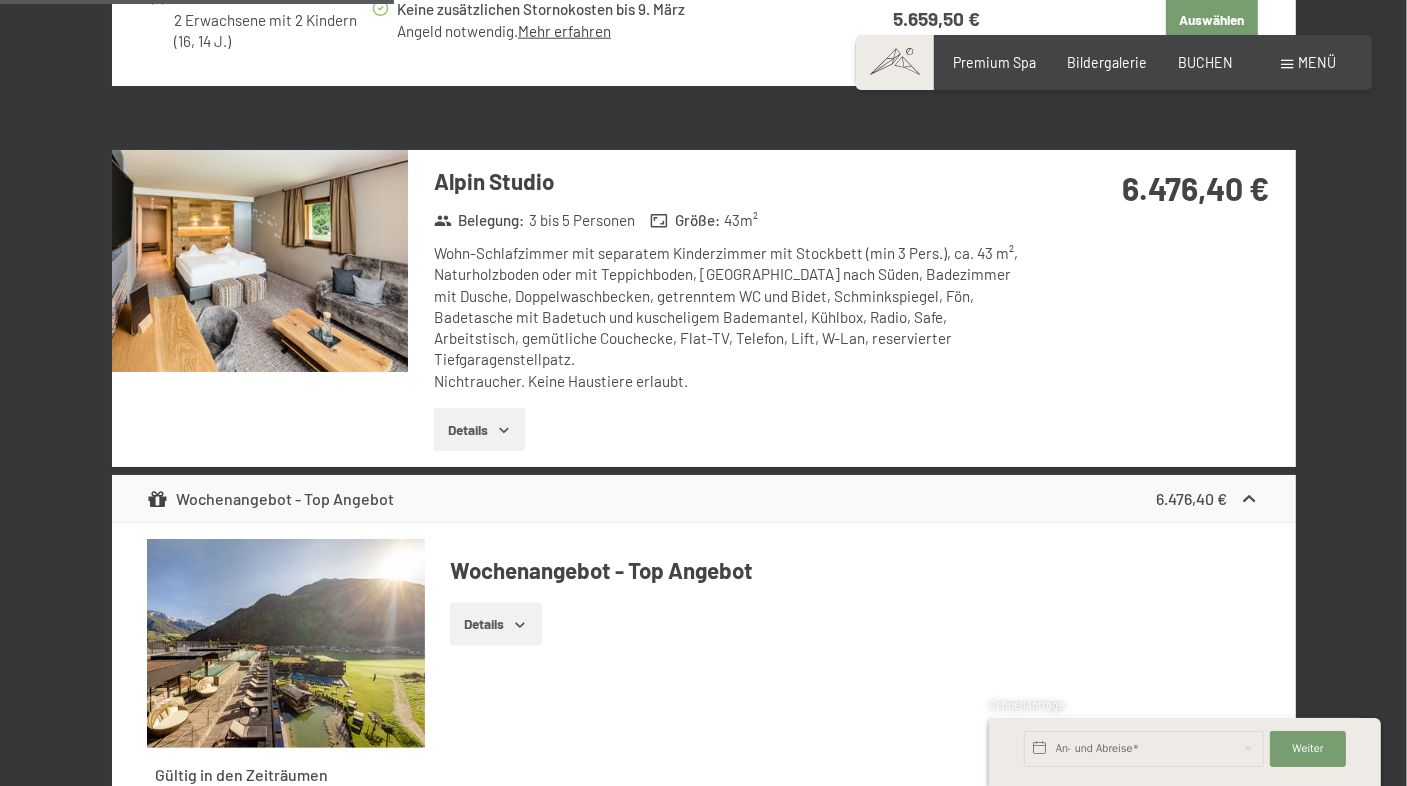 scroll, scrollTop: 2200, scrollLeft: 0, axis: vertical 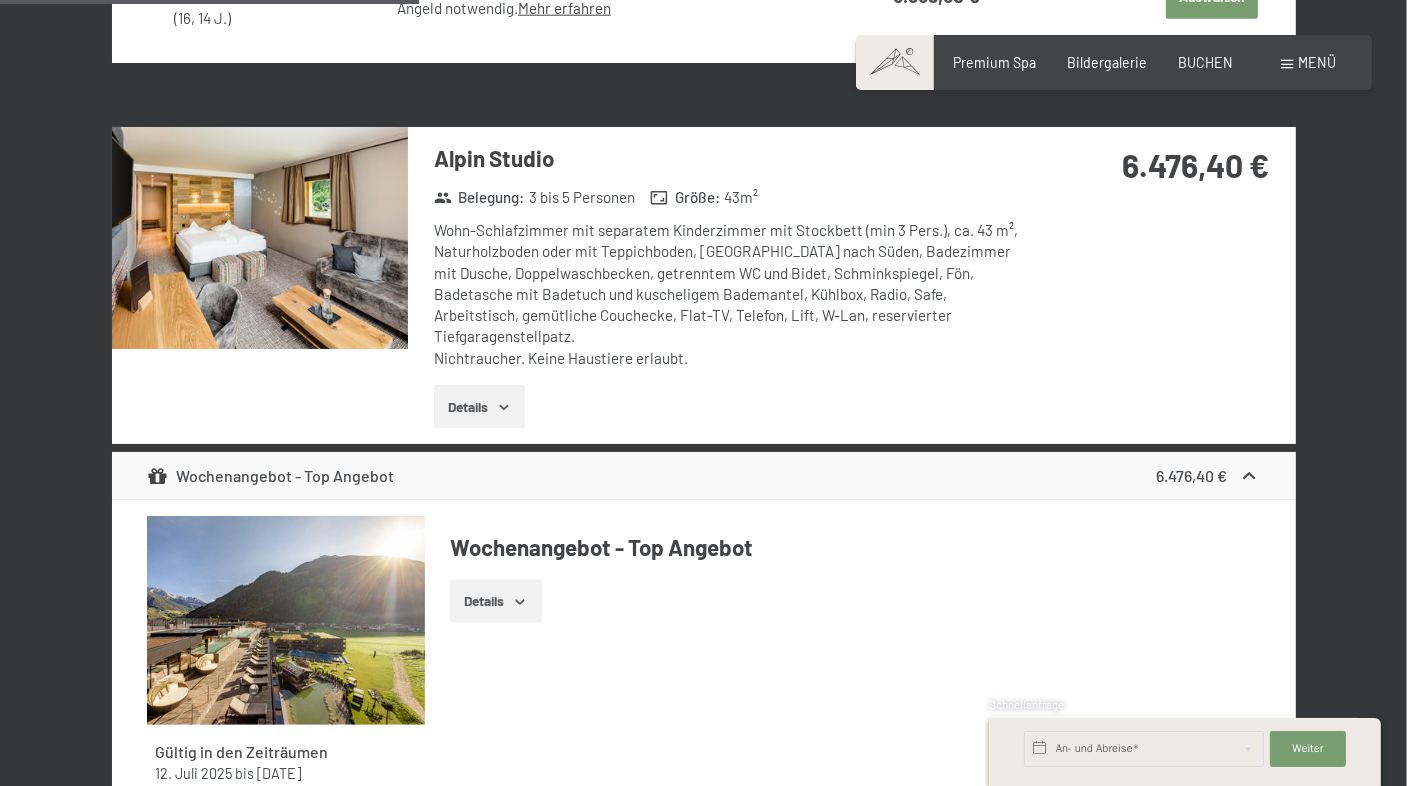 click on "Details" at bounding box center (479, 407) 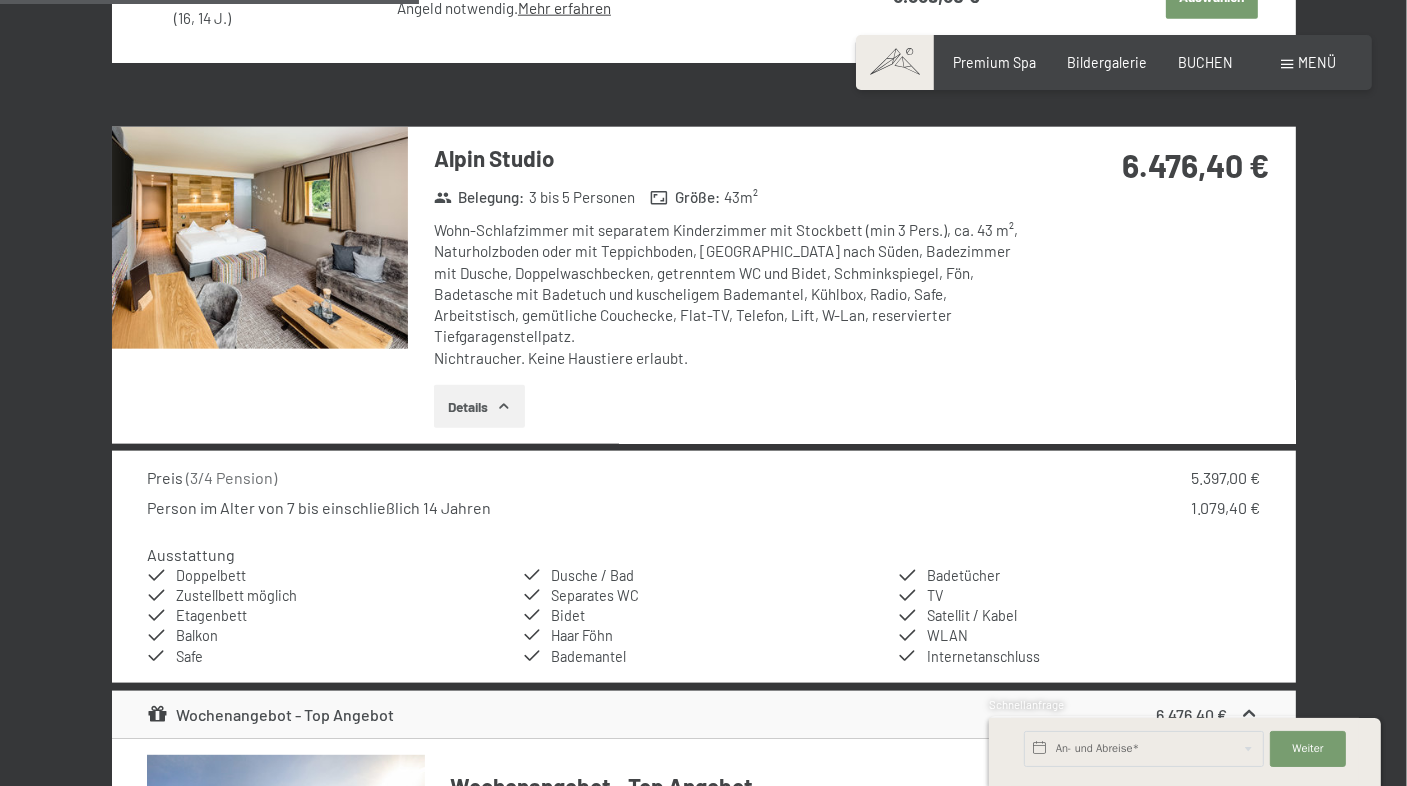 click at bounding box center (260, 238) 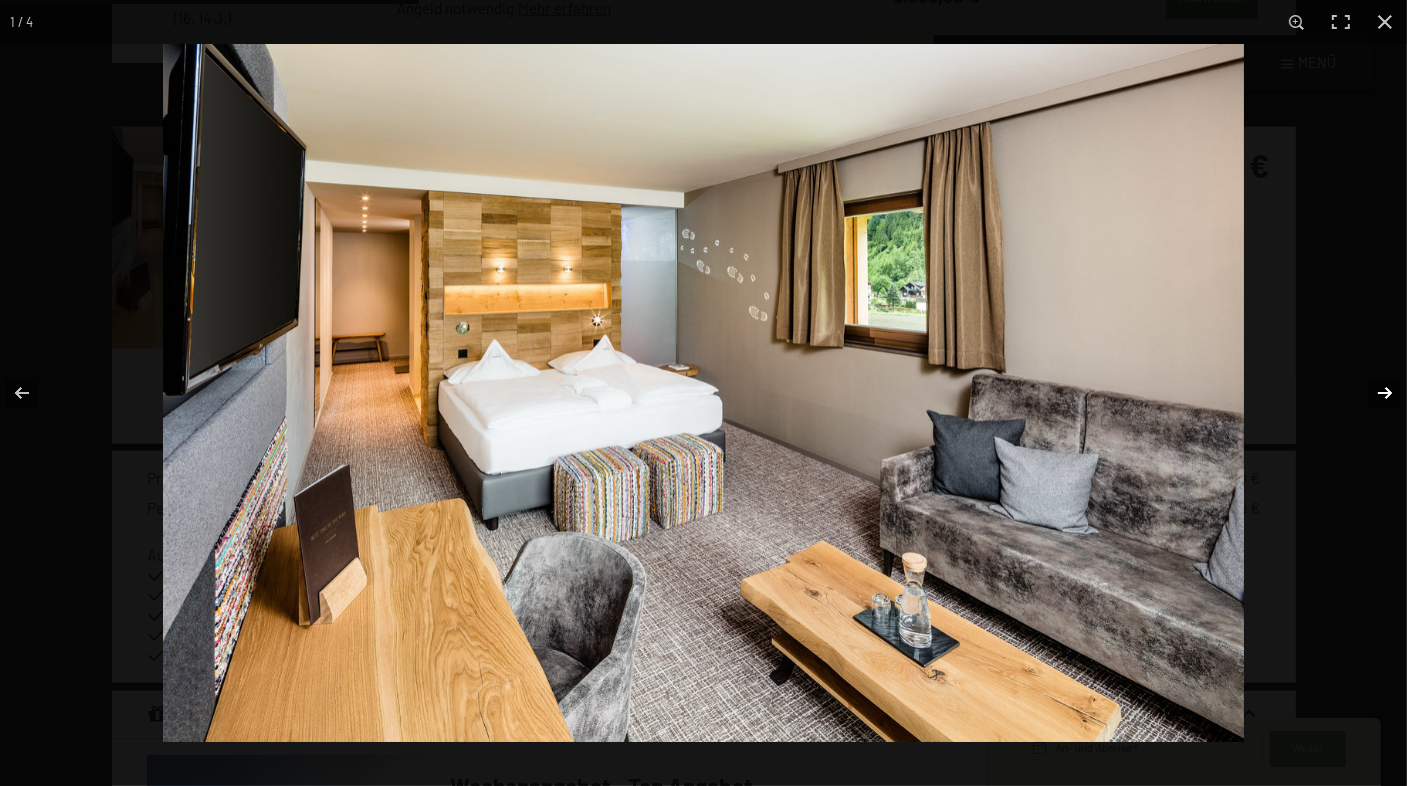 click at bounding box center (1372, 393) 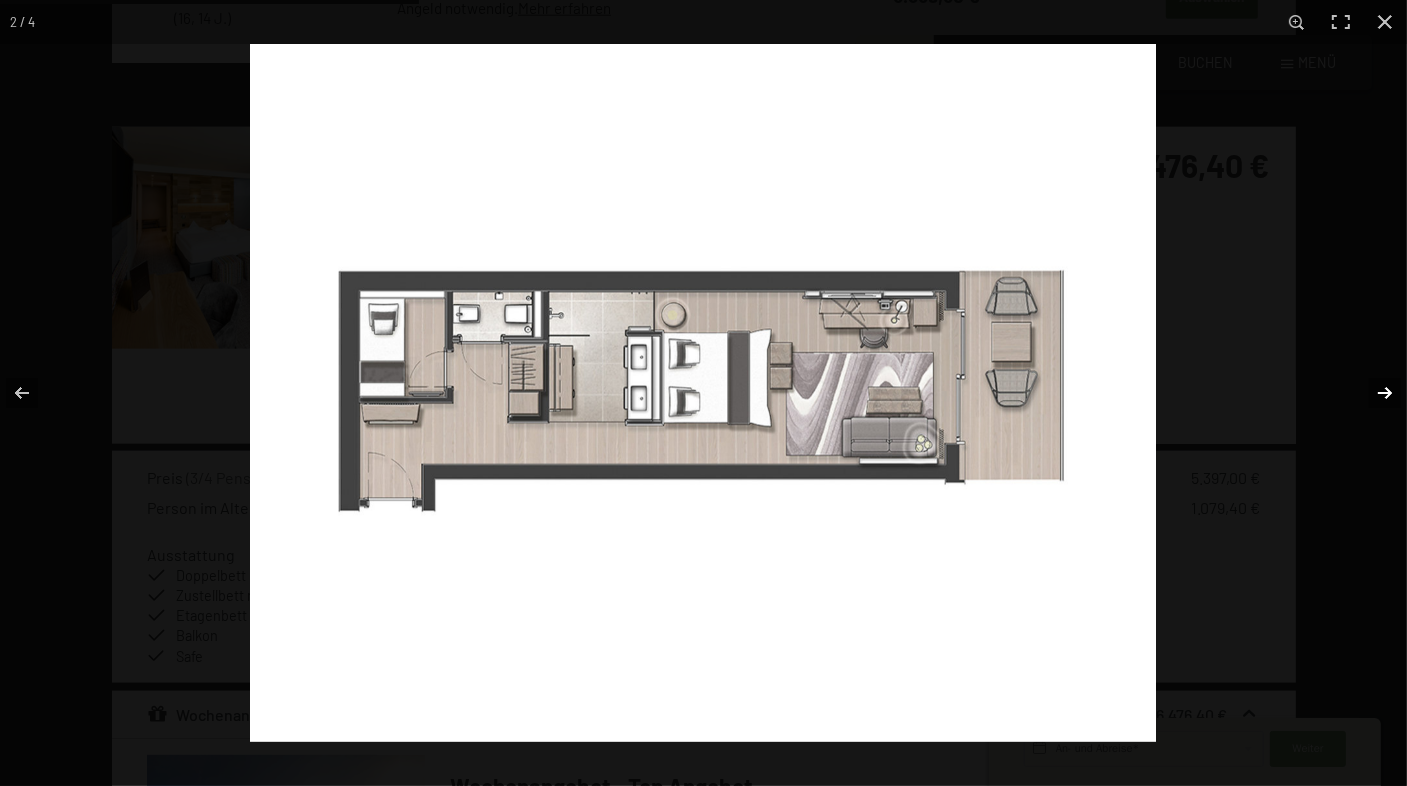 click at bounding box center (1372, 393) 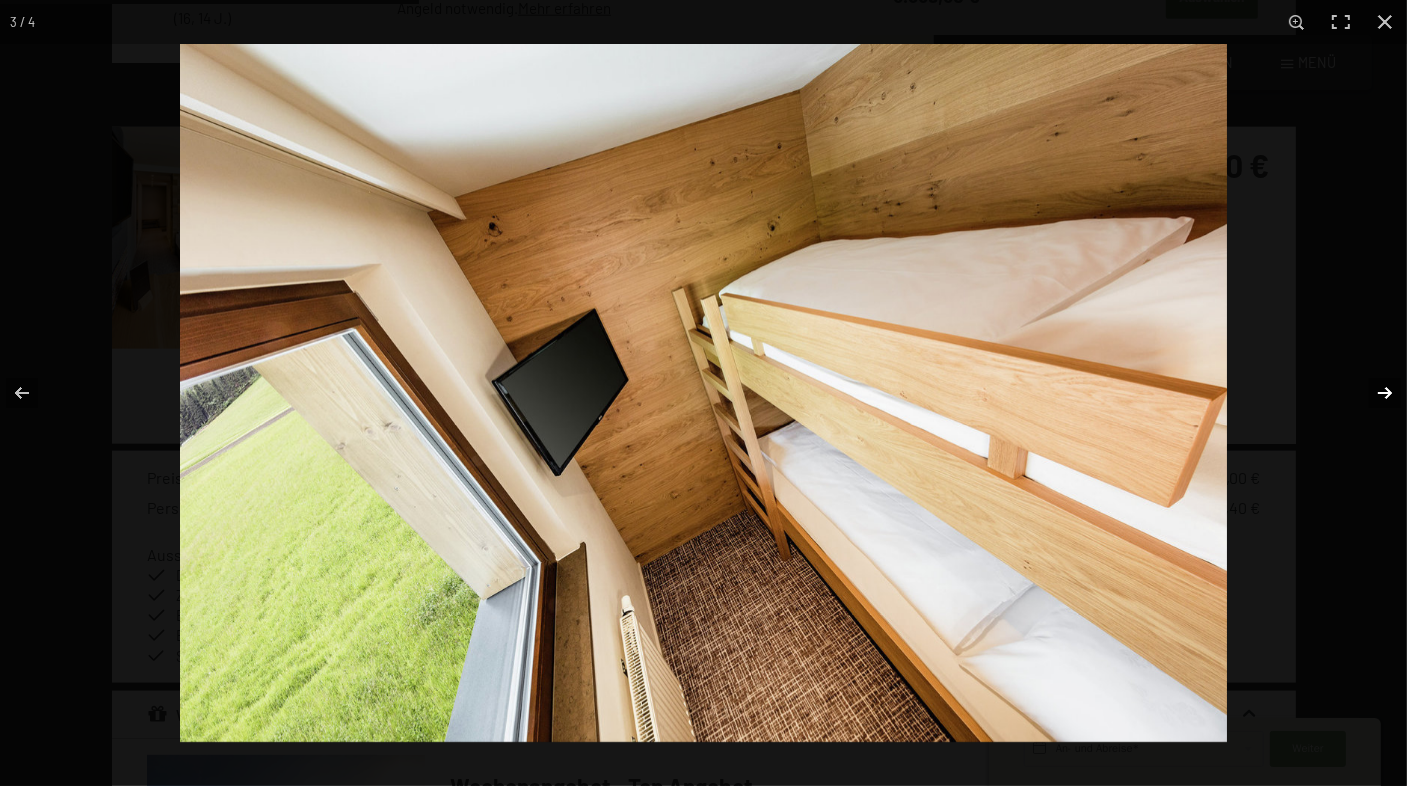 click at bounding box center (1372, 393) 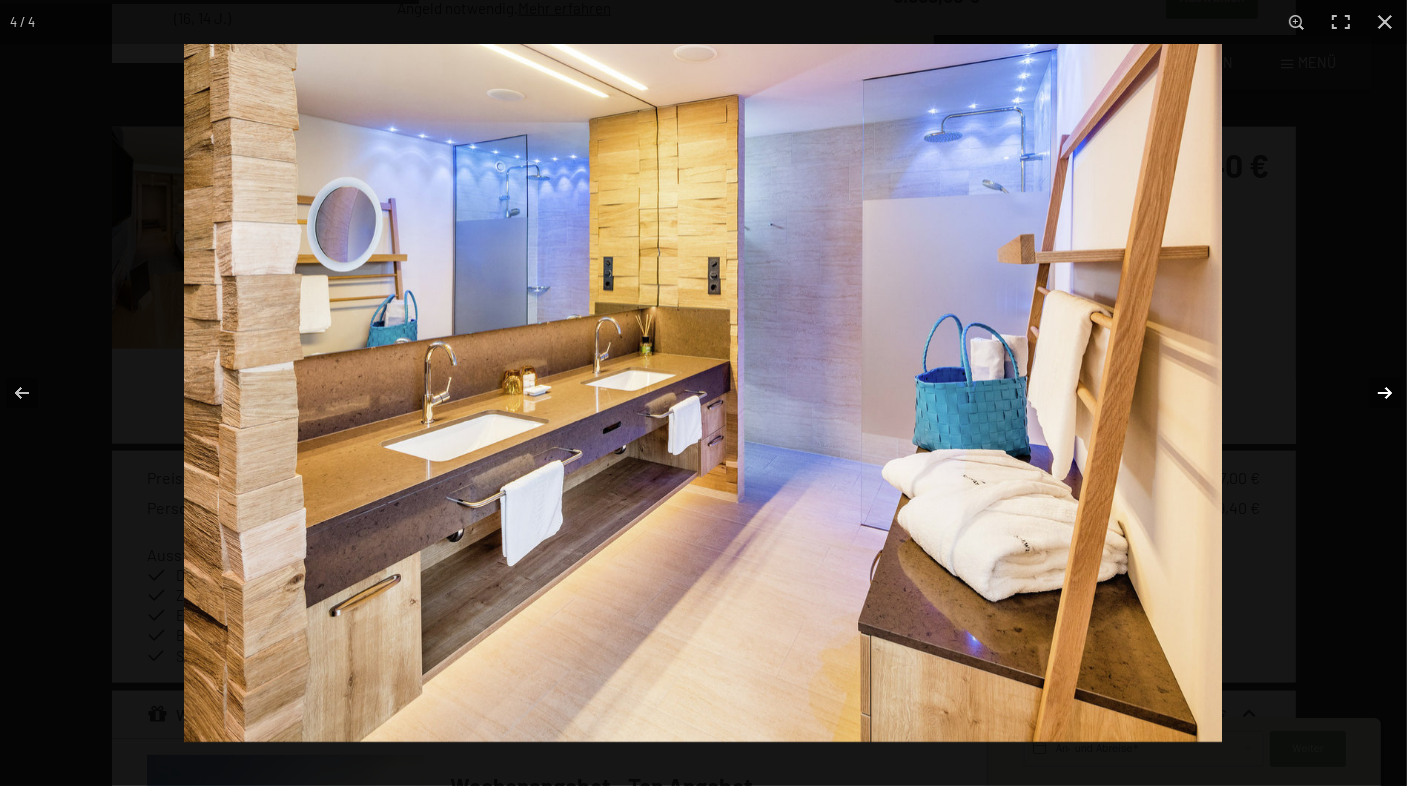 click at bounding box center (1372, 393) 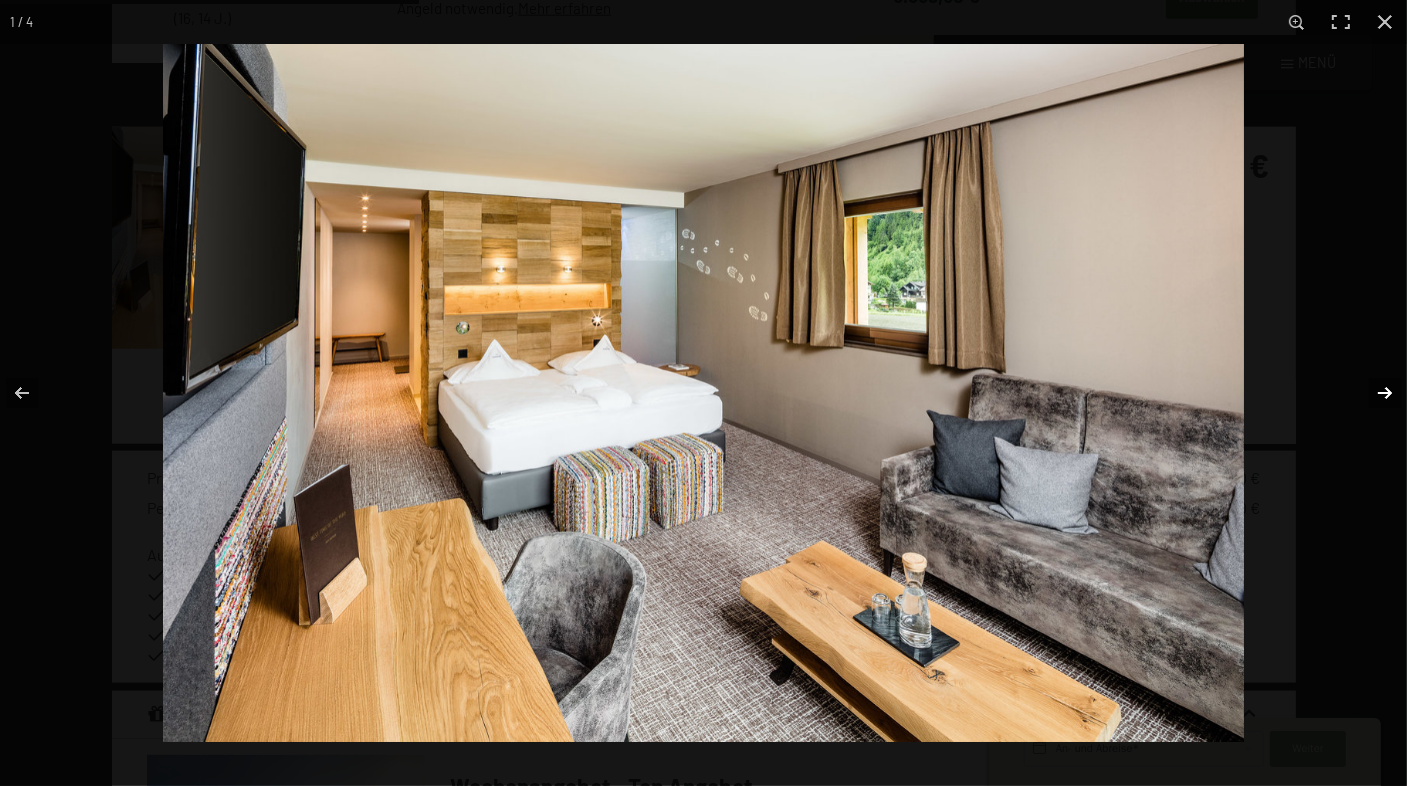 click at bounding box center [1372, 393] 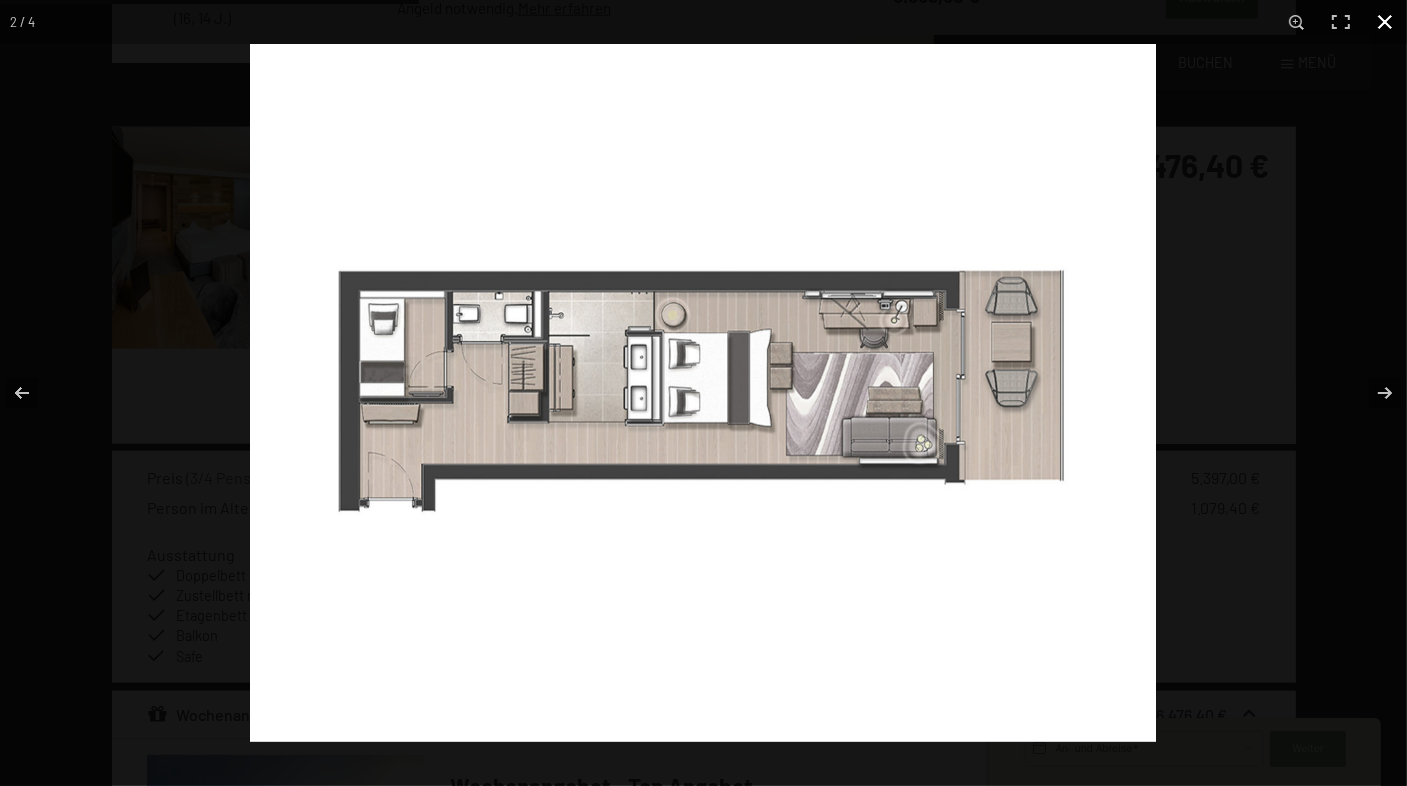 click at bounding box center [1385, 22] 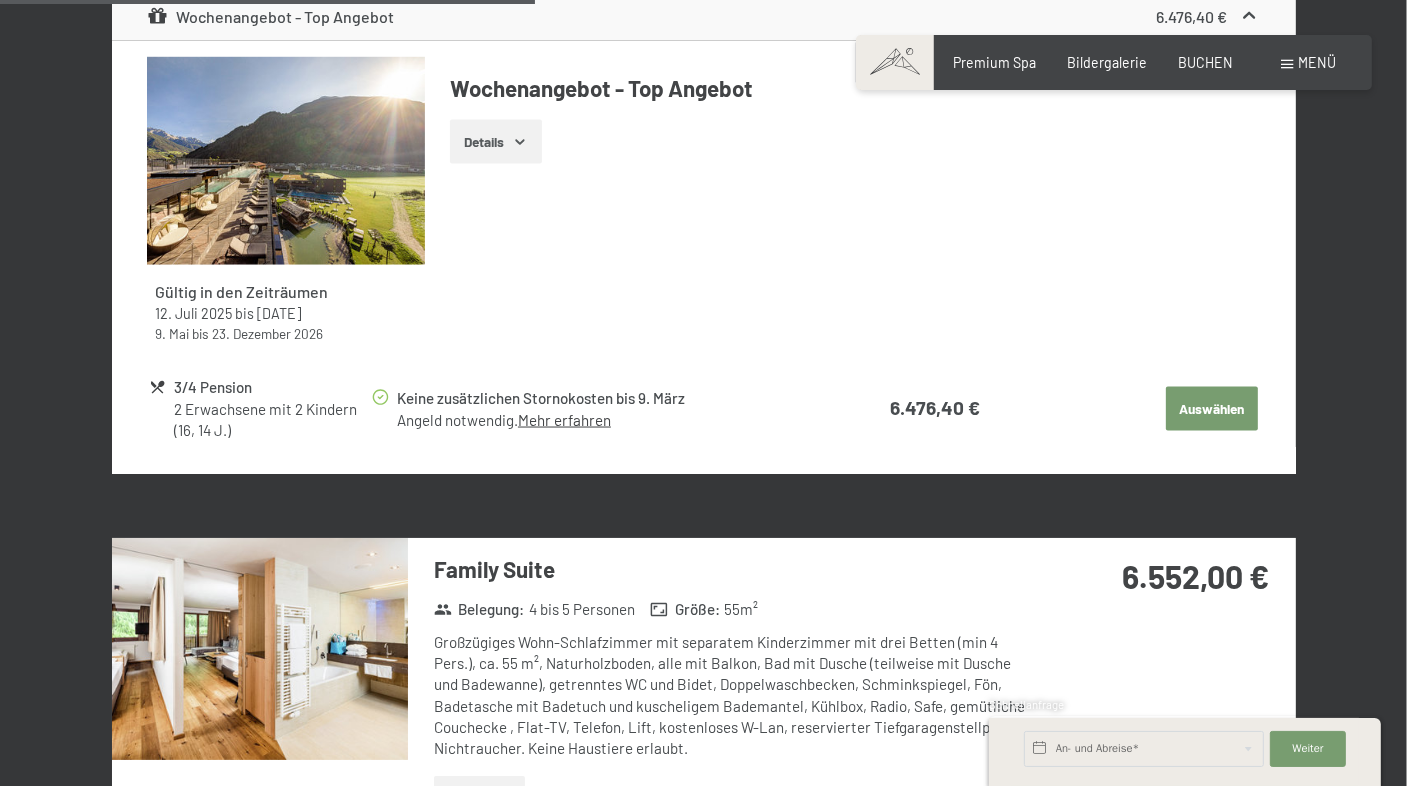 scroll, scrollTop: 2900, scrollLeft: 0, axis: vertical 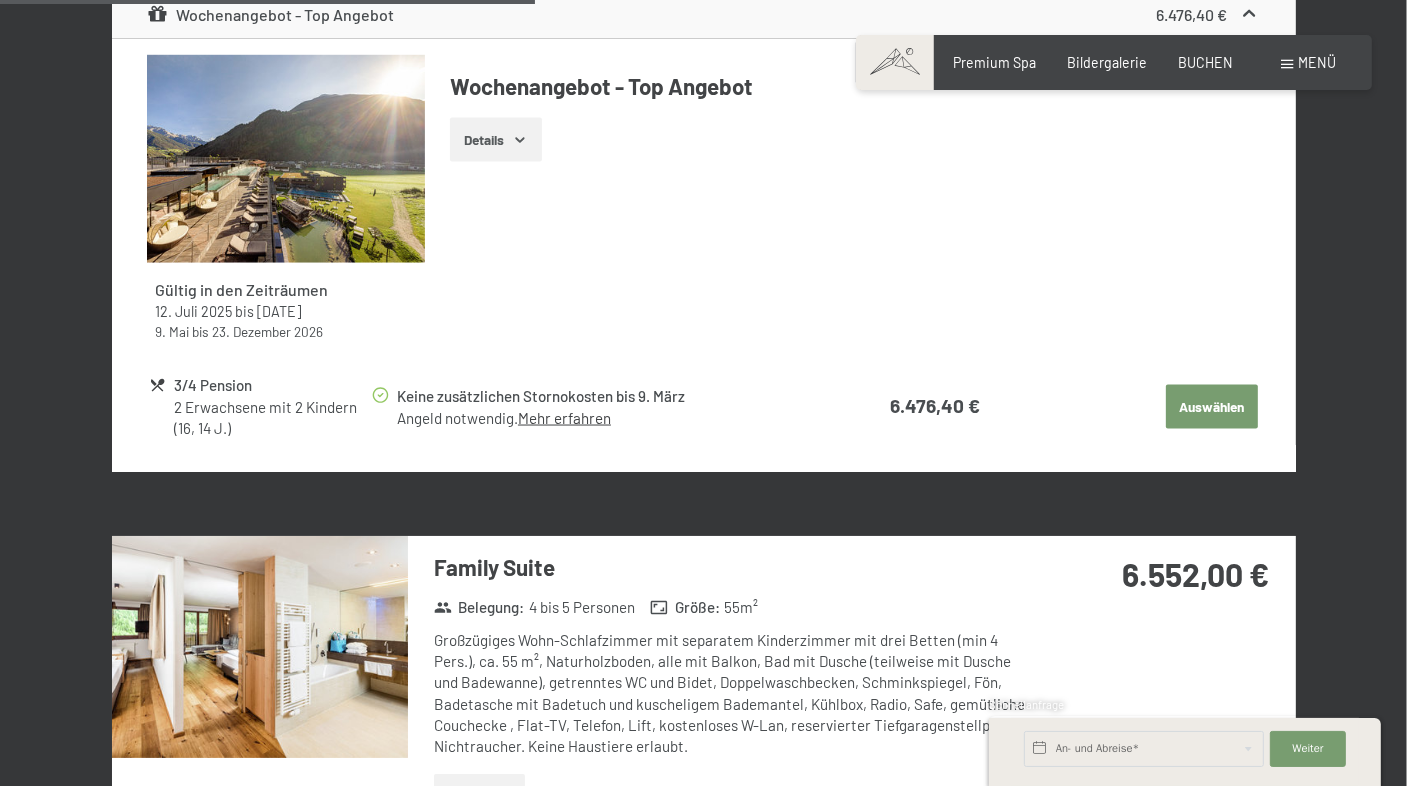 click at bounding box center (286, -1801) 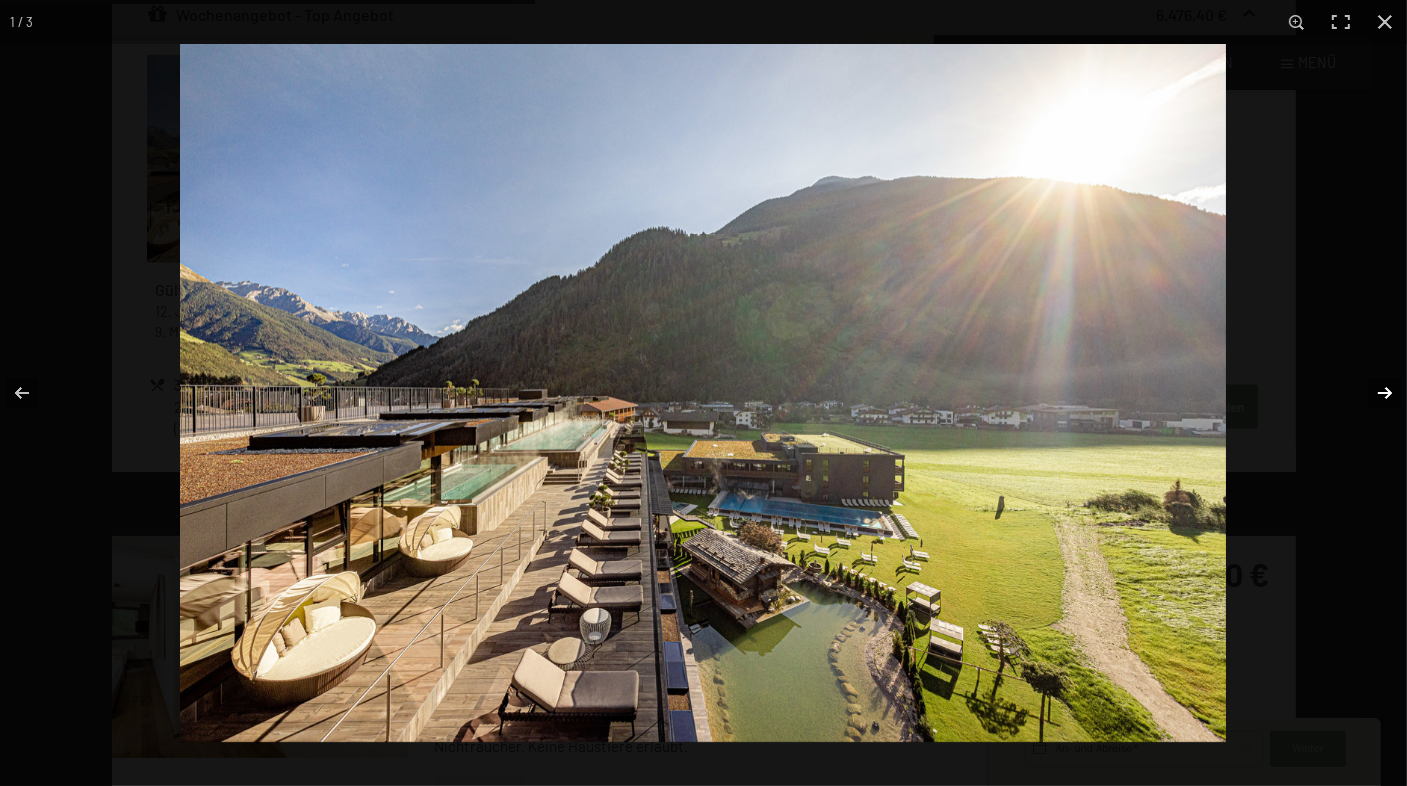 click at bounding box center [1372, 393] 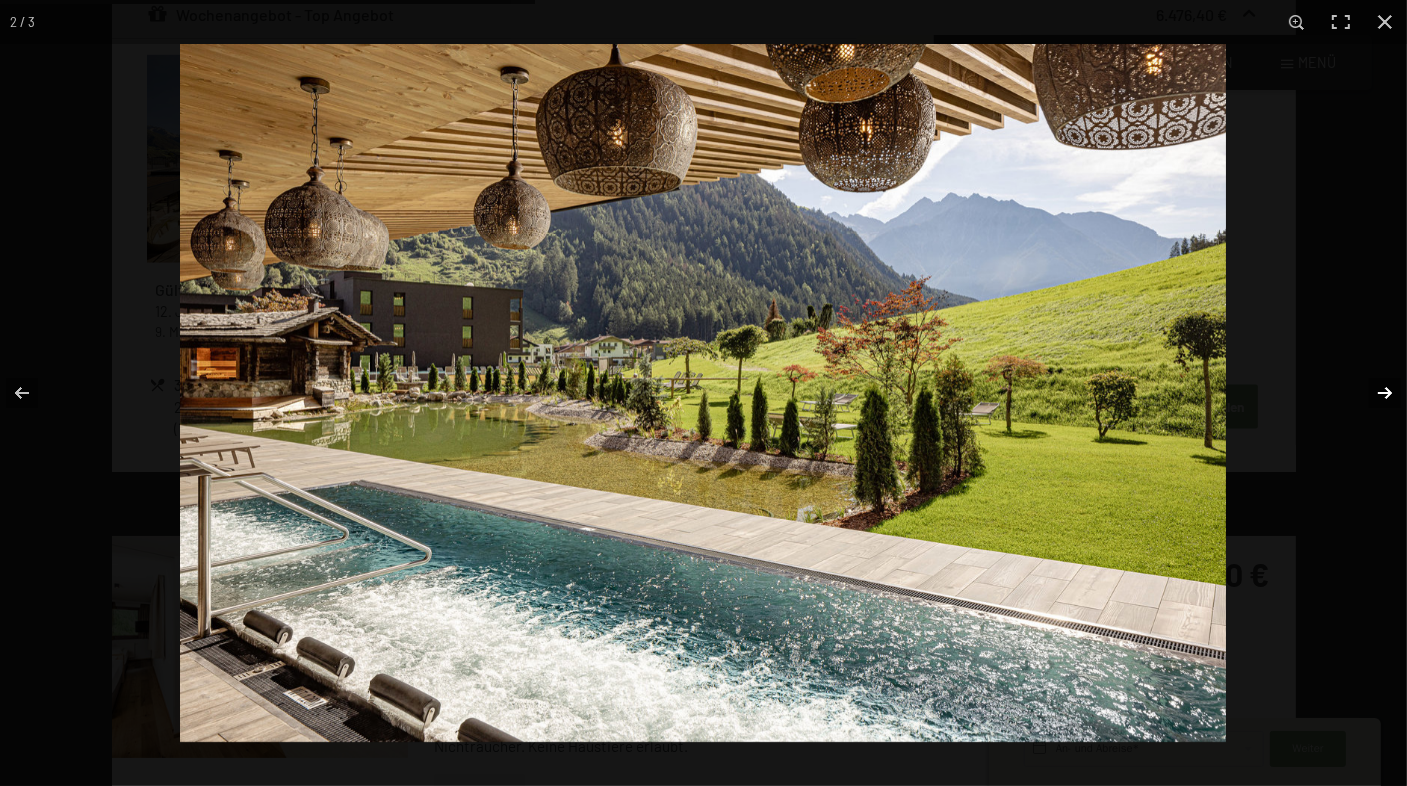 click at bounding box center [1372, 393] 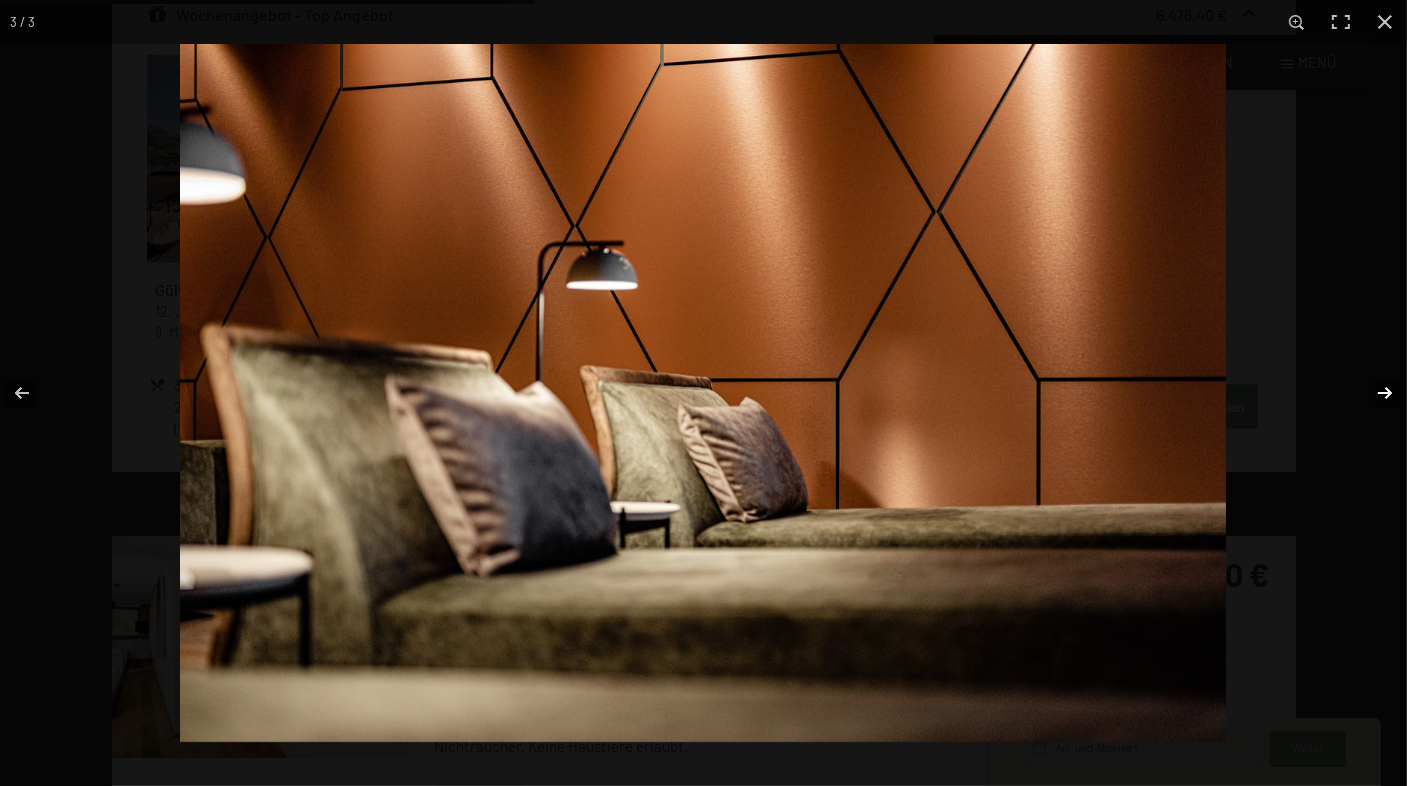 click at bounding box center [1372, 393] 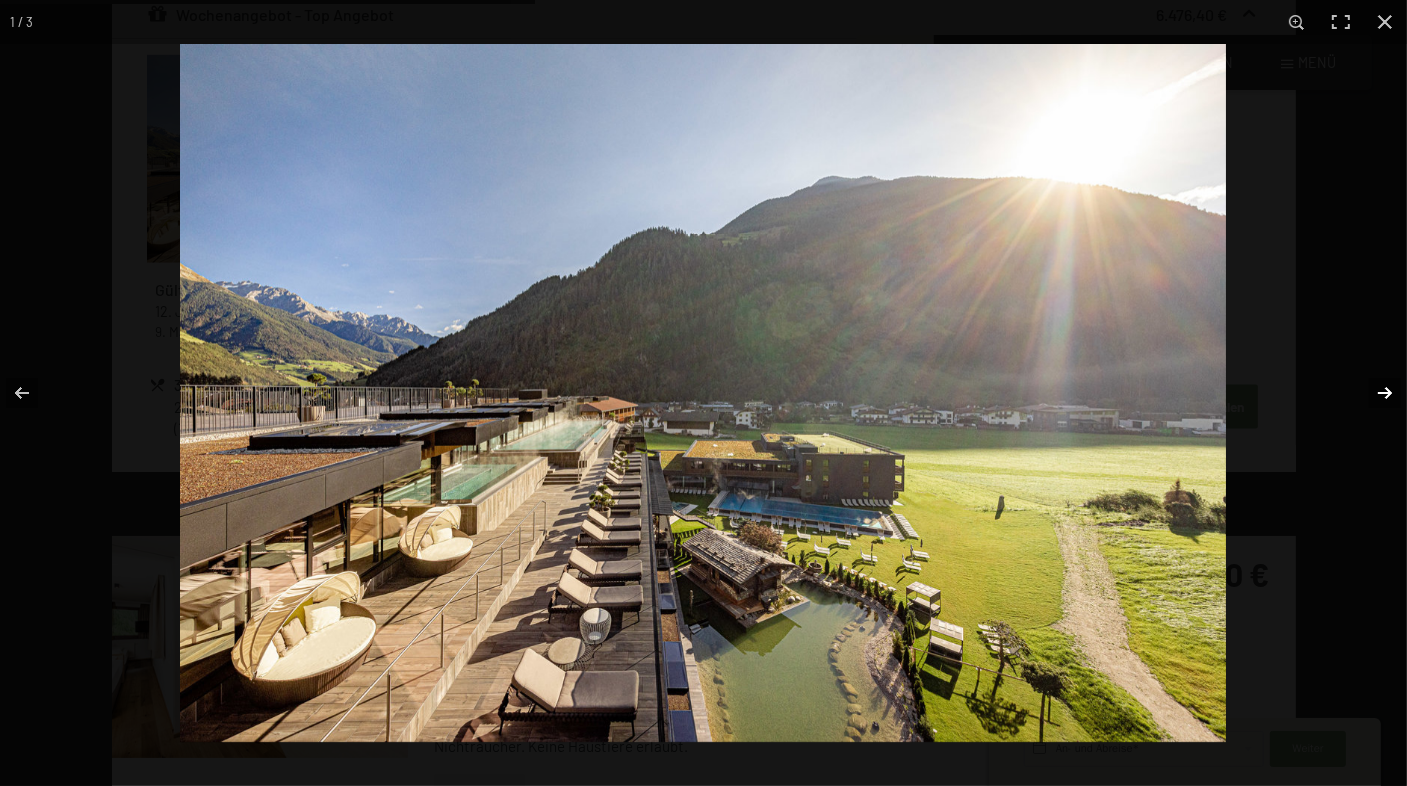 click at bounding box center [1372, 393] 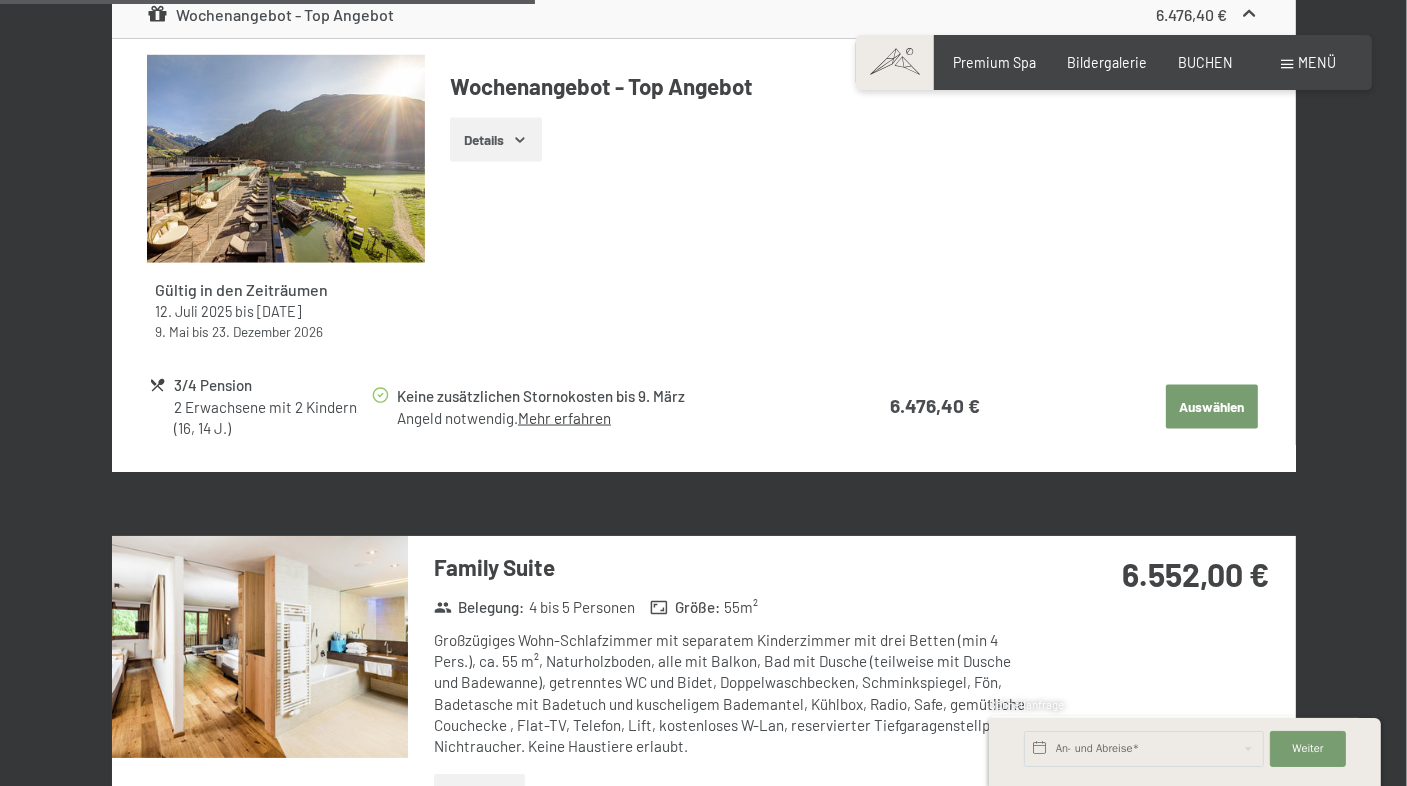 click at bounding box center [0, 0] 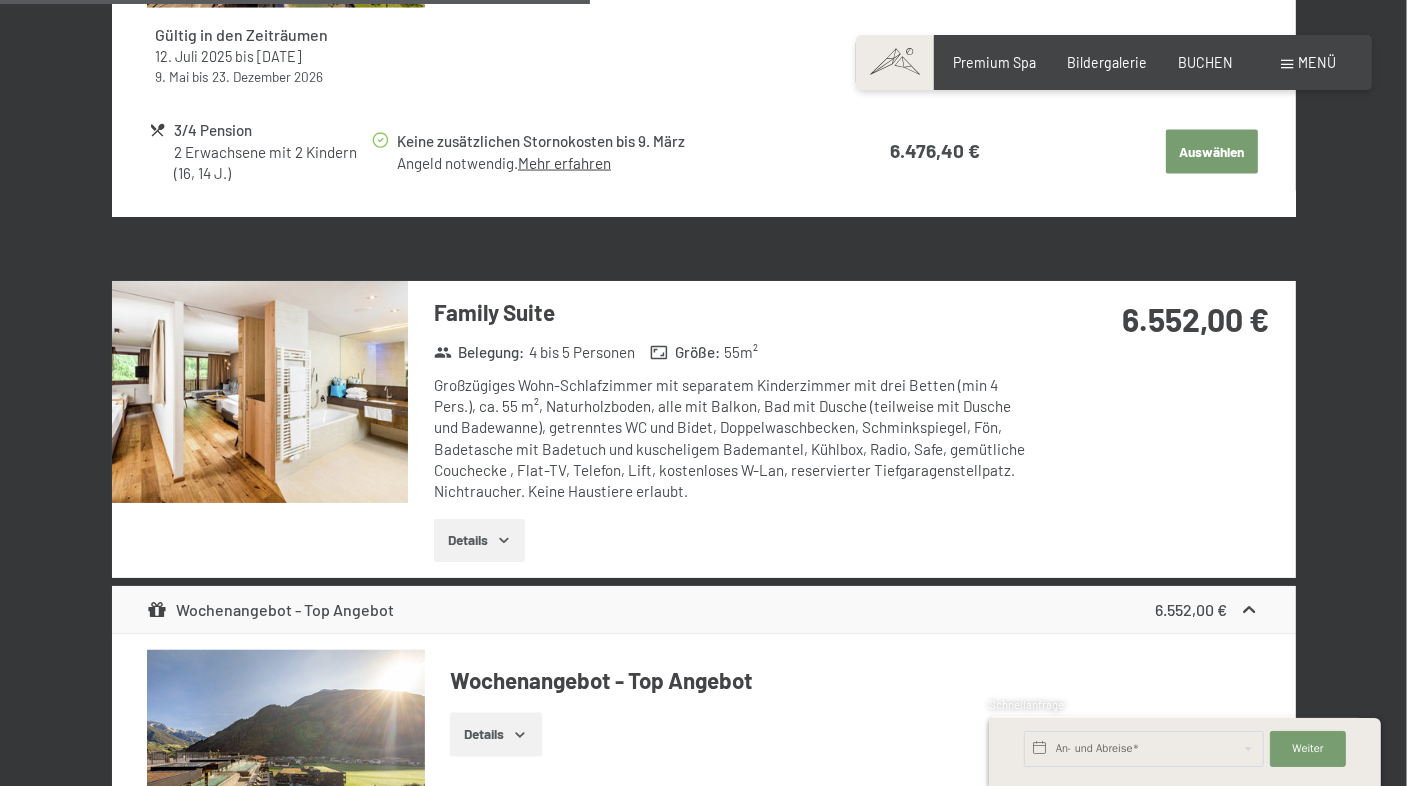 scroll, scrollTop: 3200, scrollLeft: 0, axis: vertical 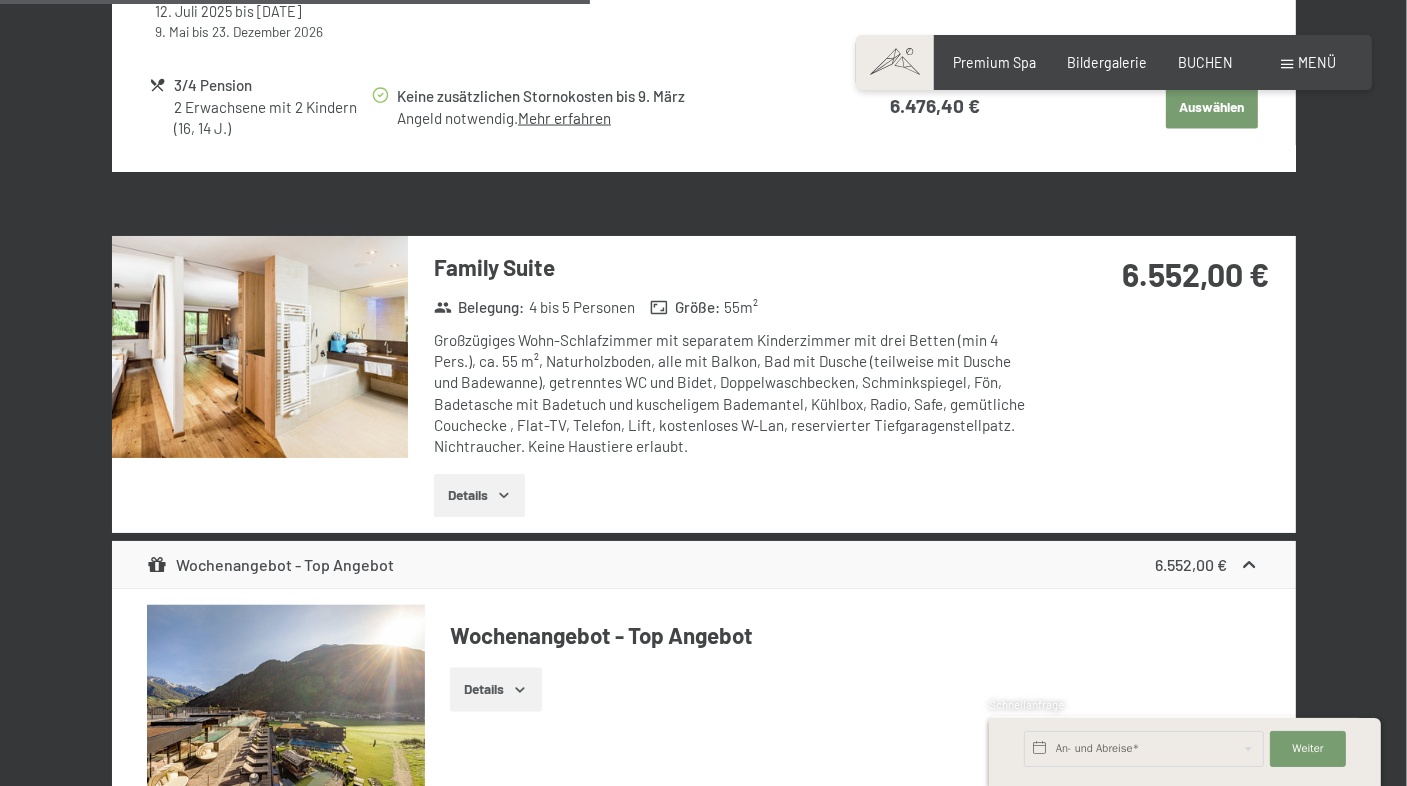 click on "Details" at bounding box center [479, 496] 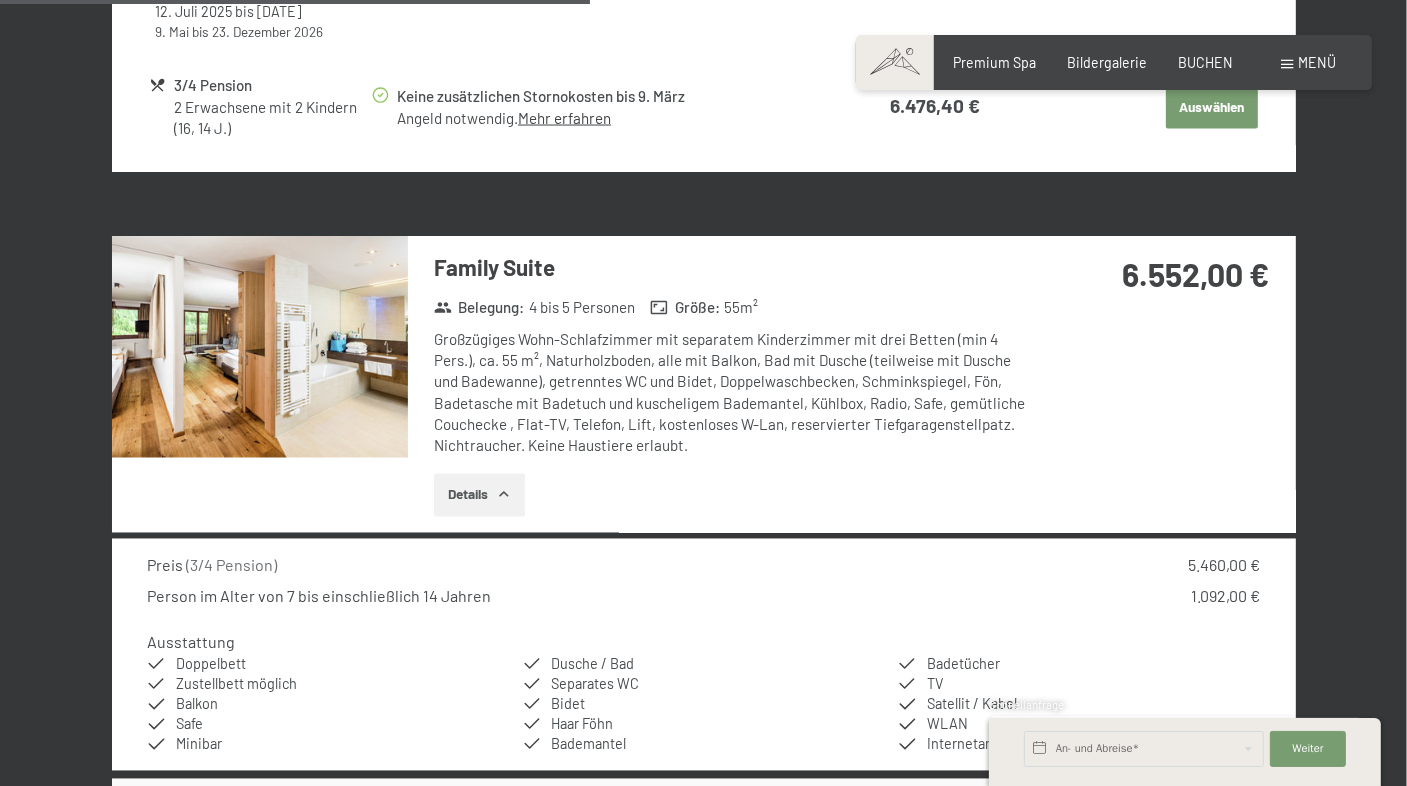 click at bounding box center [260, 347] 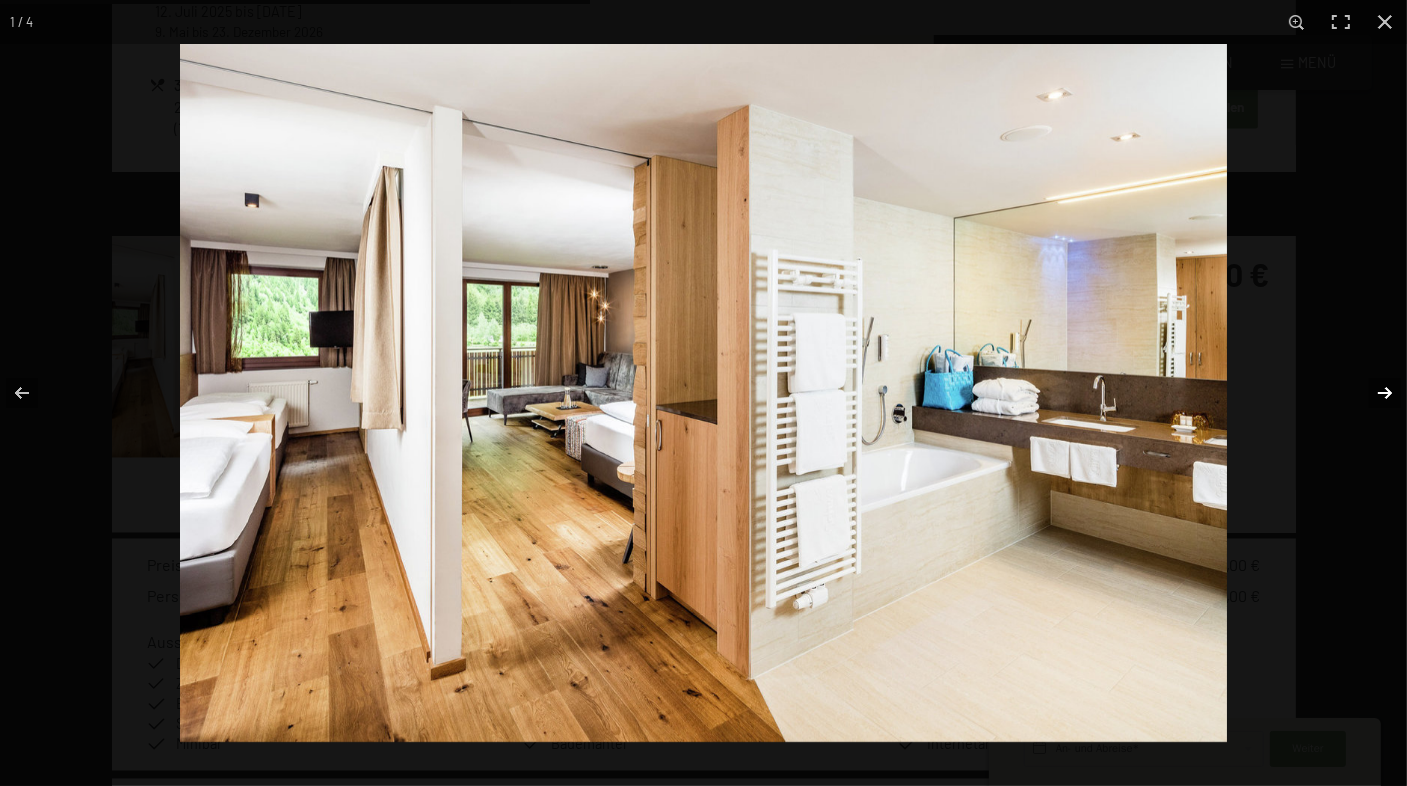 click at bounding box center (1372, 393) 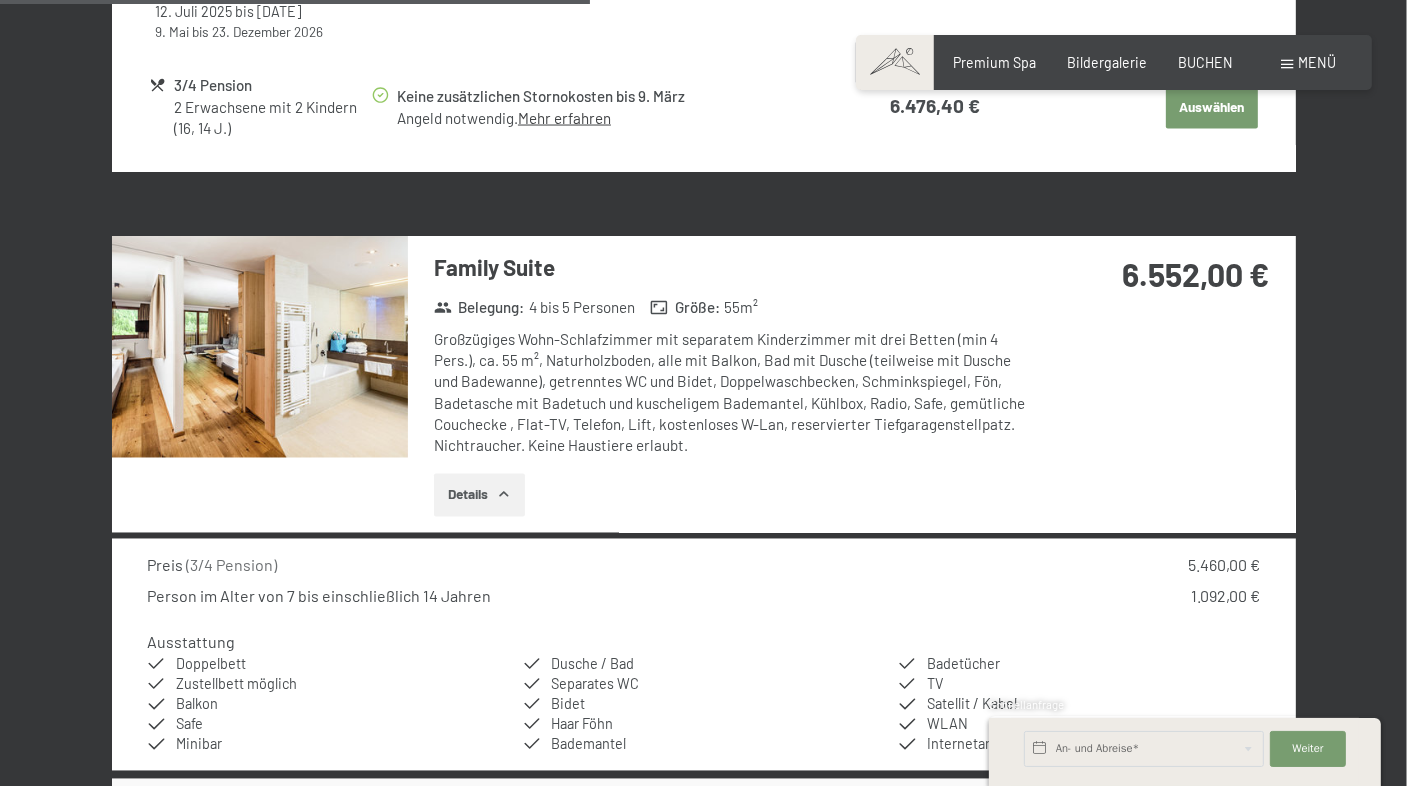 click at bounding box center (0, 0) 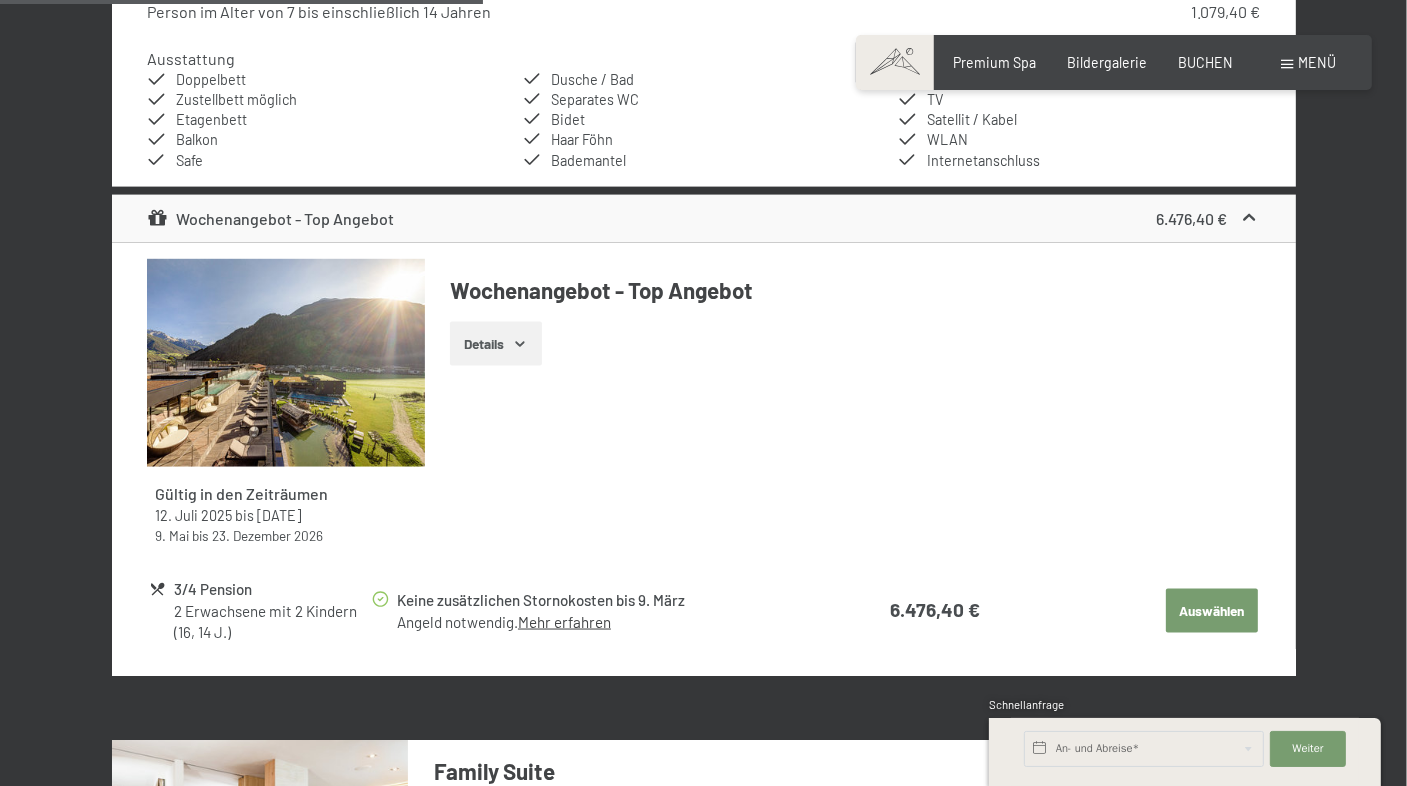 scroll, scrollTop: 2700, scrollLeft: 0, axis: vertical 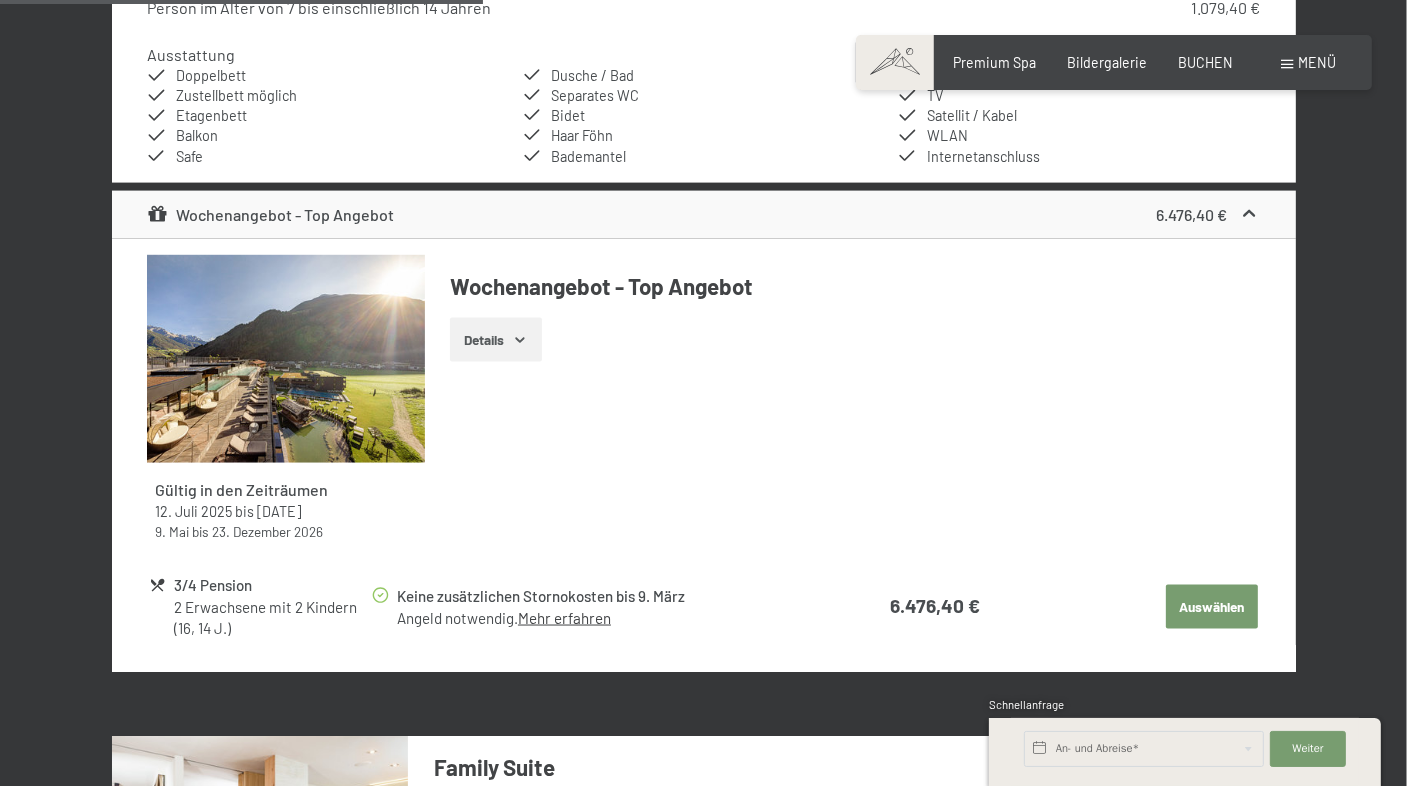 click on "Auswählen" at bounding box center (1212, -1353) 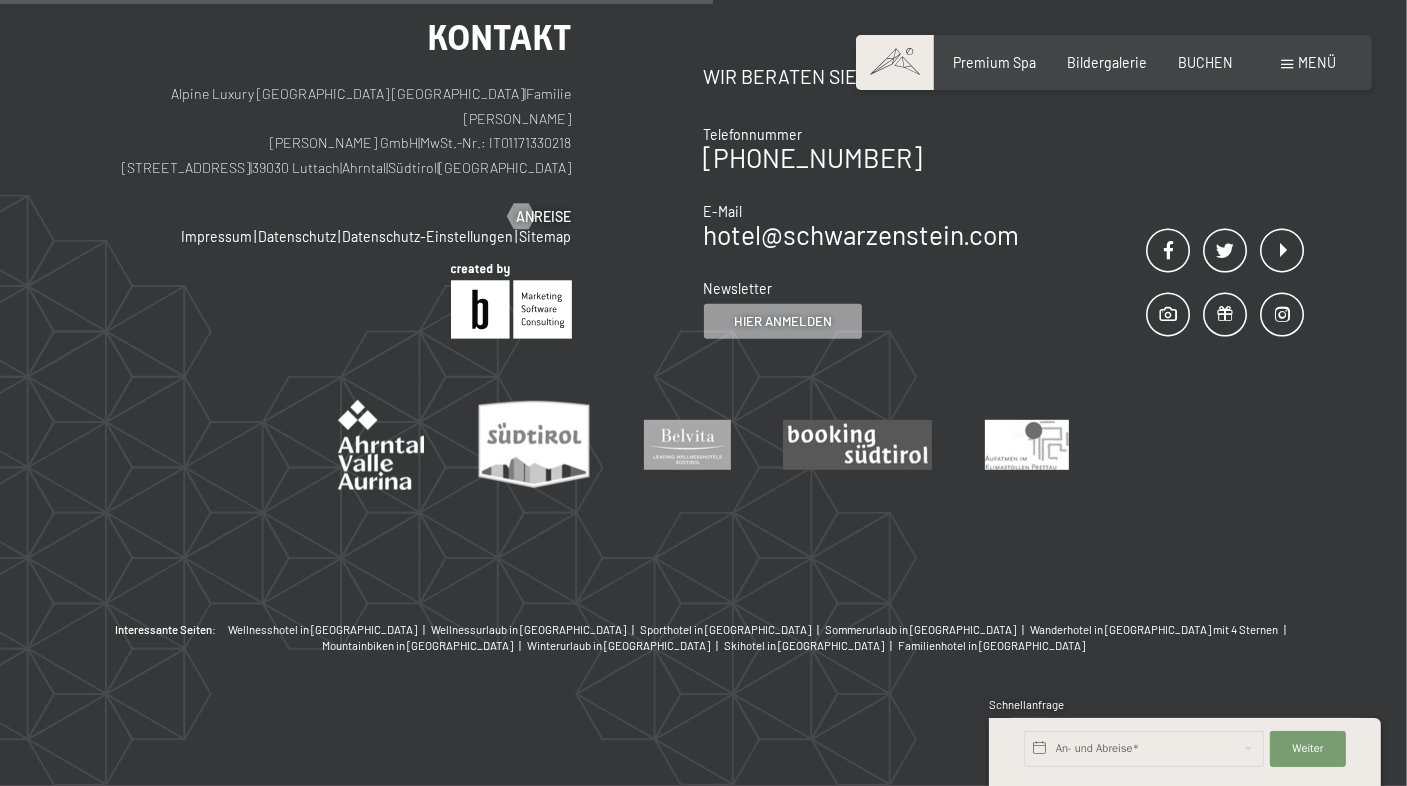 scroll, scrollTop: 420, scrollLeft: 0, axis: vertical 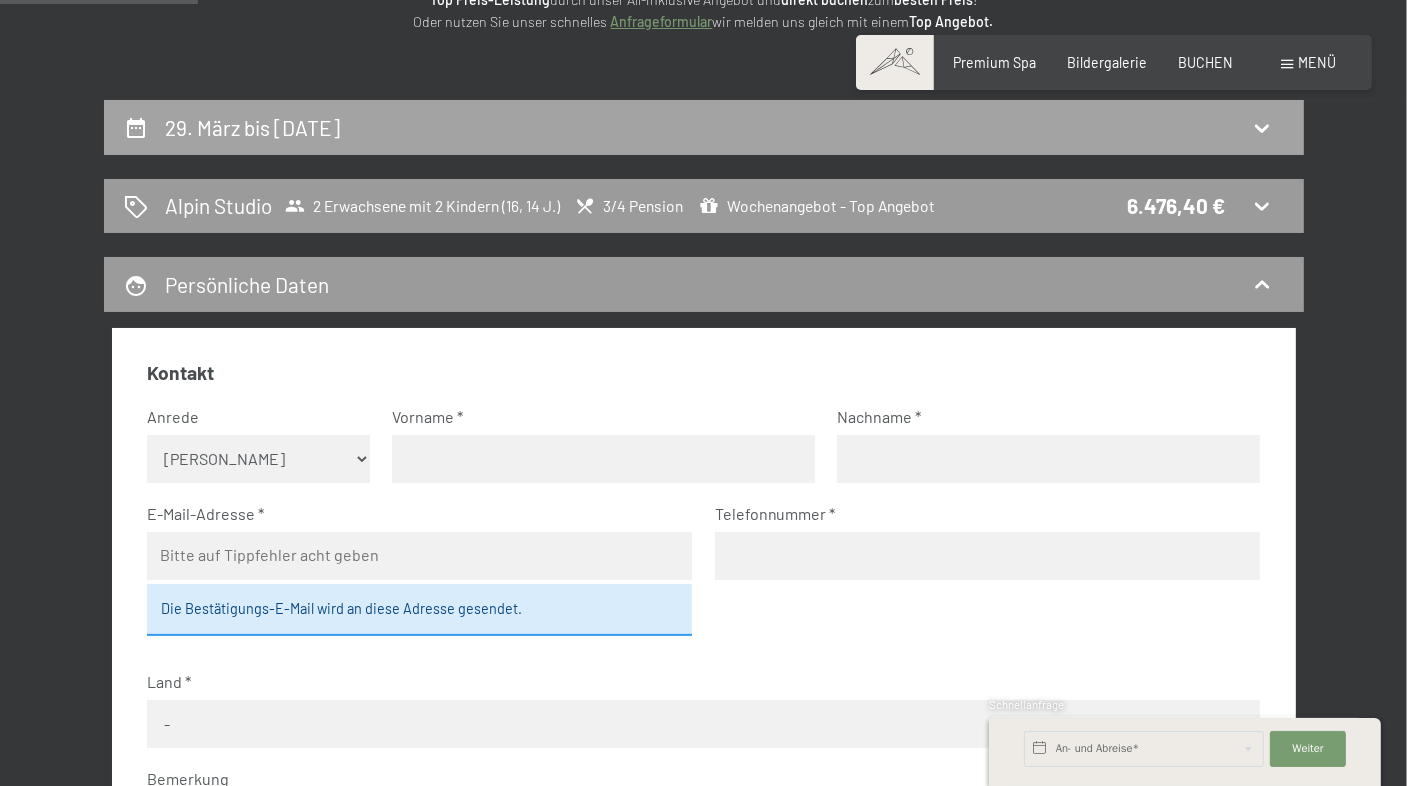 click on "29. März bis [DATE]" at bounding box center [252, 127] 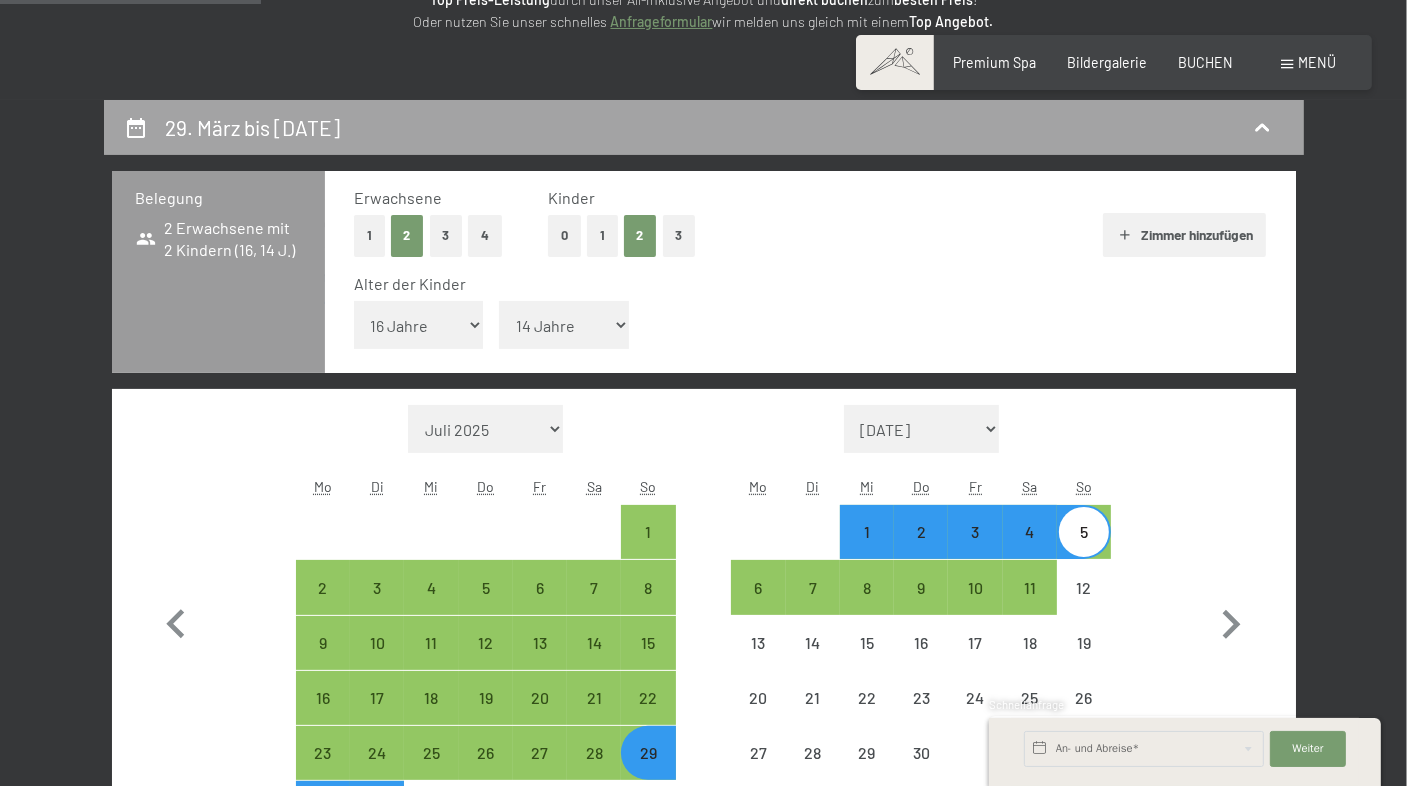 scroll, scrollTop: 420, scrollLeft: 0, axis: vertical 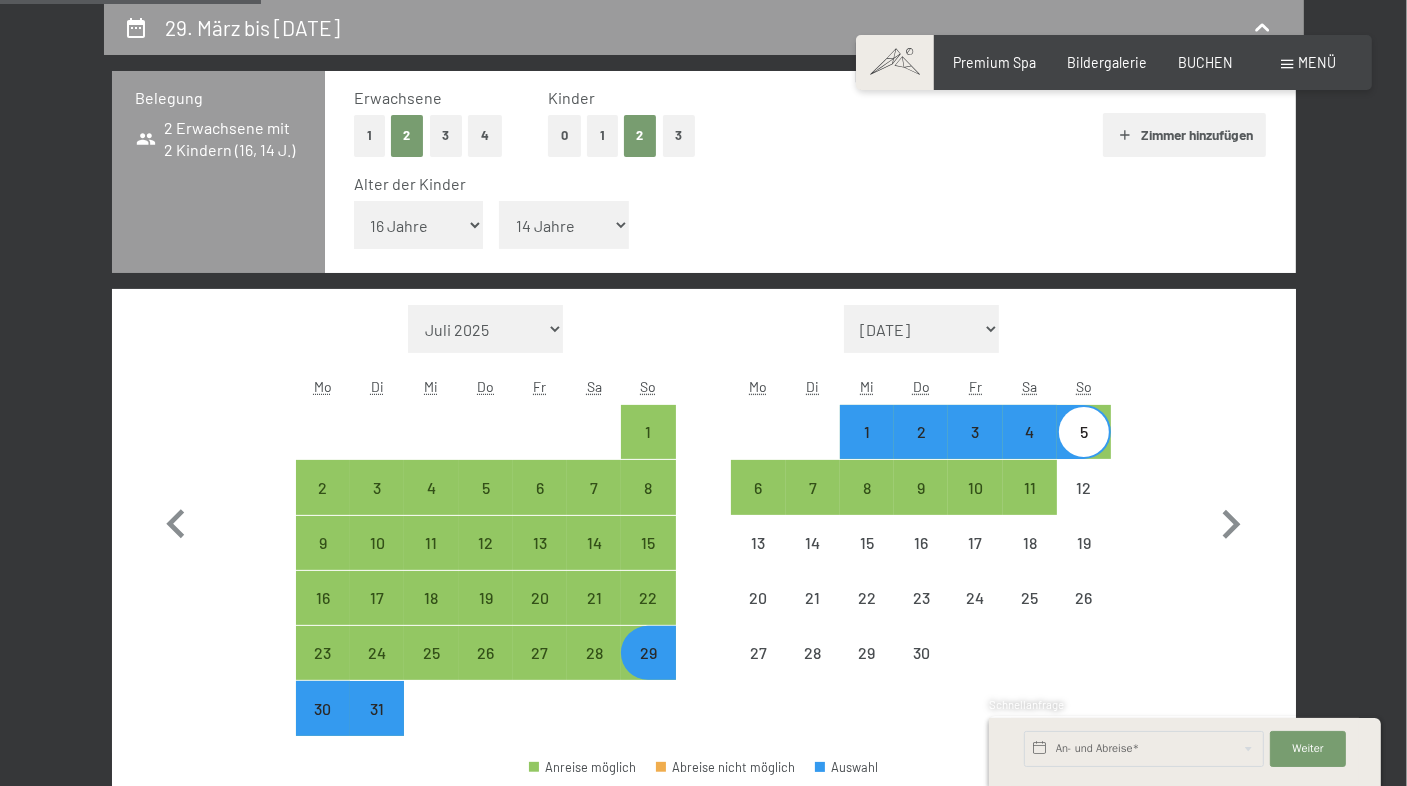 click on "29" at bounding box center [648, 670] 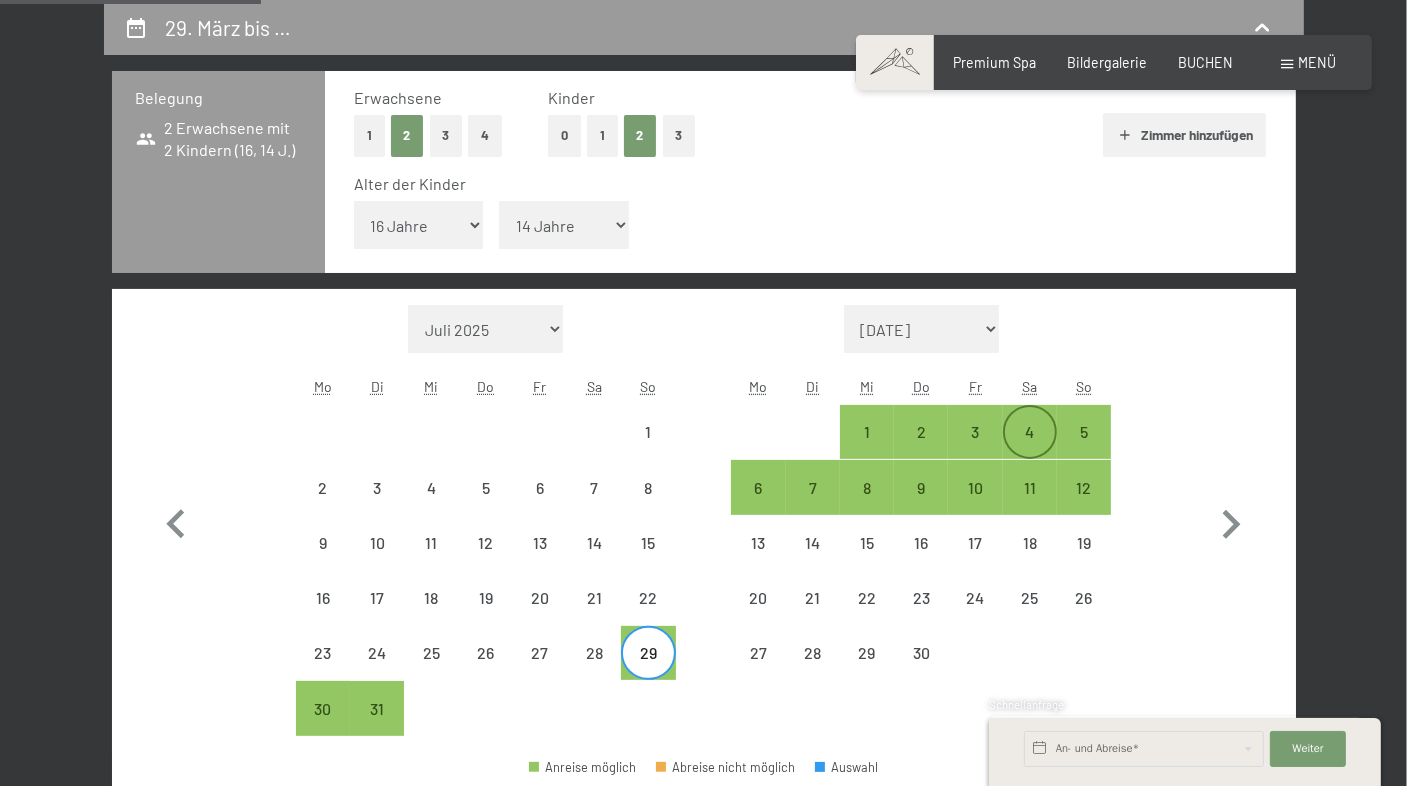 click on "4" at bounding box center (1030, 449) 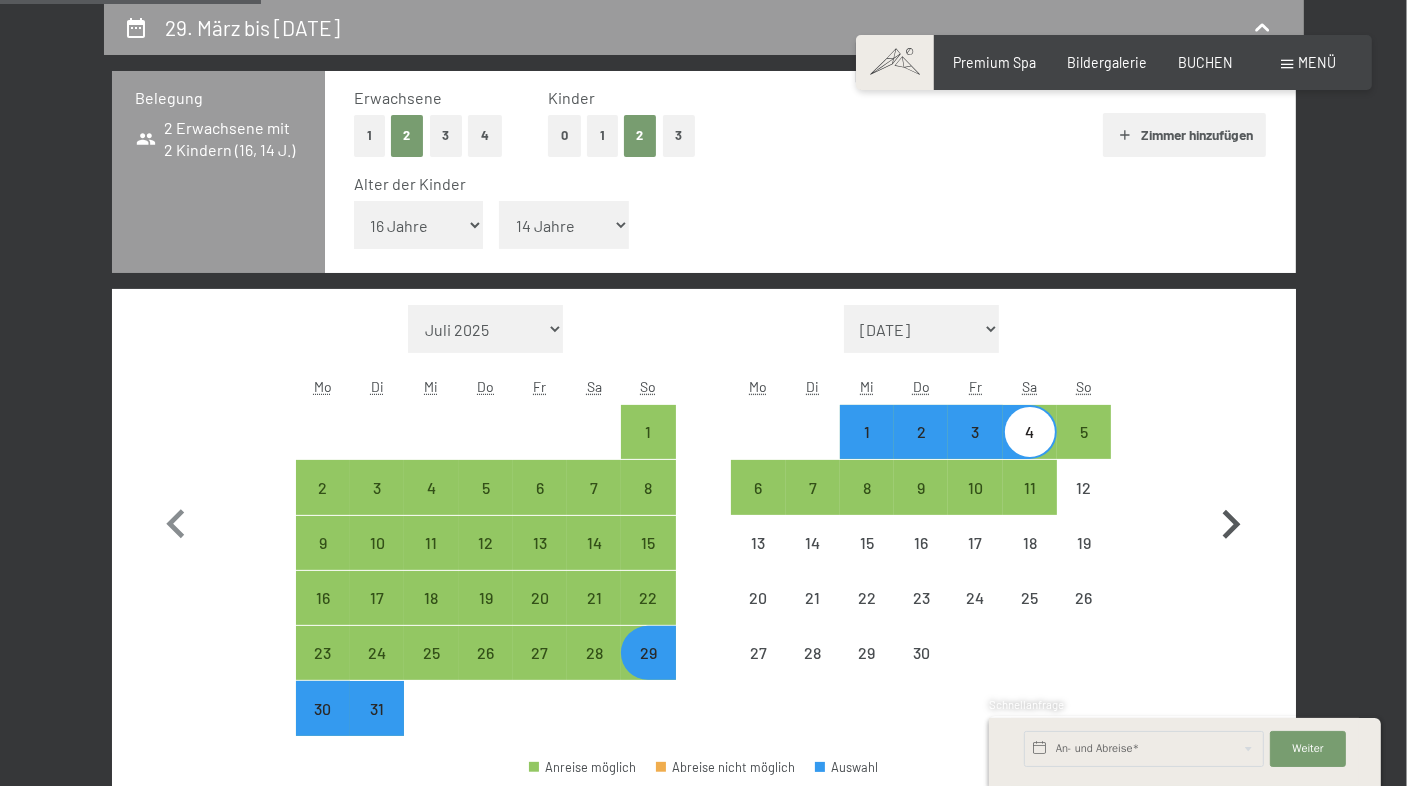 click 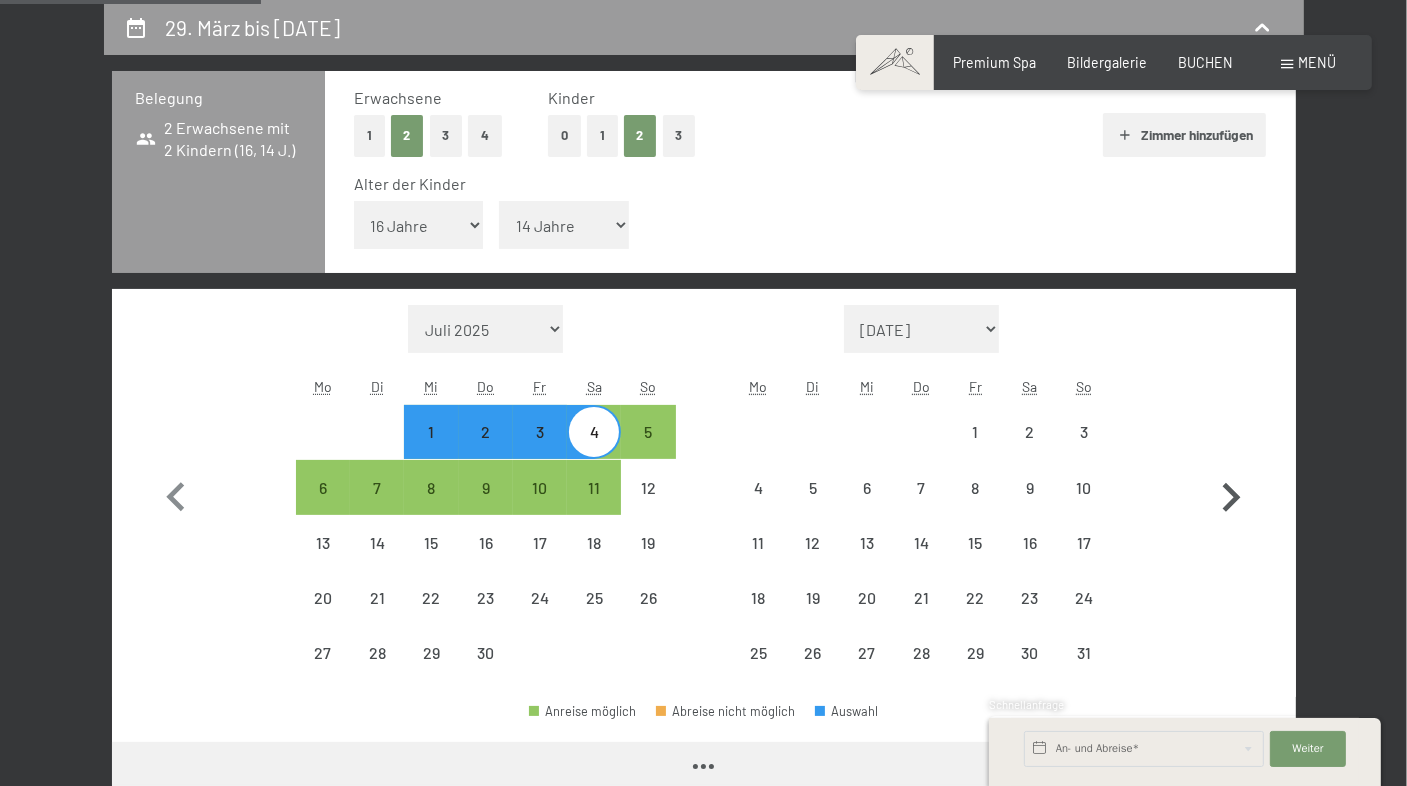 select on "[DATE]" 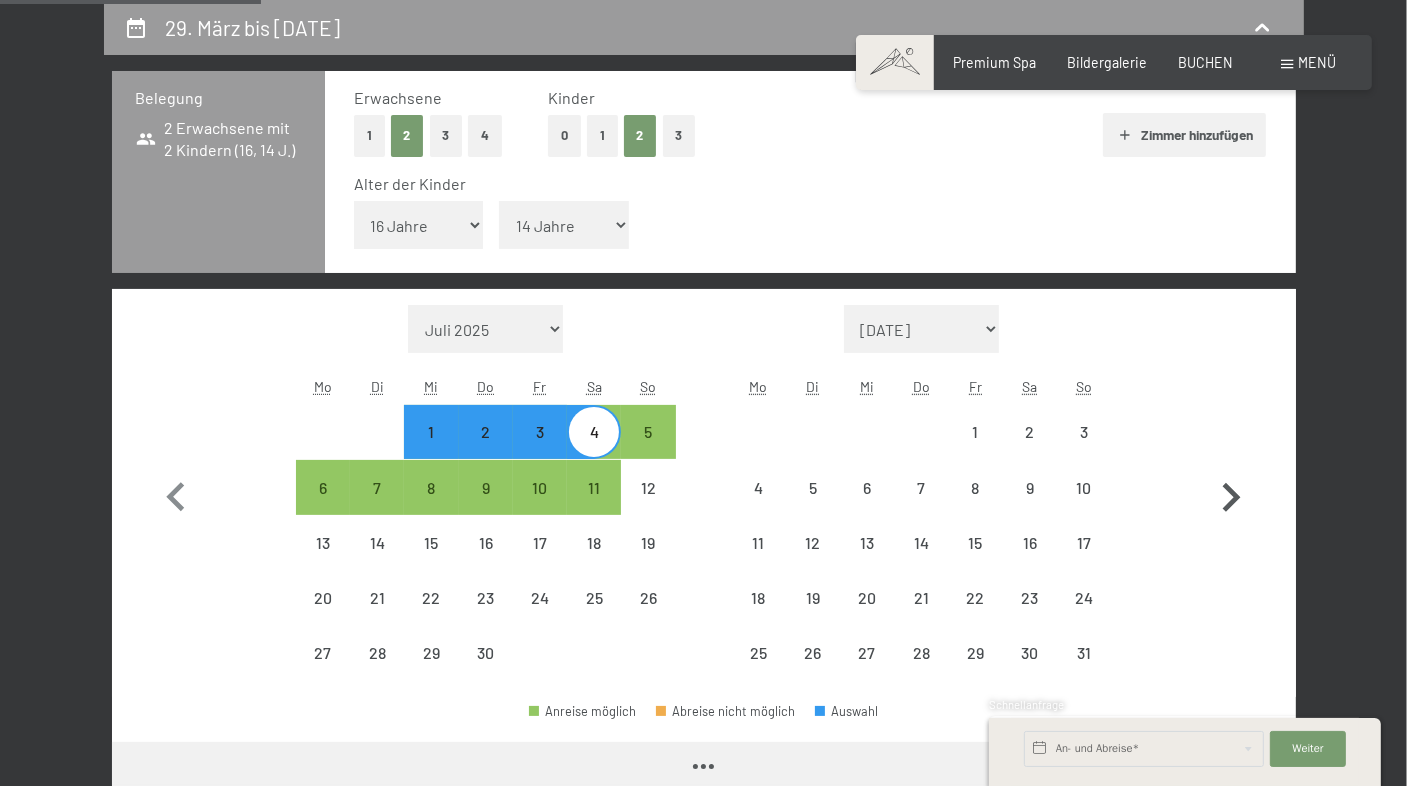 select on "2026-05-01" 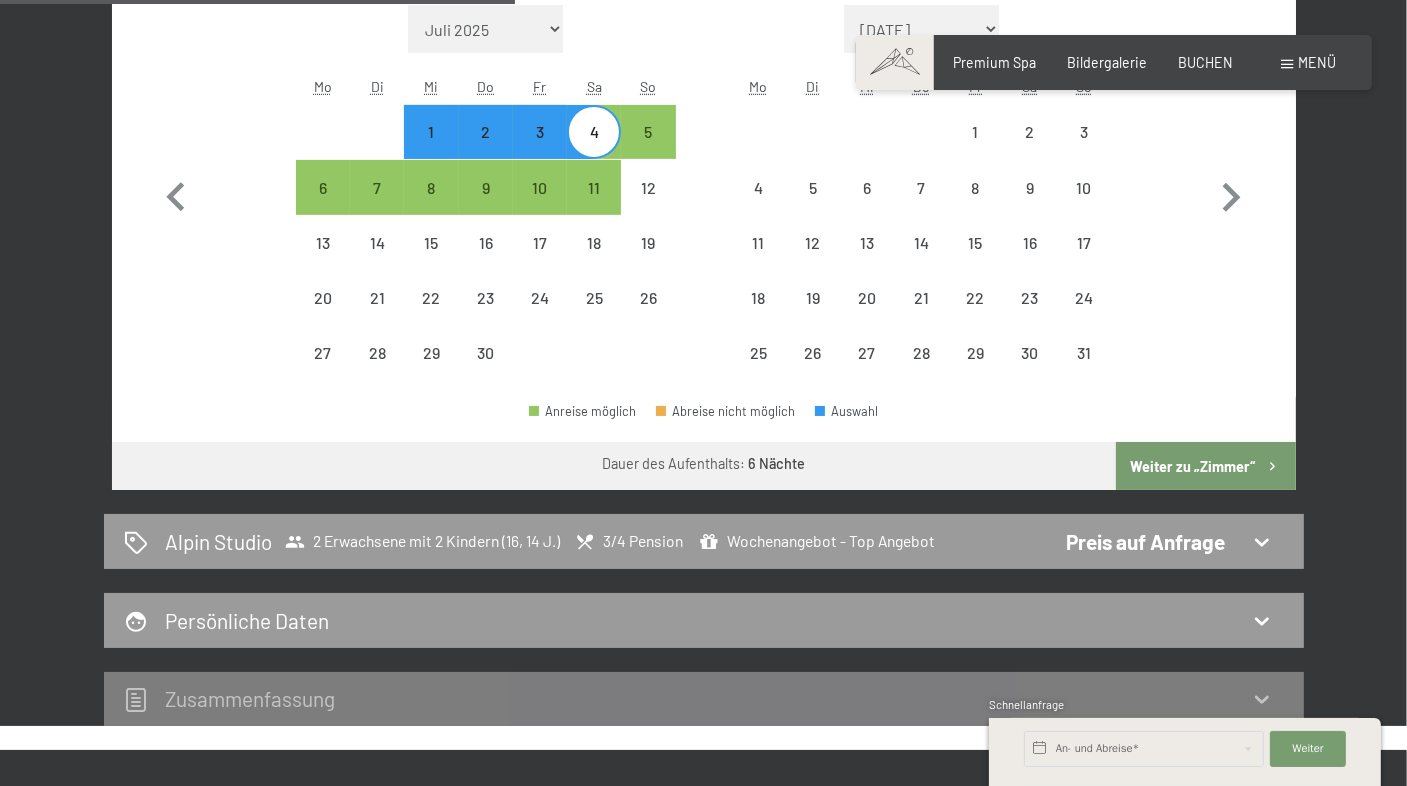click on "Weiter zu „Zimmer“" at bounding box center (1205, 466) 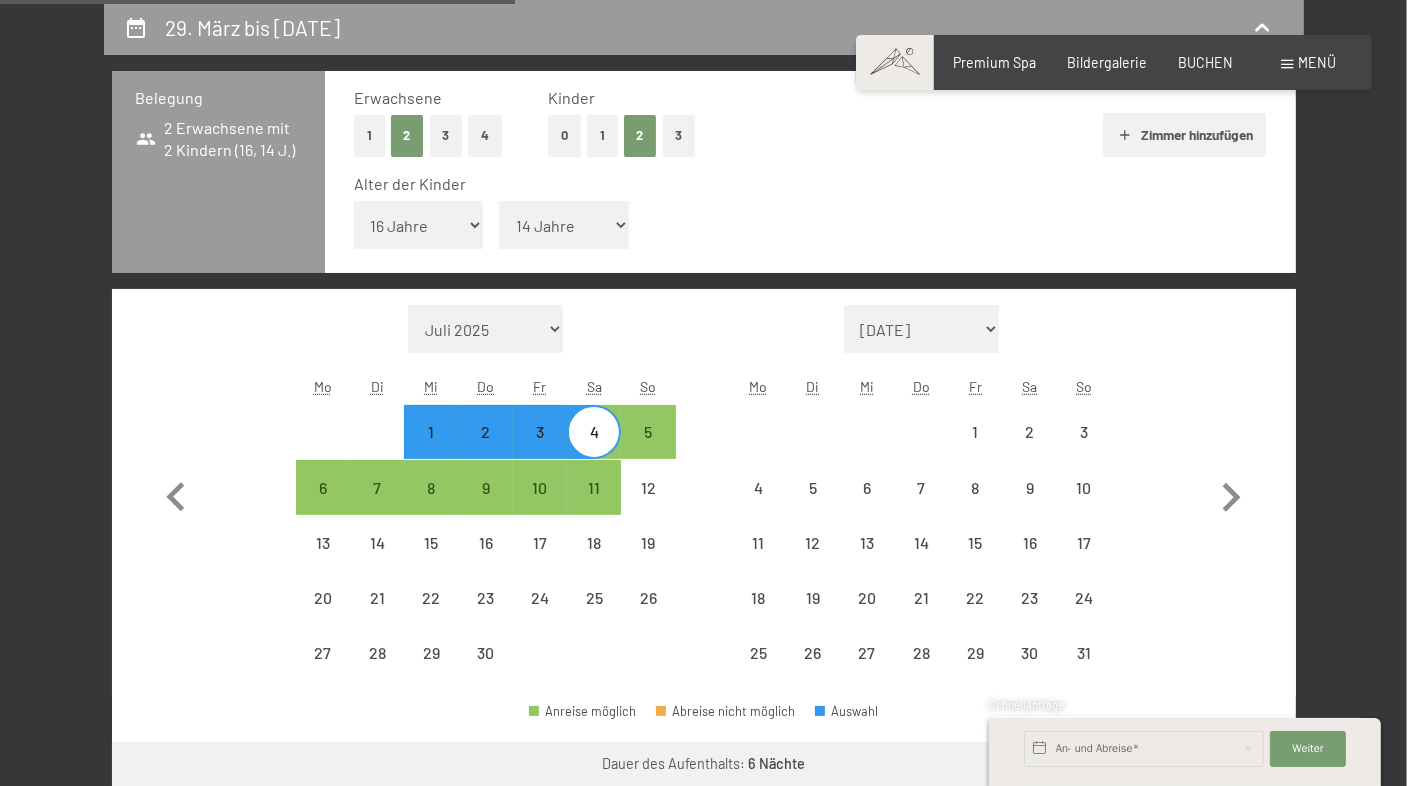 select on "[DATE]" 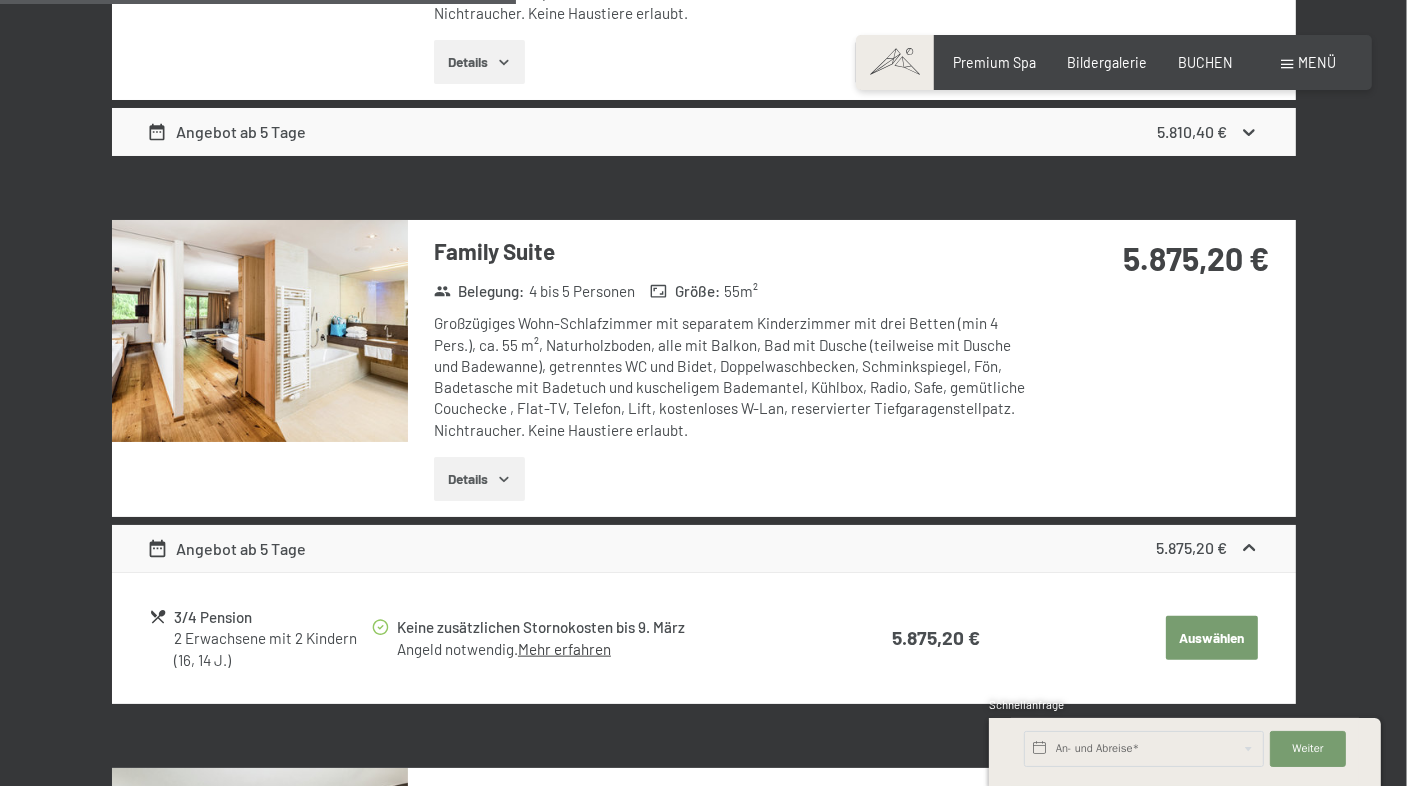 scroll, scrollTop: 1920, scrollLeft: 0, axis: vertical 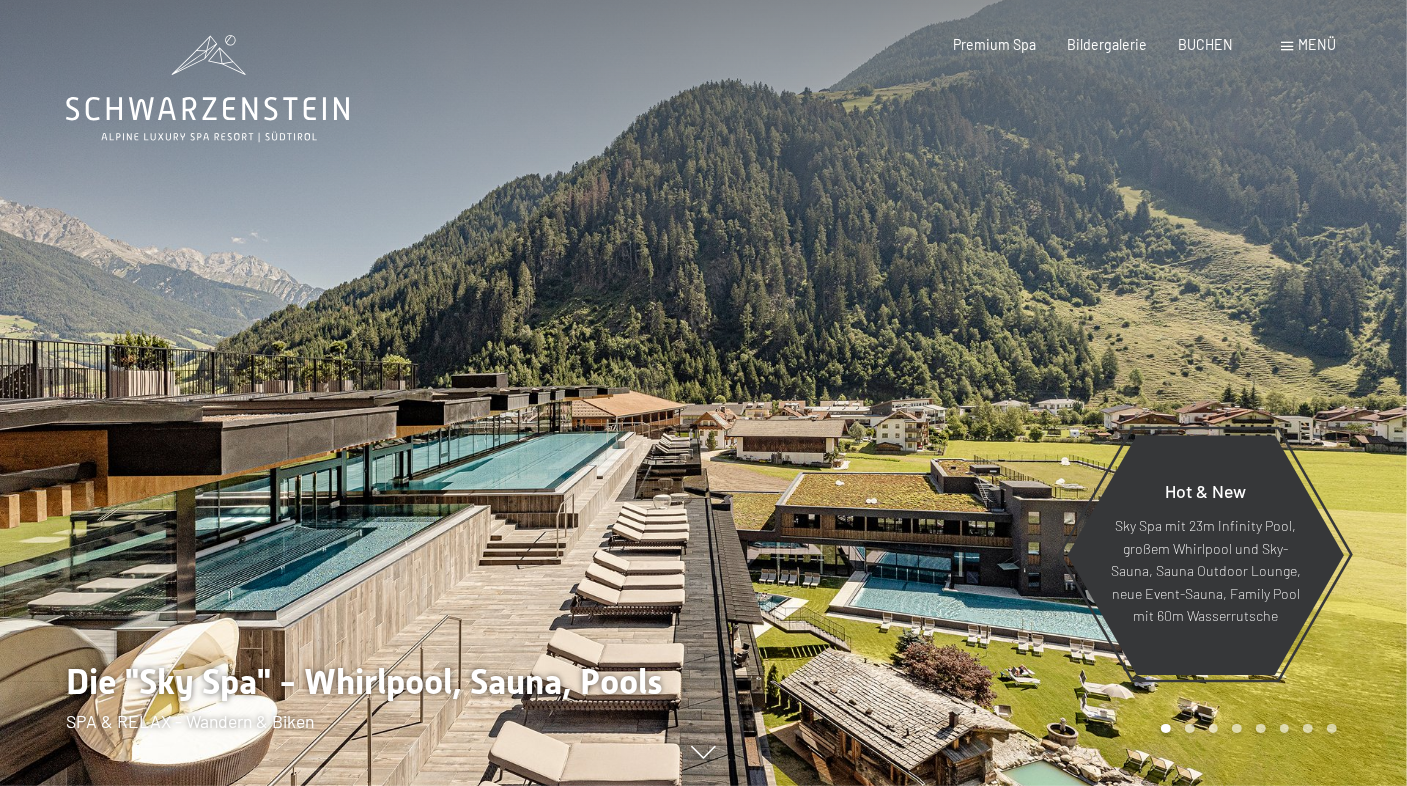 click on "Buchen           Anfragen                                     Premium Spa           Bildergalerie           BUCHEN           Menü                                                                    DE         IT         EN                Gutschein             Bildergalerie               Anfragen           Buchen                    DE         IT         EN                       Das Schwarzenstein           Neuheiten im Schwarzenstein         Ihre Gastgeber         Premium Spa         Gourmet         Aktiv         Wochenprogramm         Bilder             Family         GoGreen         Belvita         Bildergalerie                     Wohnen & Preise           Inklusivleistungen         Zimmer & Preise         Liste             Angebote         Liste             Familienpreise         Spa Anwendungen         Treuebonus         Anfrage         Buchung         AGBs - Info         Gutschein         Geschenksidee         App. Luxegg                     Umgebung" at bounding box center [1113, 45] 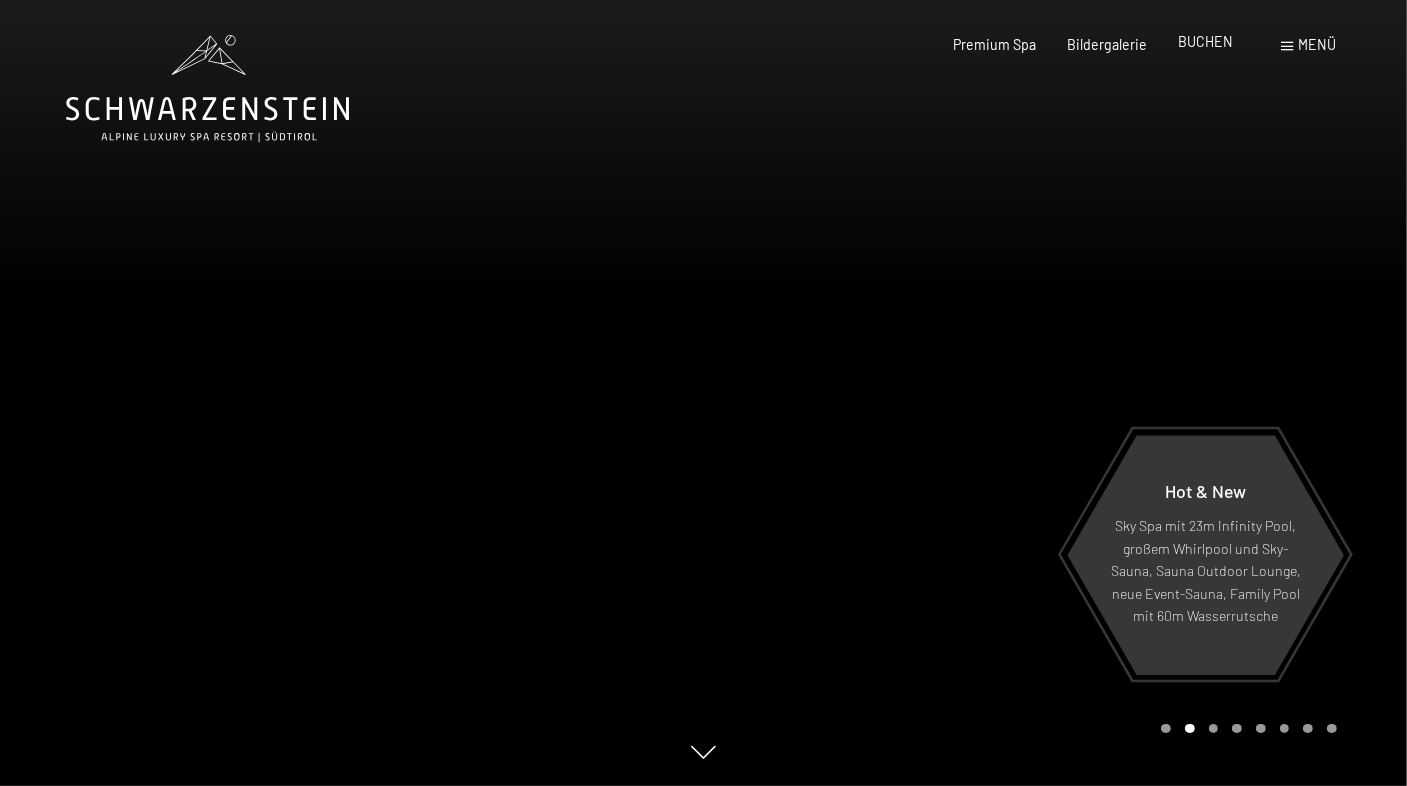 click on "BUCHEN" at bounding box center (1205, 41) 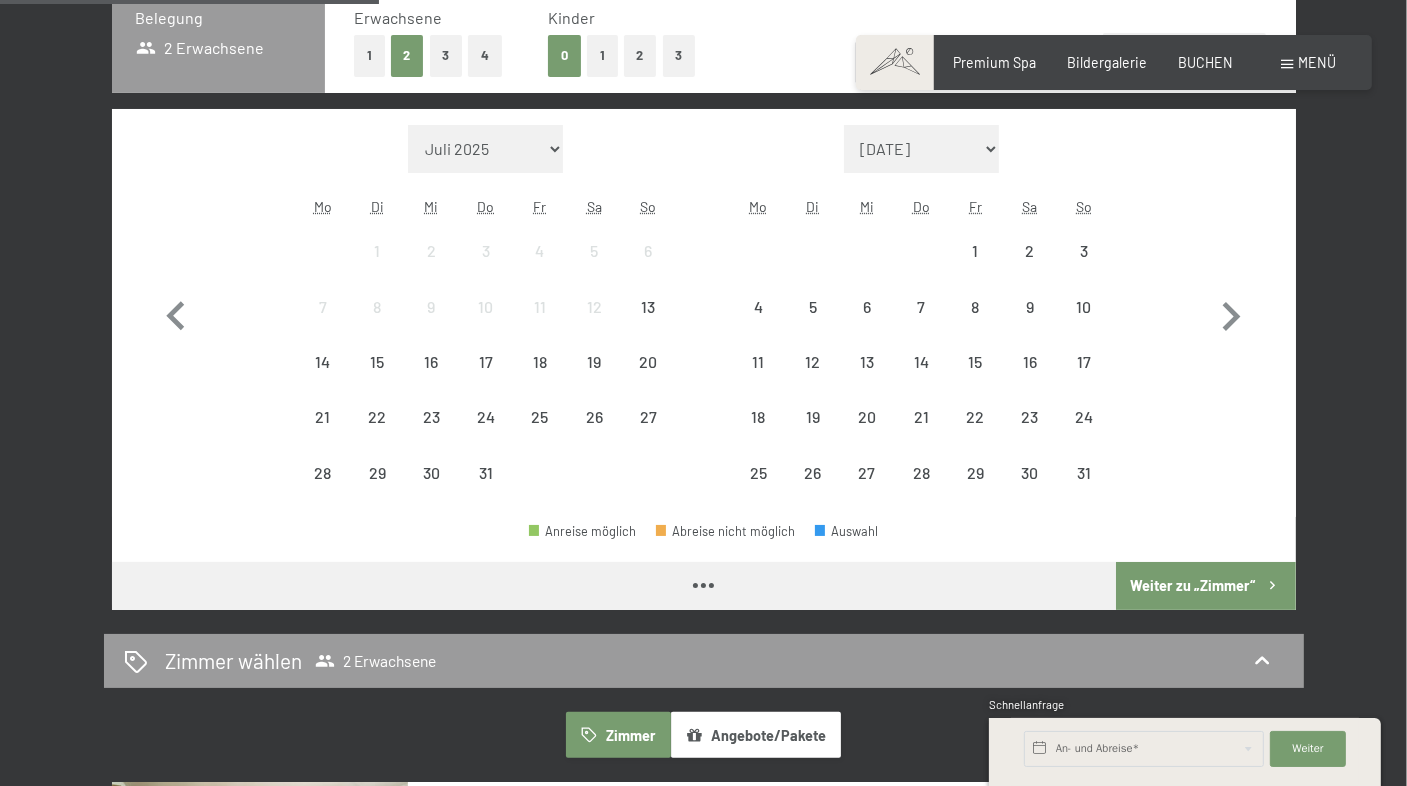 scroll, scrollTop: 500, scrollLeft: 0, axis: vertical 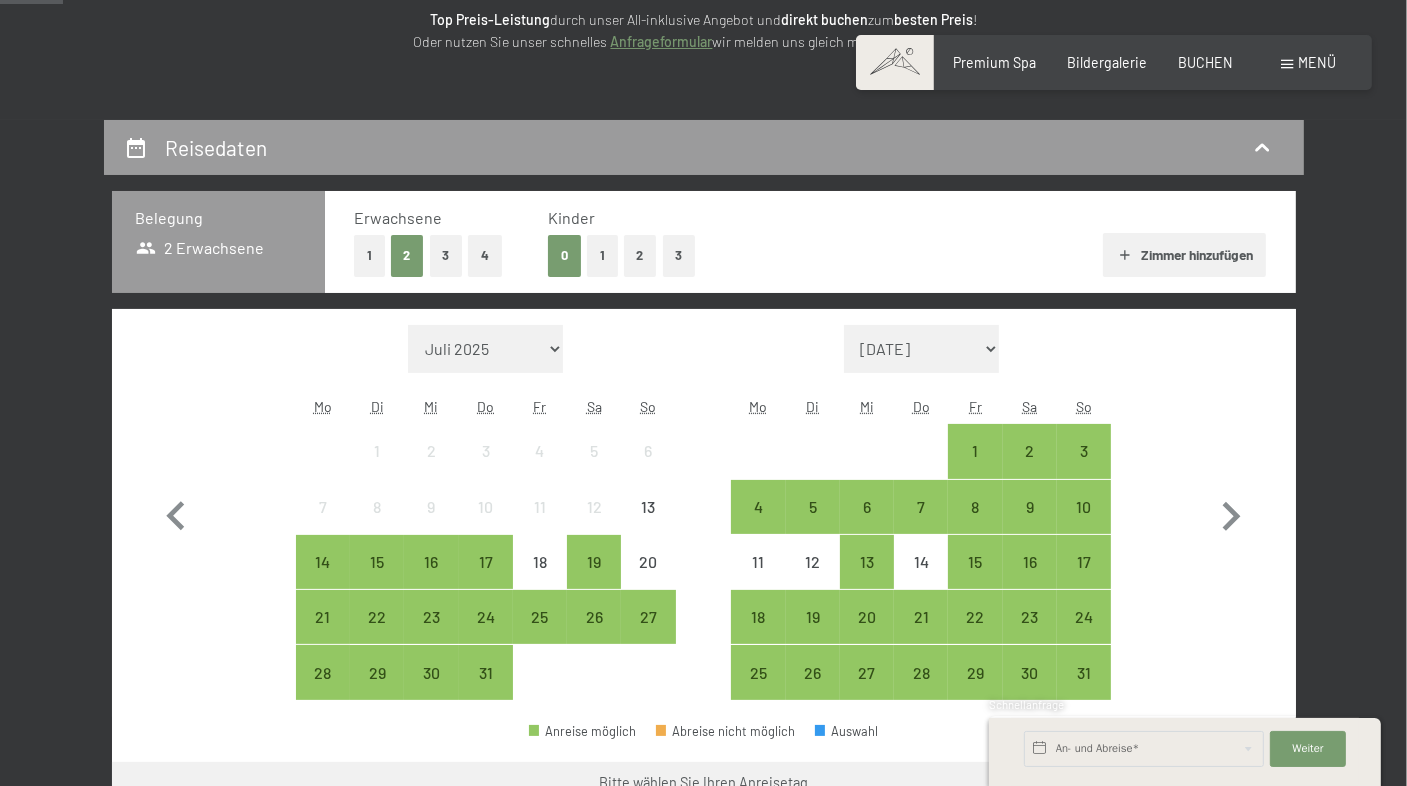 click on "2" at bounding box center (640, 255) 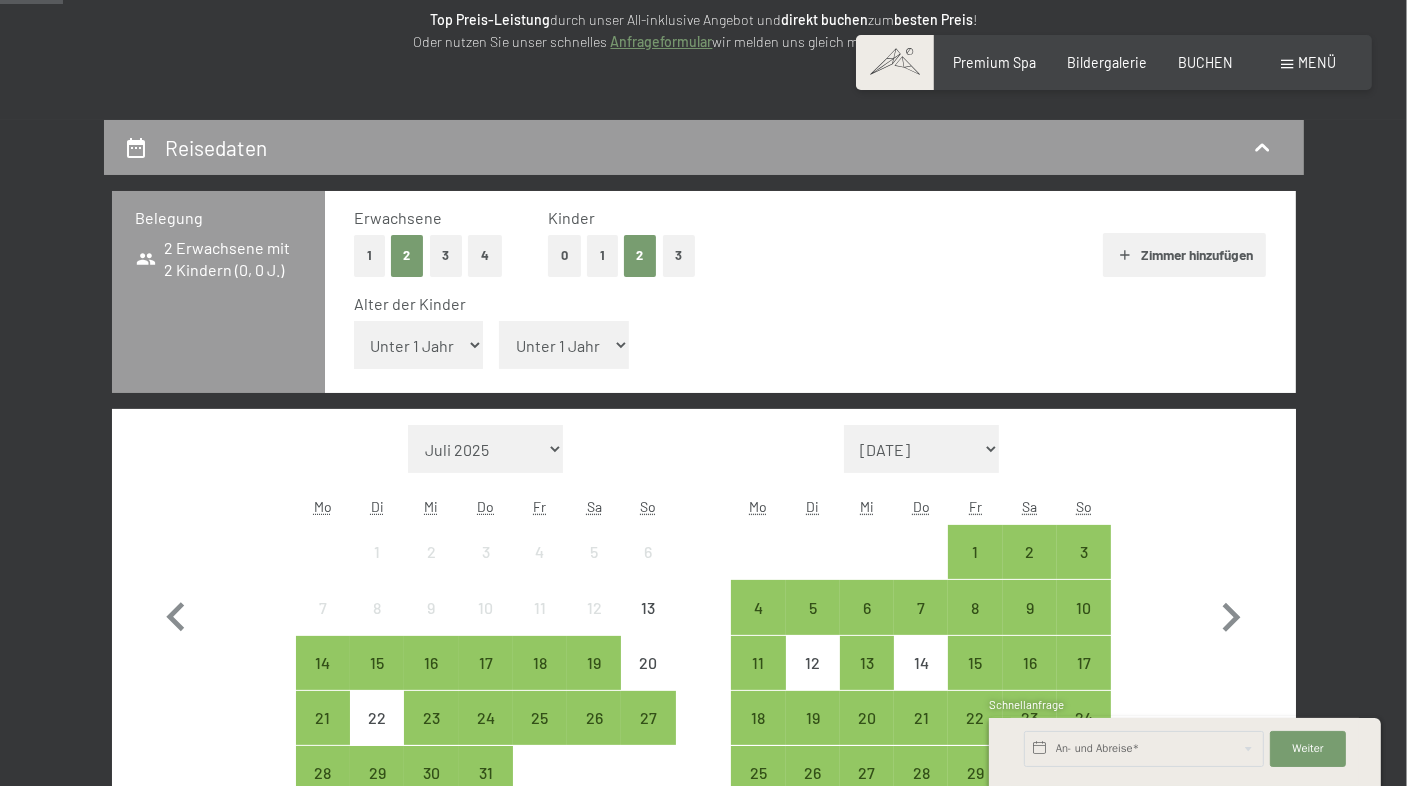 click on "Unter 1 Jahr 1 Jahr 2 Jahre 3 Jahre 4 Jahre 5 Jahre 6 Jahre 7 Jahre 8 Jahre 9 Jahre 10 Jahre 11 Jahre 12 Jahre 13 Jahre 14 Jahre 15 Jahre 16 Jahre 17 Jahre" at bounding box center [419, 345] 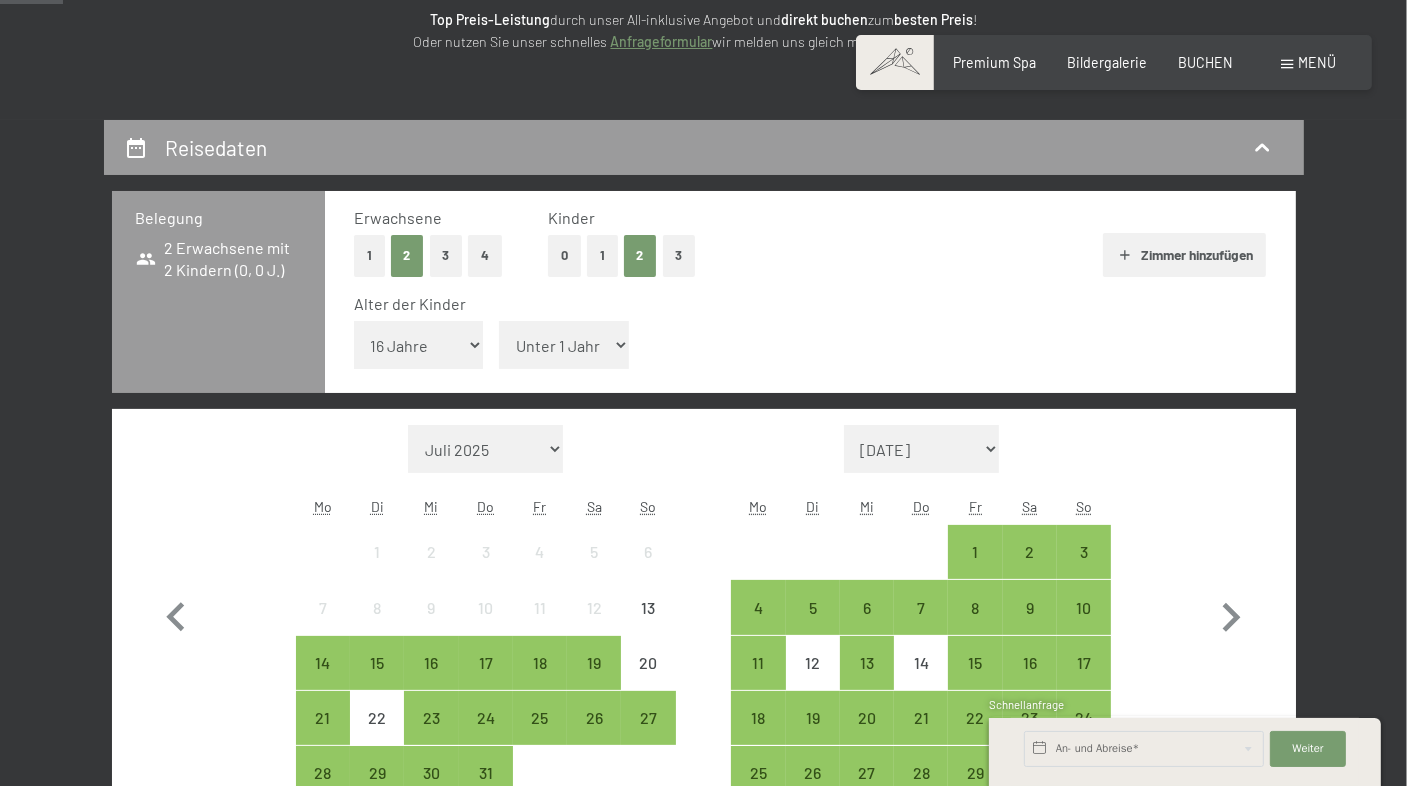 click on "Unter 1 Jahr 1 Jahr 2 Jahre 3 Jahre 4 Jahre 5 Jahre 6 Jahre 7 Jahre 8 Jahre 9 Jahre 10 Jahre 11 Jahre 12 Jahre 13 Jahre 14 Jahre 15 Jahre 16 Jahre 17 Jahre" at bounding box center (419, 345) 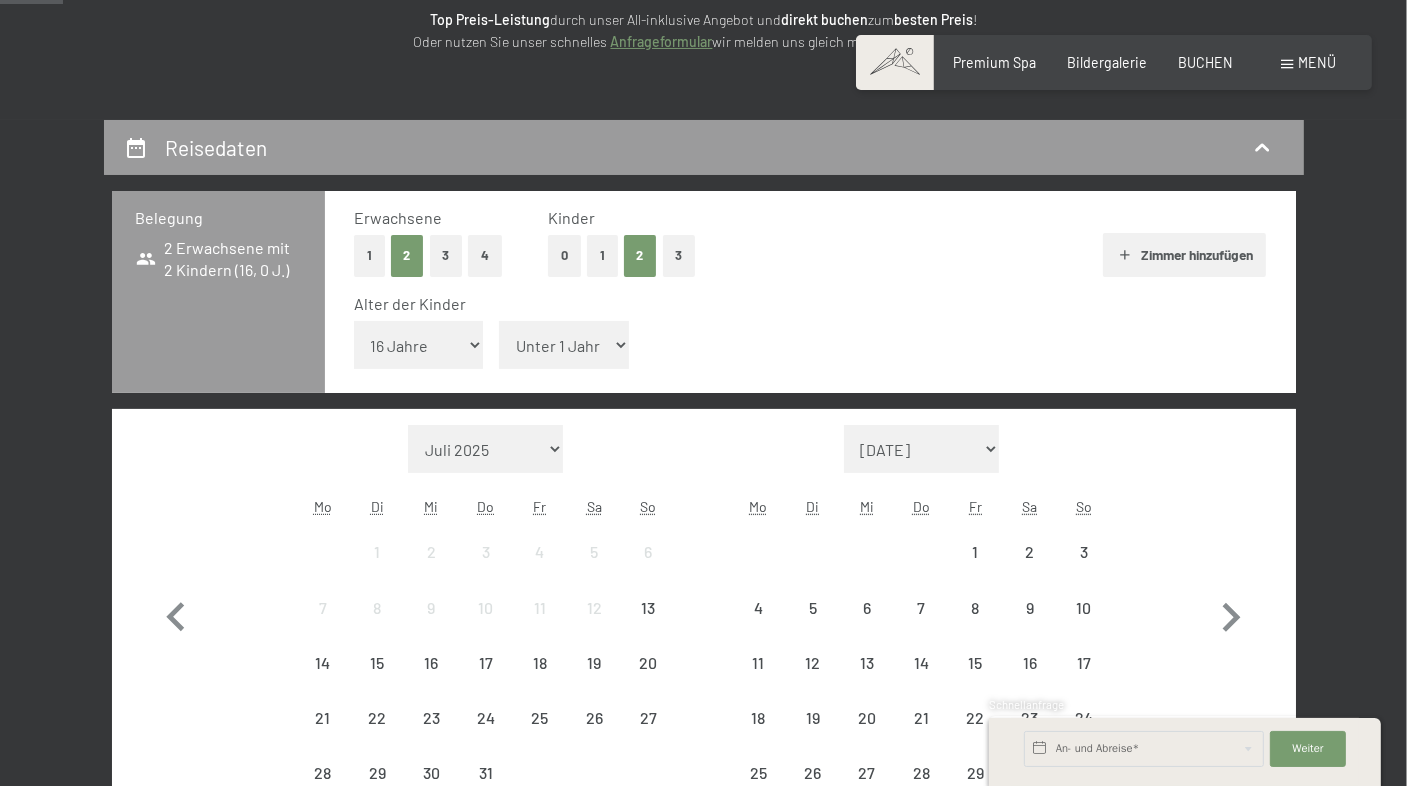 click on "Unter 1 Jahr 1 Jahr 2 Jahre 3 Jahre 4 Jahre 5 Jahre 6 Jahre 7 Jahre 8 Jahre 9 Jahre 10 Jahre 11 Jahre 12 Jahre 13 Jahre 14 Jahre 15 Jahre 16 Jahre 17 Jahre" at bounding box center [564, 345] 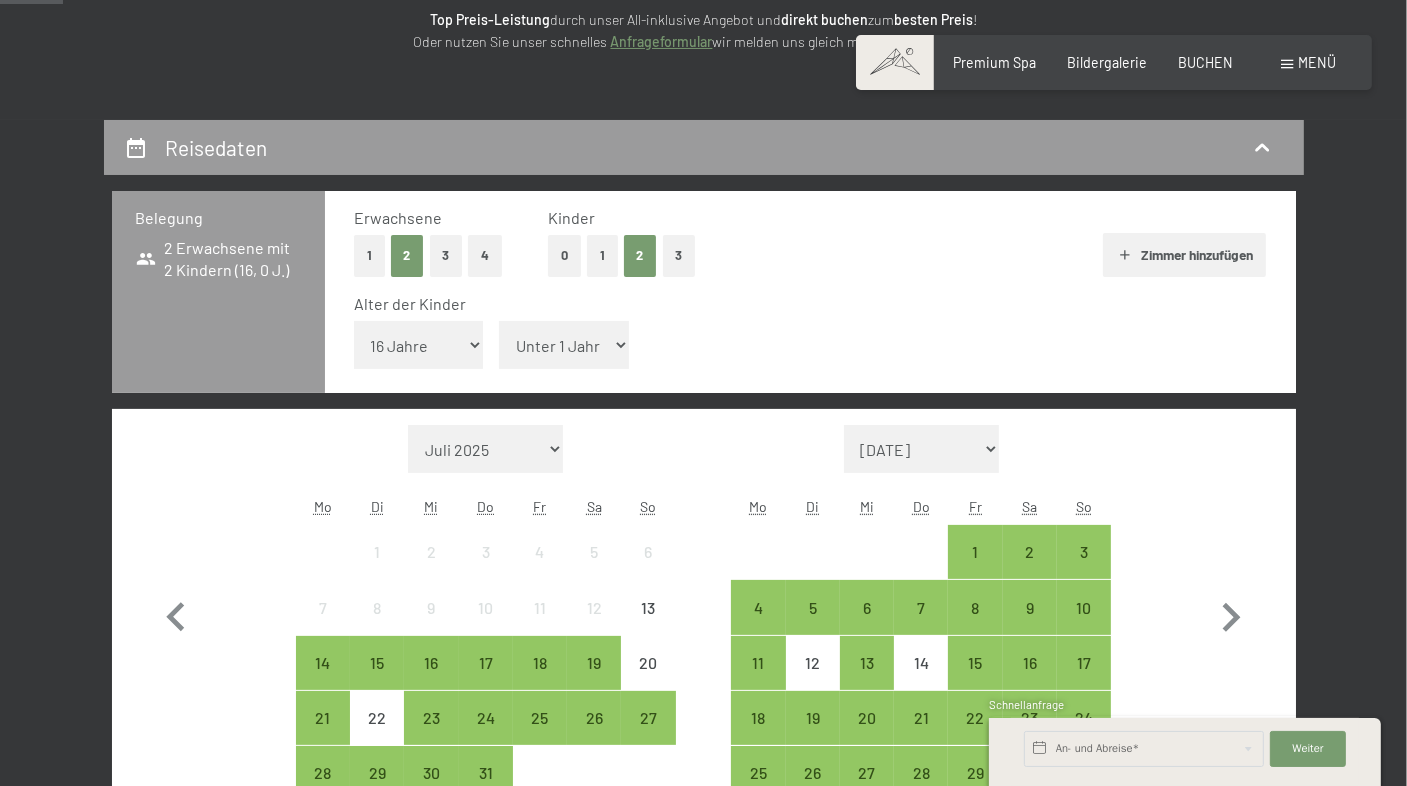 select on "14" 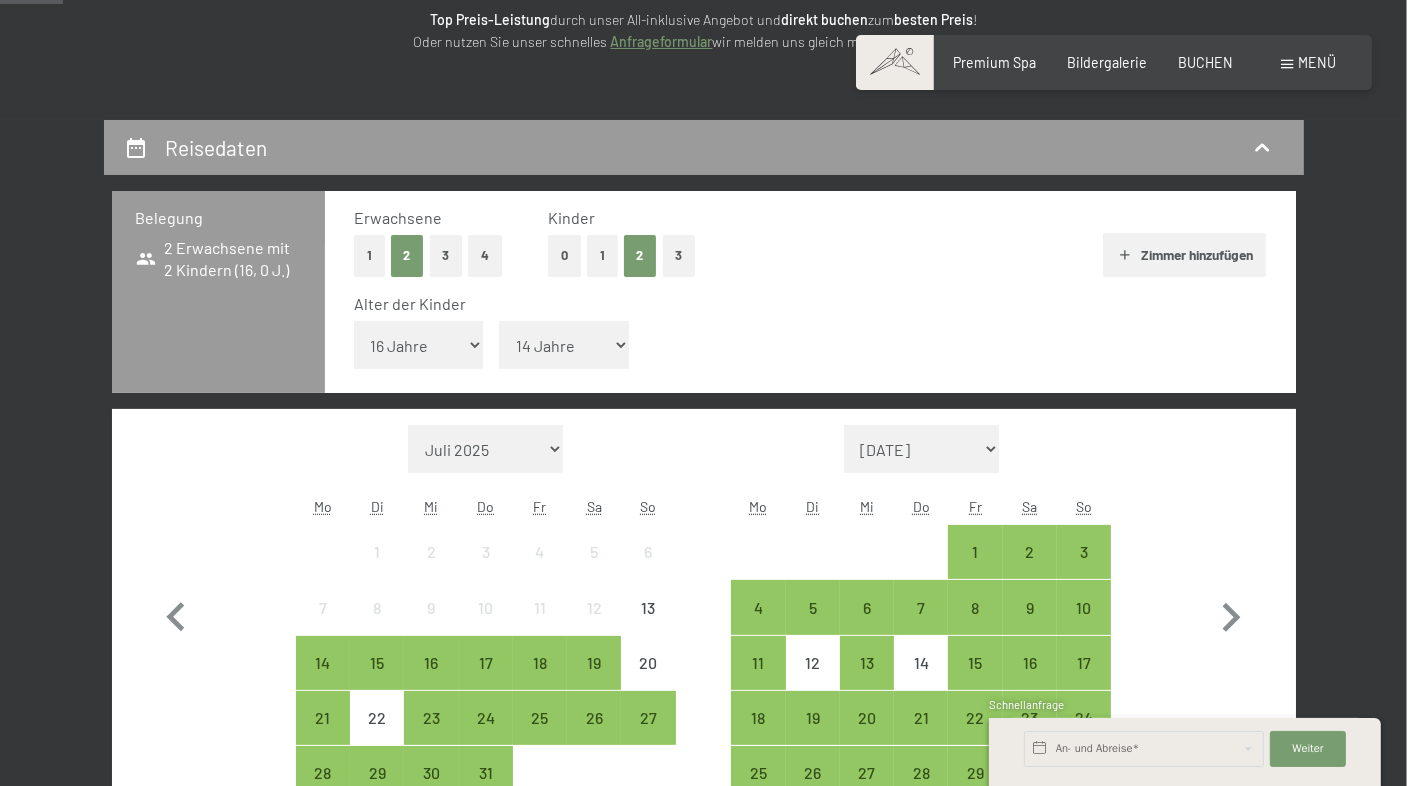 click on "Unter 1 Jahr 1 Jahr 2 Jahre 3 Jahre 4 Jahre 5 Jahre 6 Jahre 7 Jahre 8 Jahre 9 Jahre 10 Jahre 11 Jahre 12 Jahre 13 Jahre 14 Jahre 15 Jahre 16 Jahre 17 Jahre" at bounding box center (564, 345) 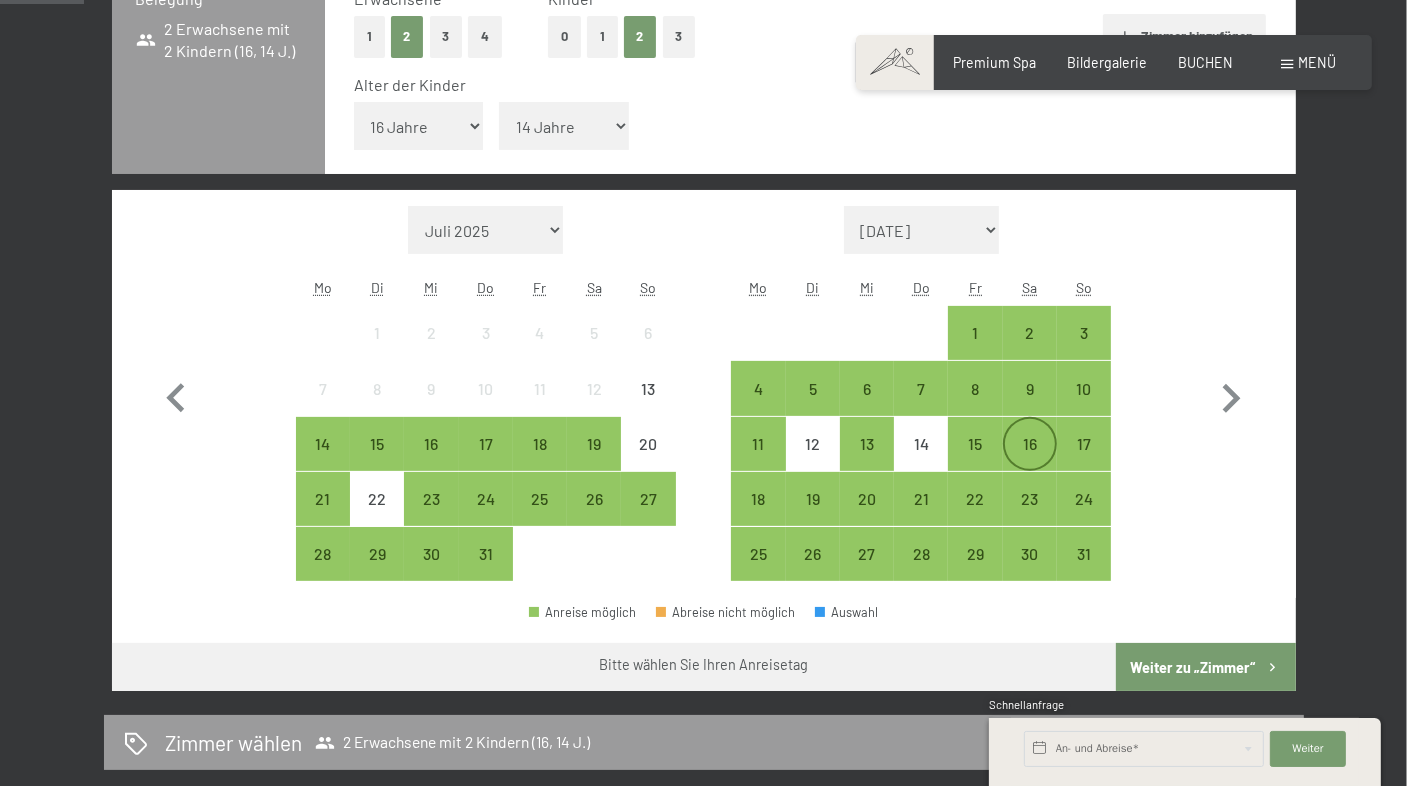 scroll, scrollTop: 600, scrollLeft: 0, axis: vertical 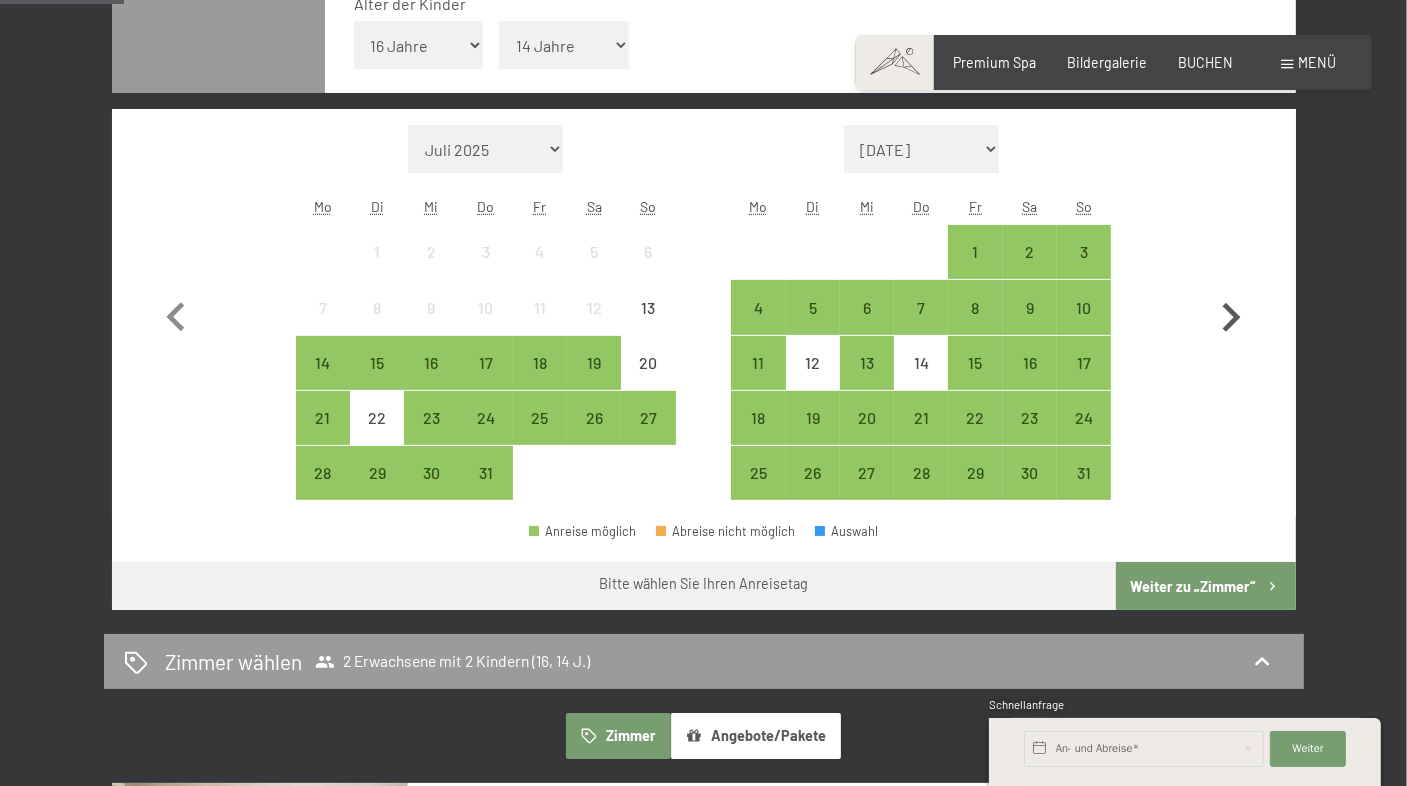 click 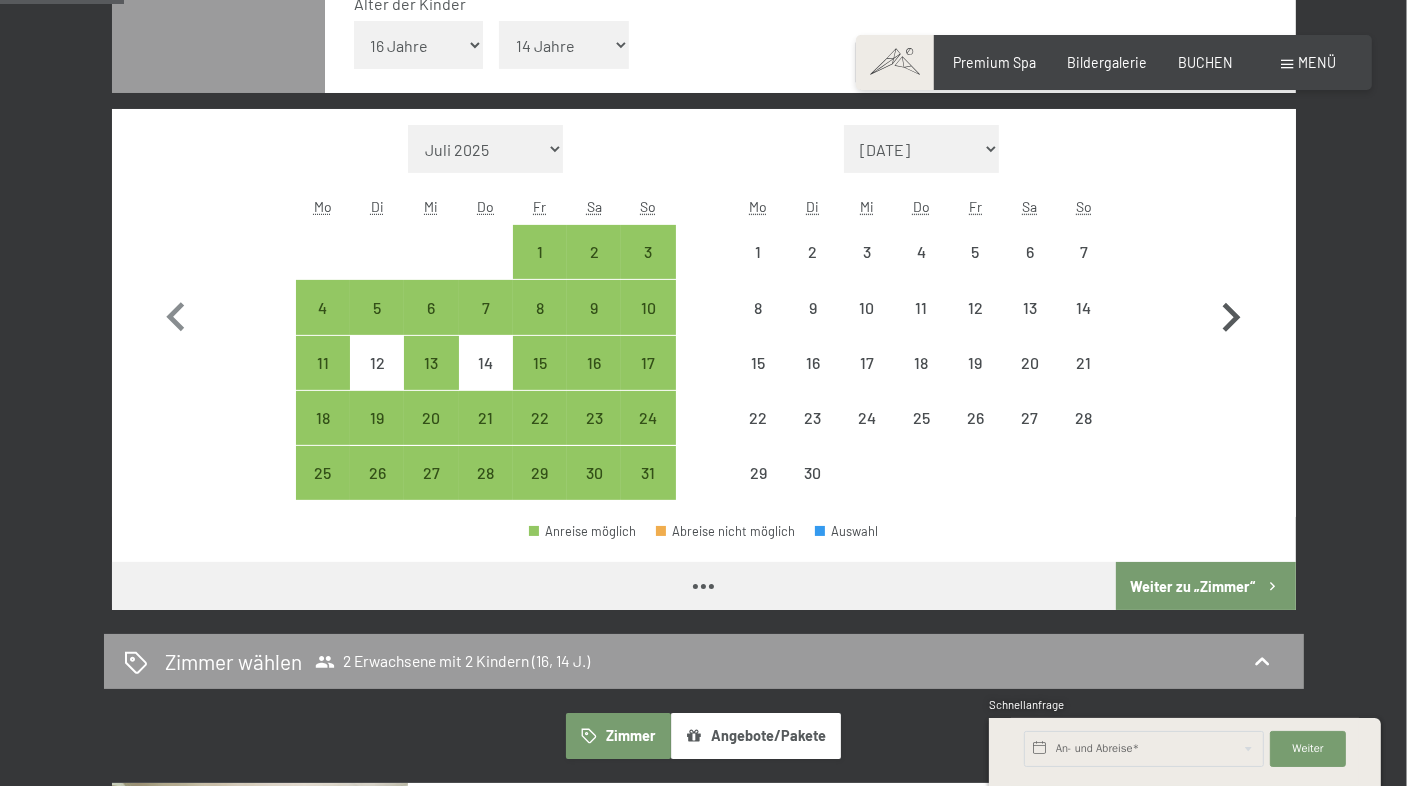 click 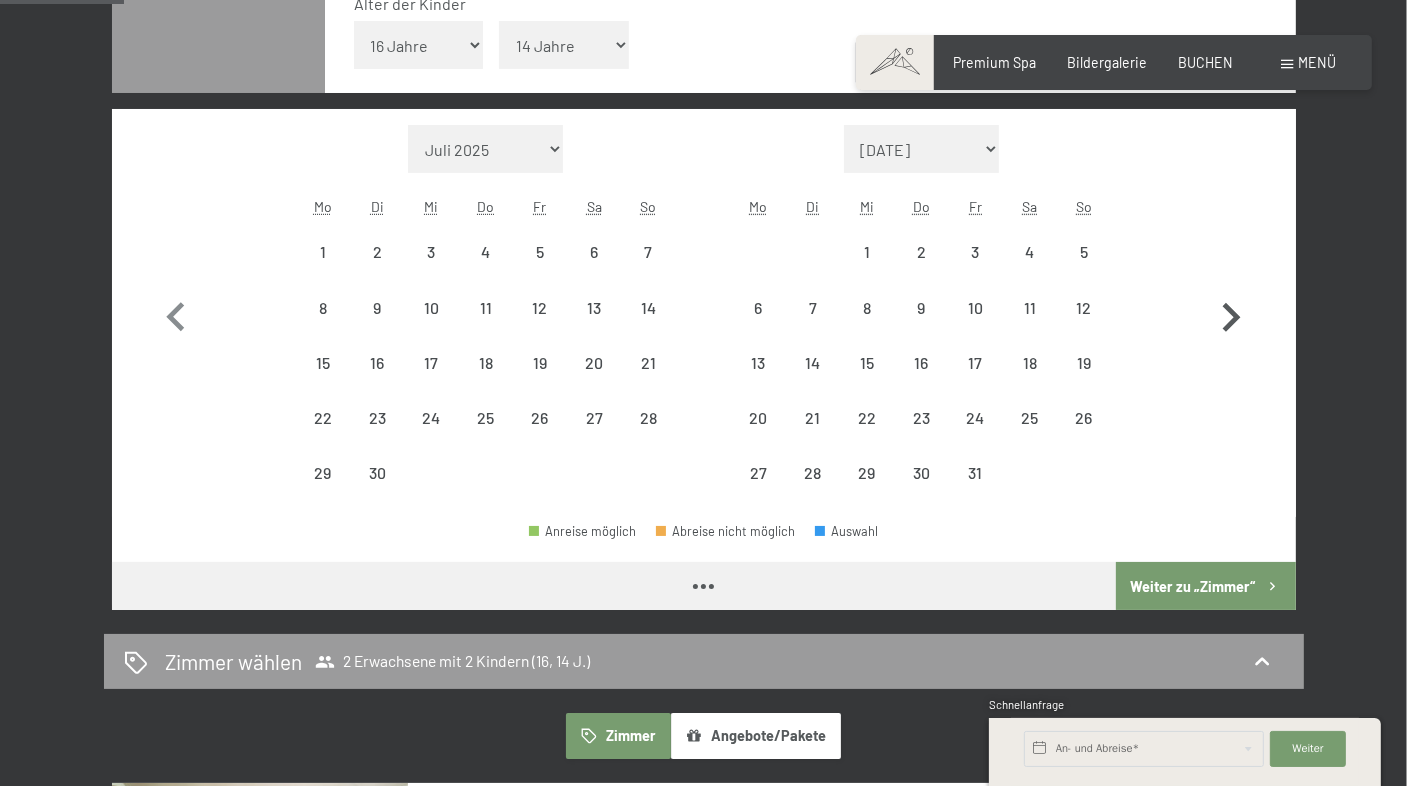 click 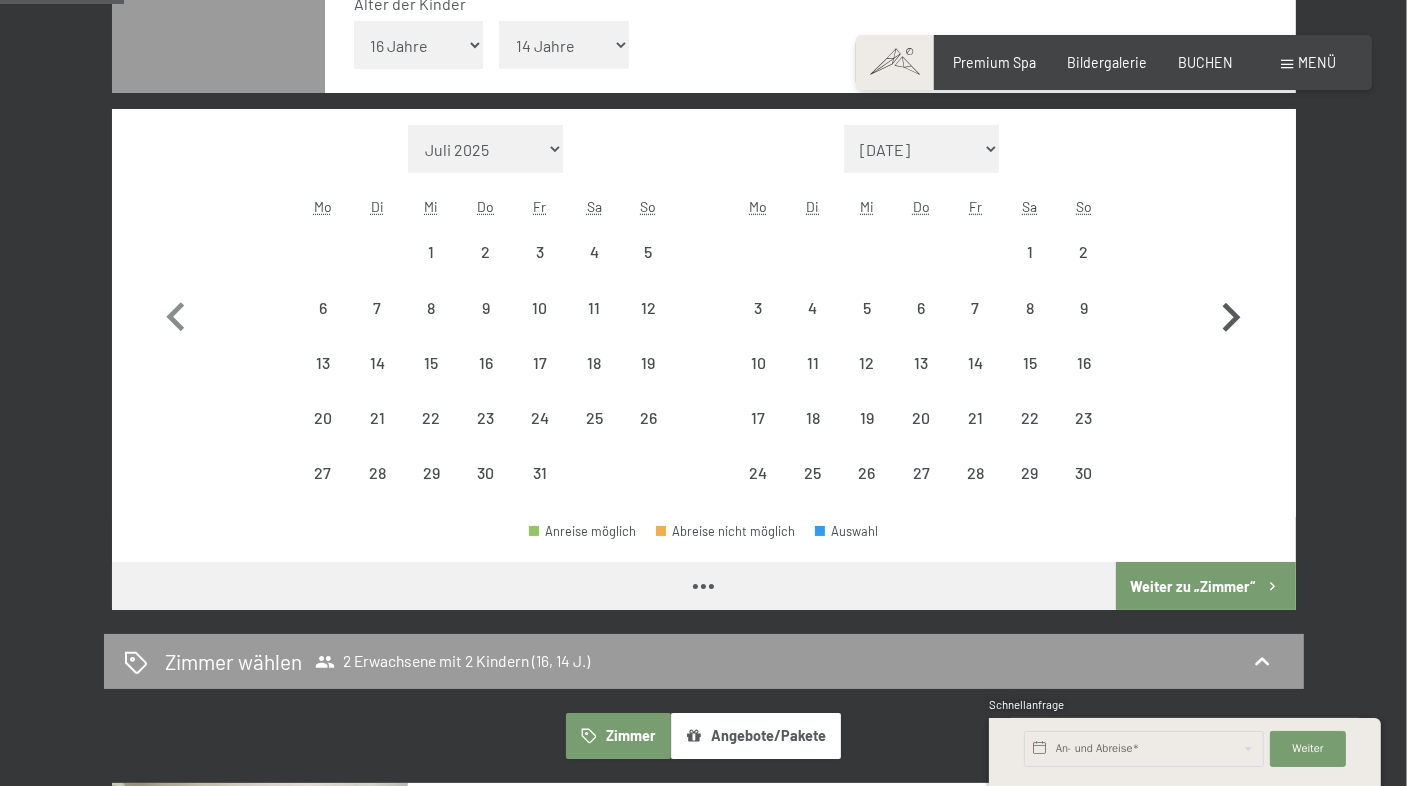click 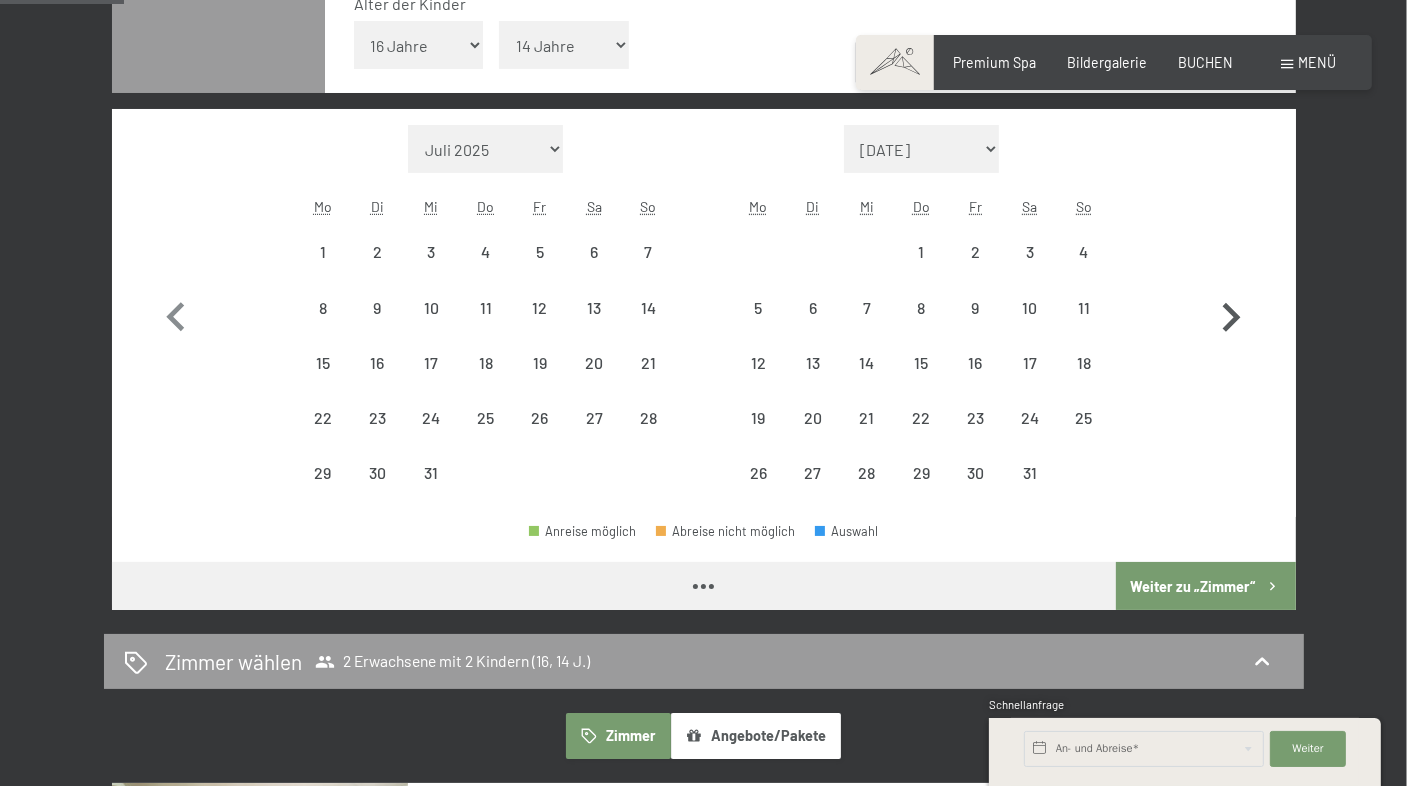 click 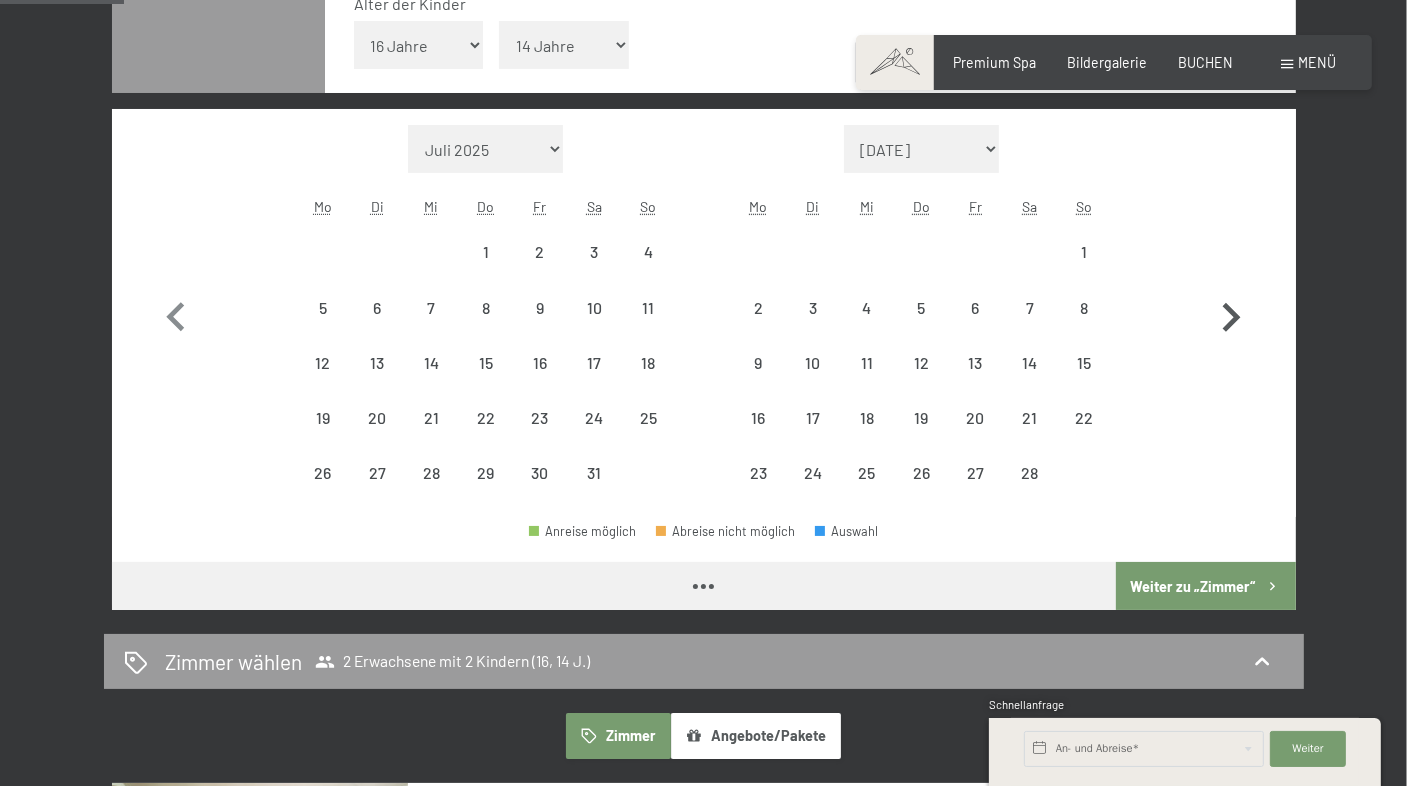 select on "[DATE]" 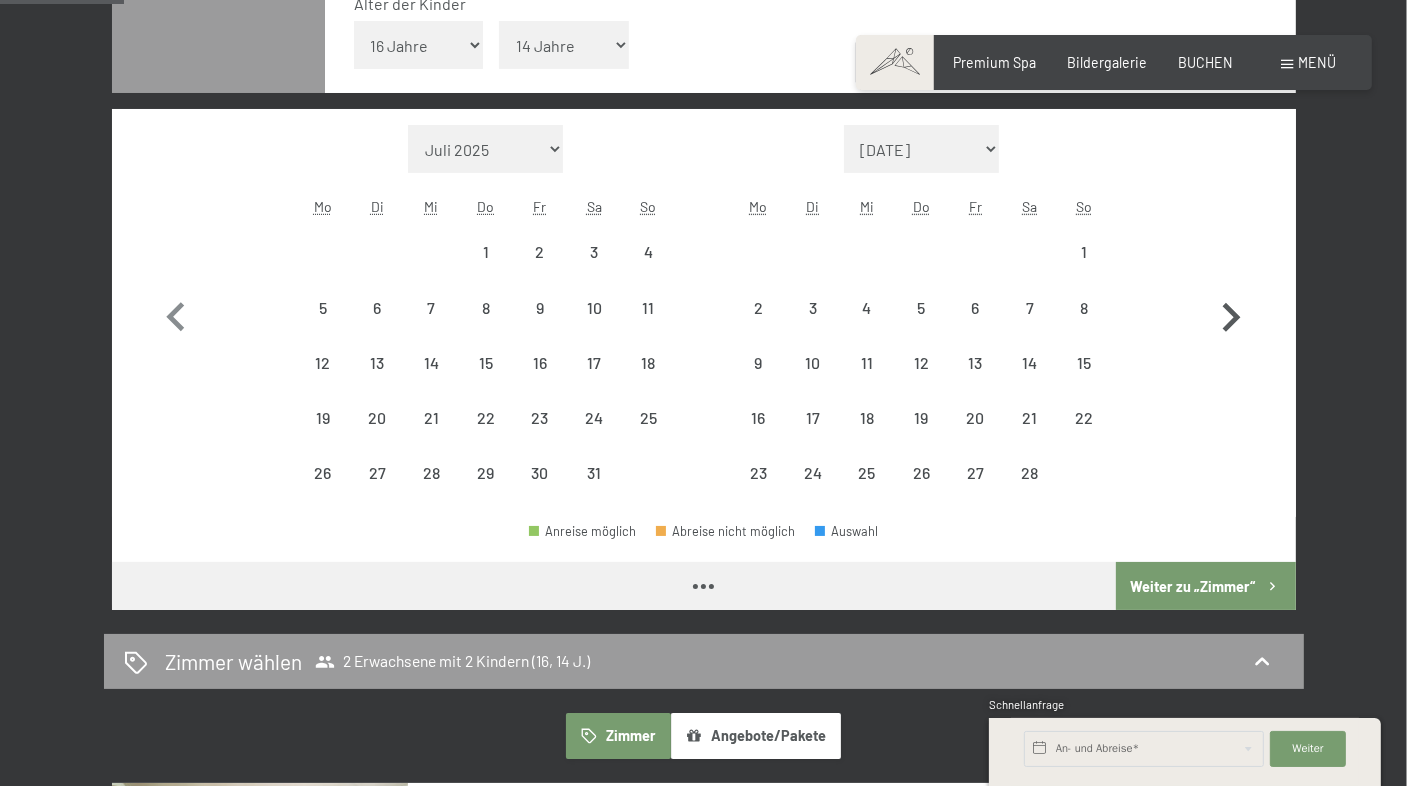 select on "[DATE]" 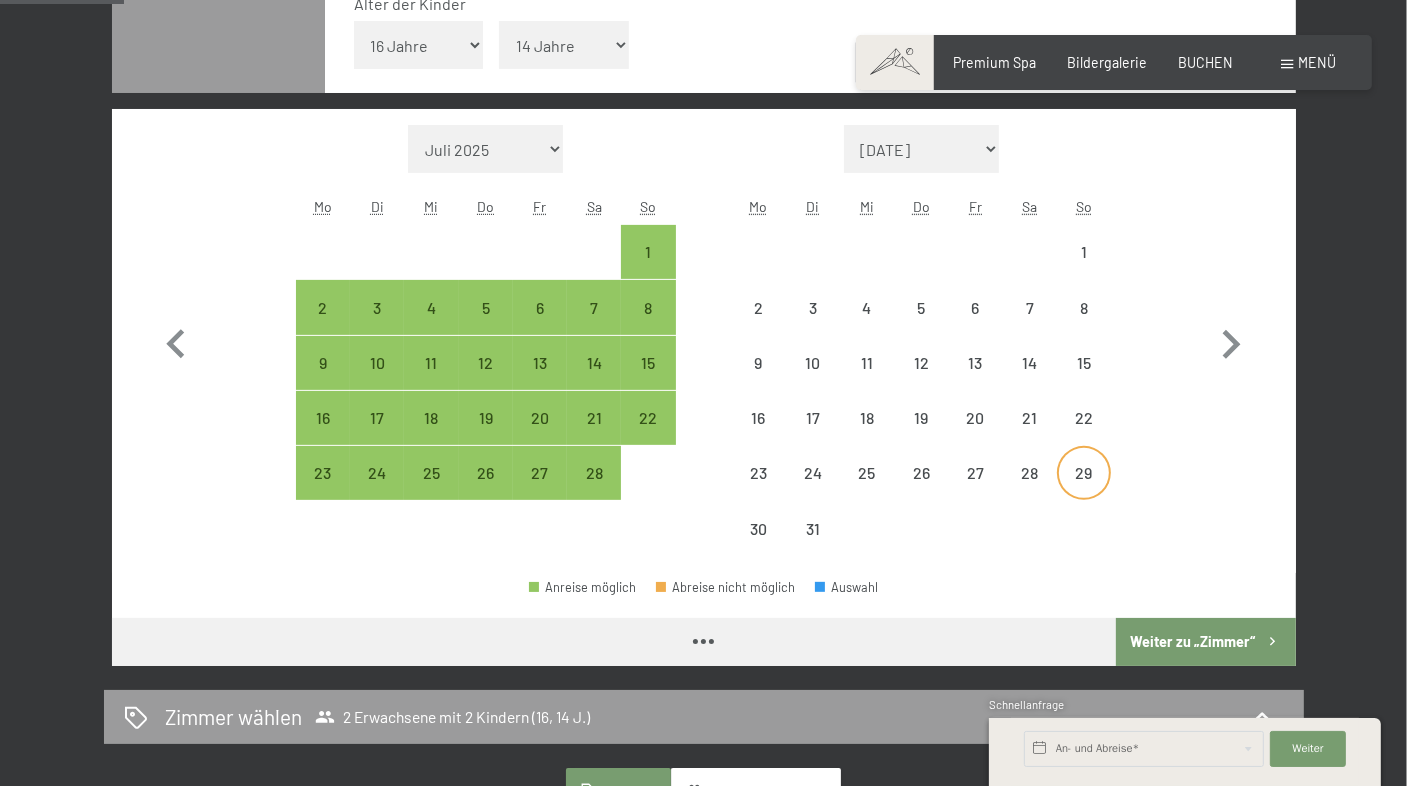 select on "[DATE]" 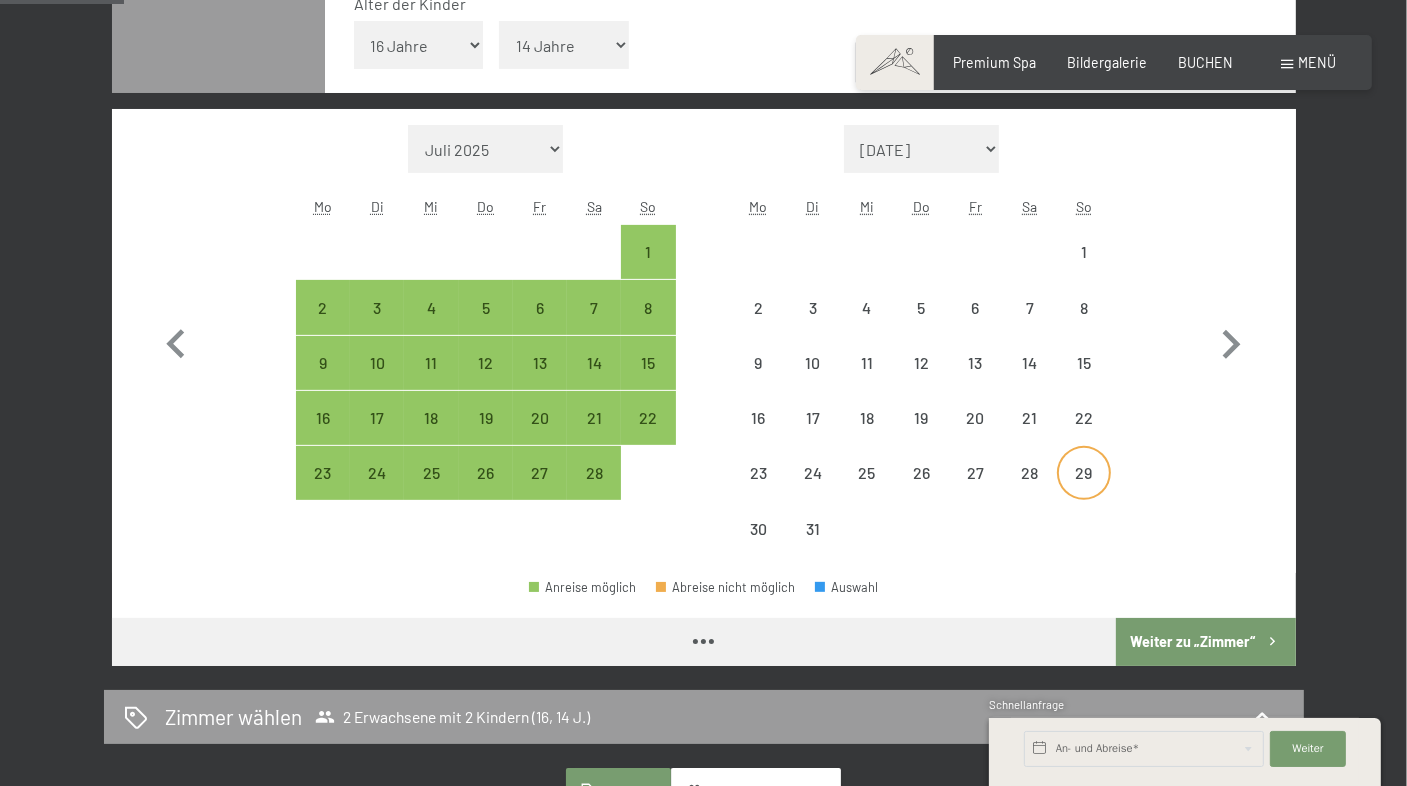 select on "[DATE]" 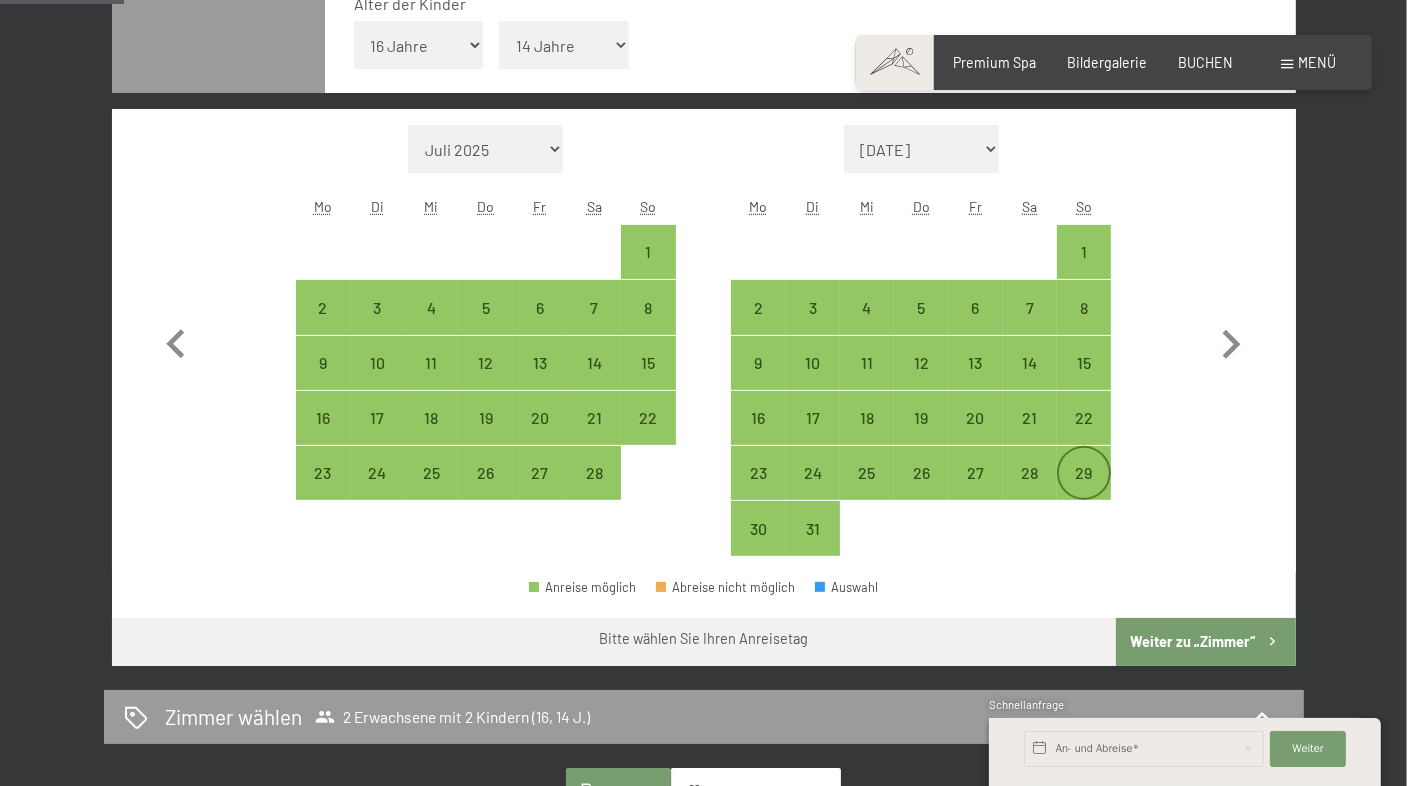 click on "29" at bounding box center [1084, 473] 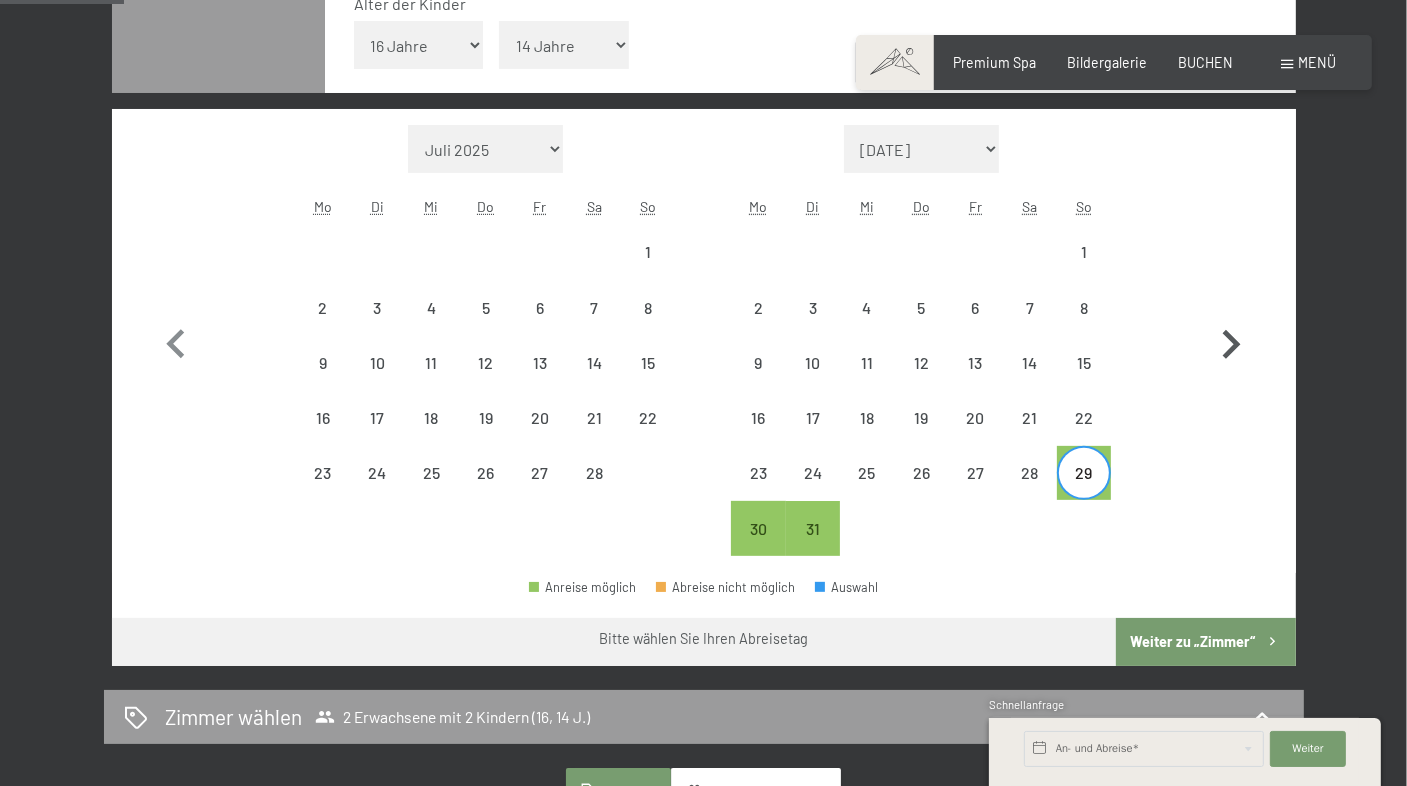 click 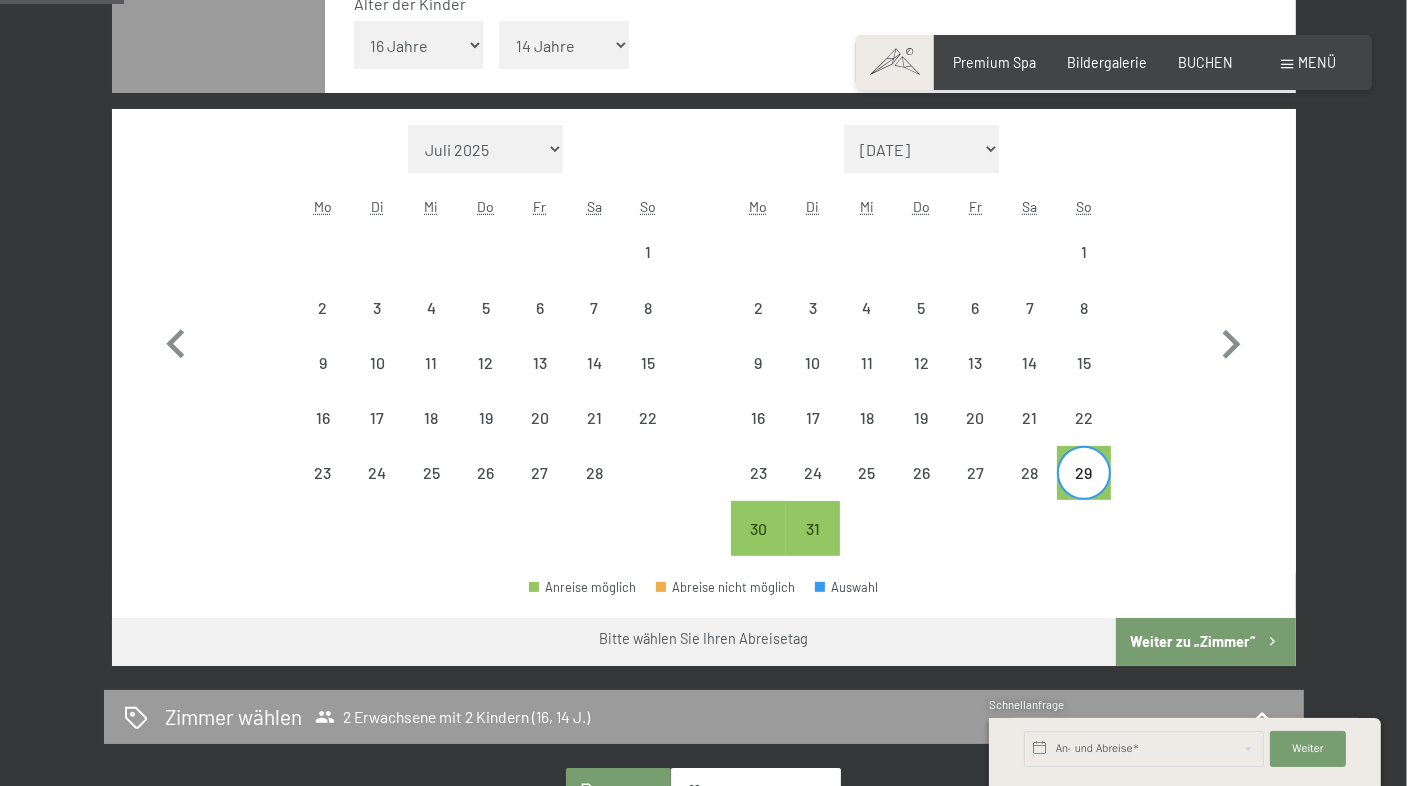 select on "[DATE]" 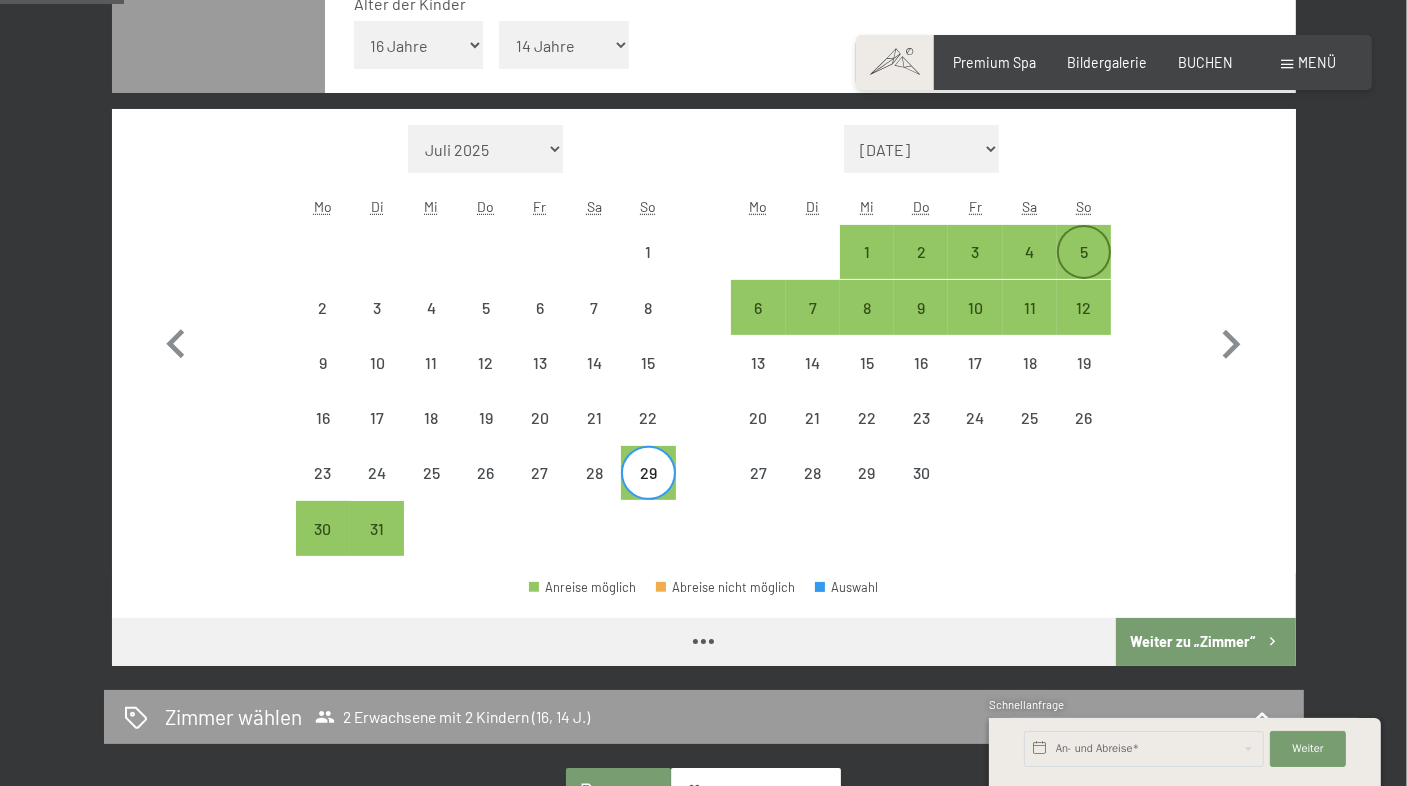 select on "[DATE]" 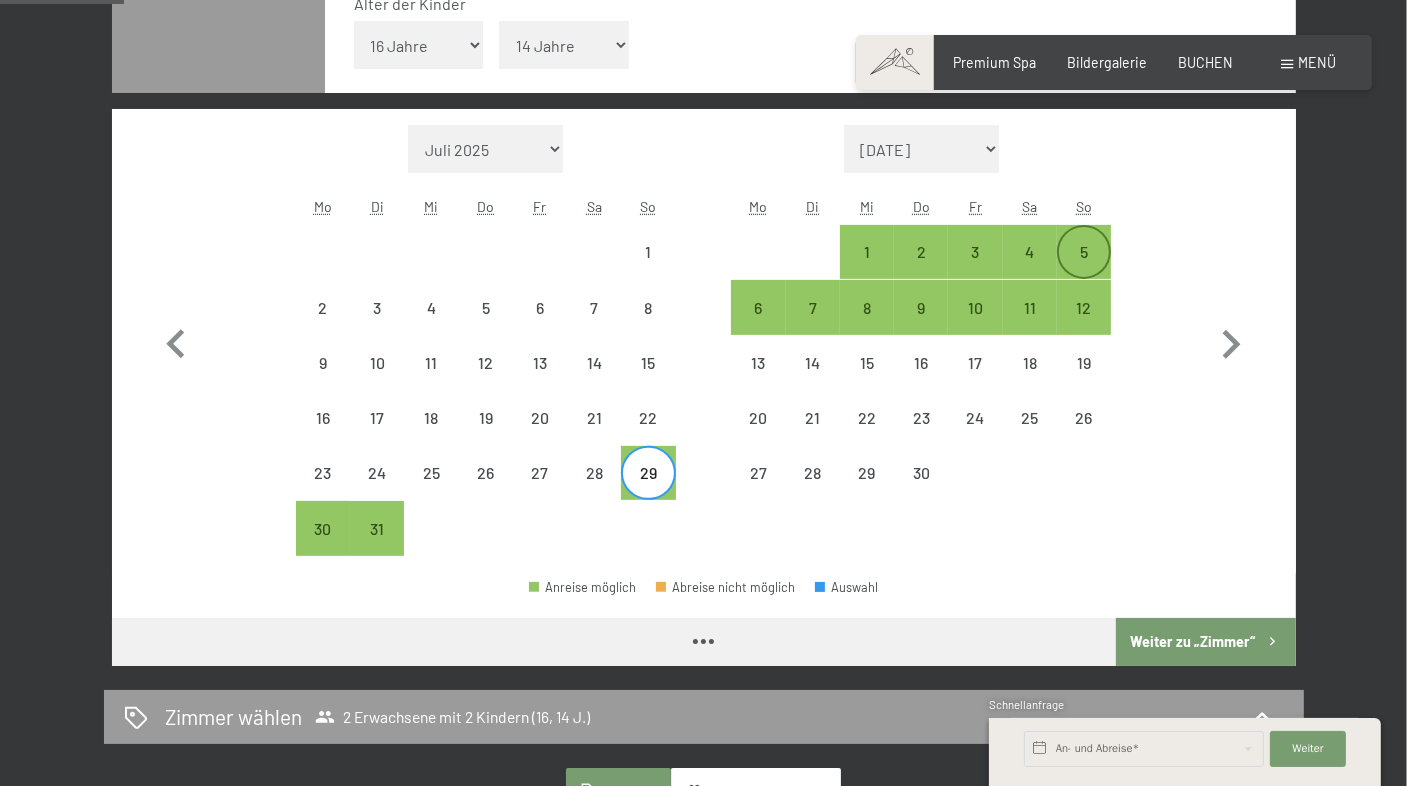 select on "[DATE]" 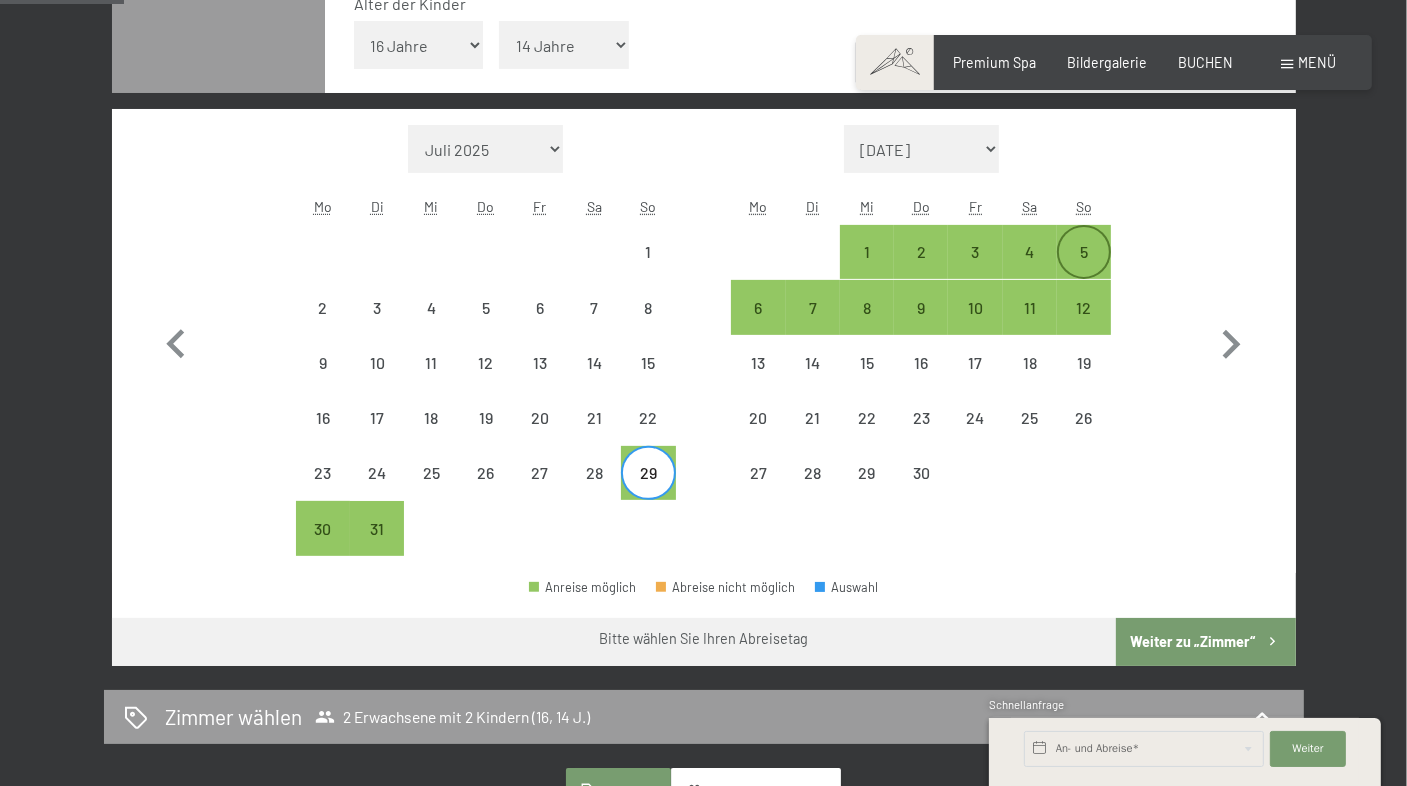 click on "5" at bounding box center [1084, 269] 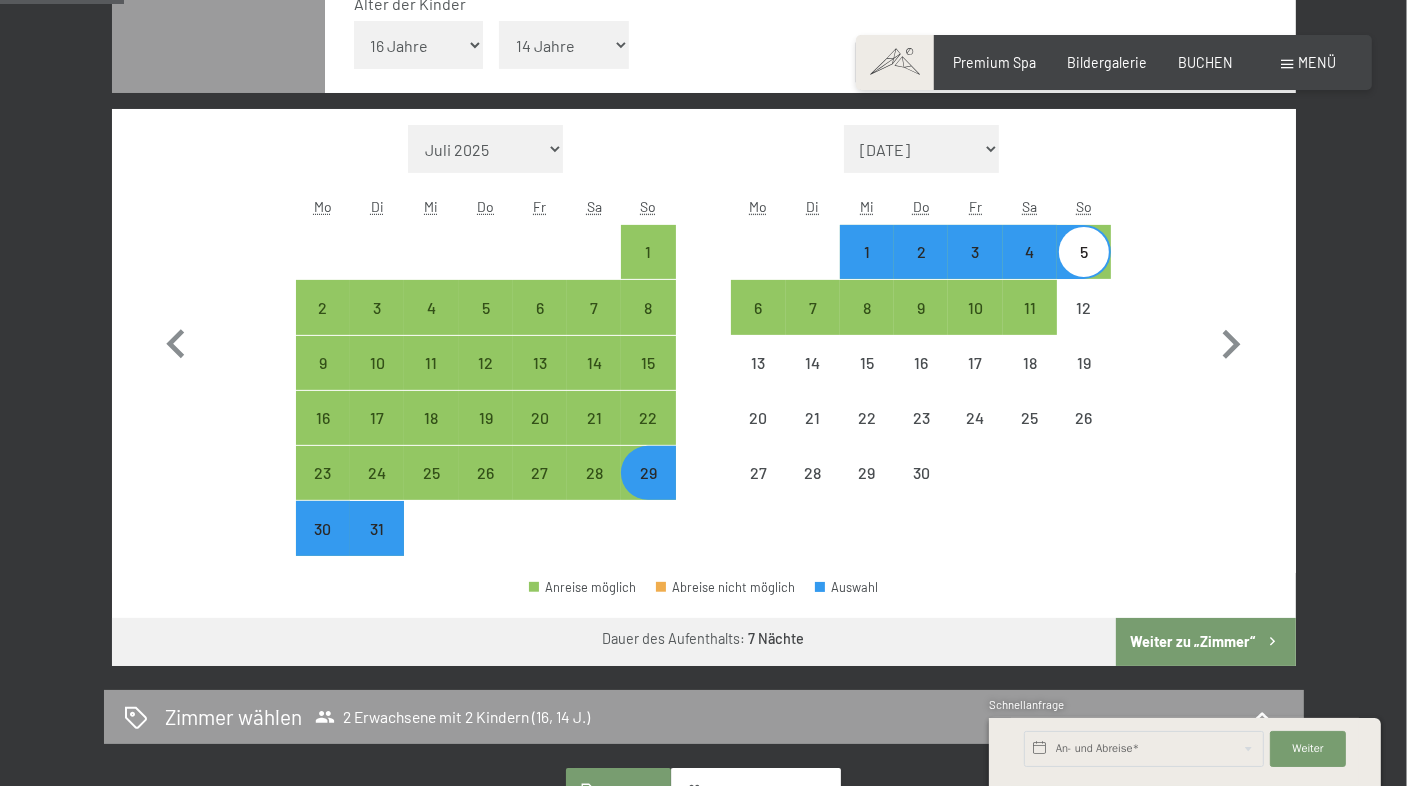 click on "Weiter zu „Zimmer“" at bounding box center [1205, 642] 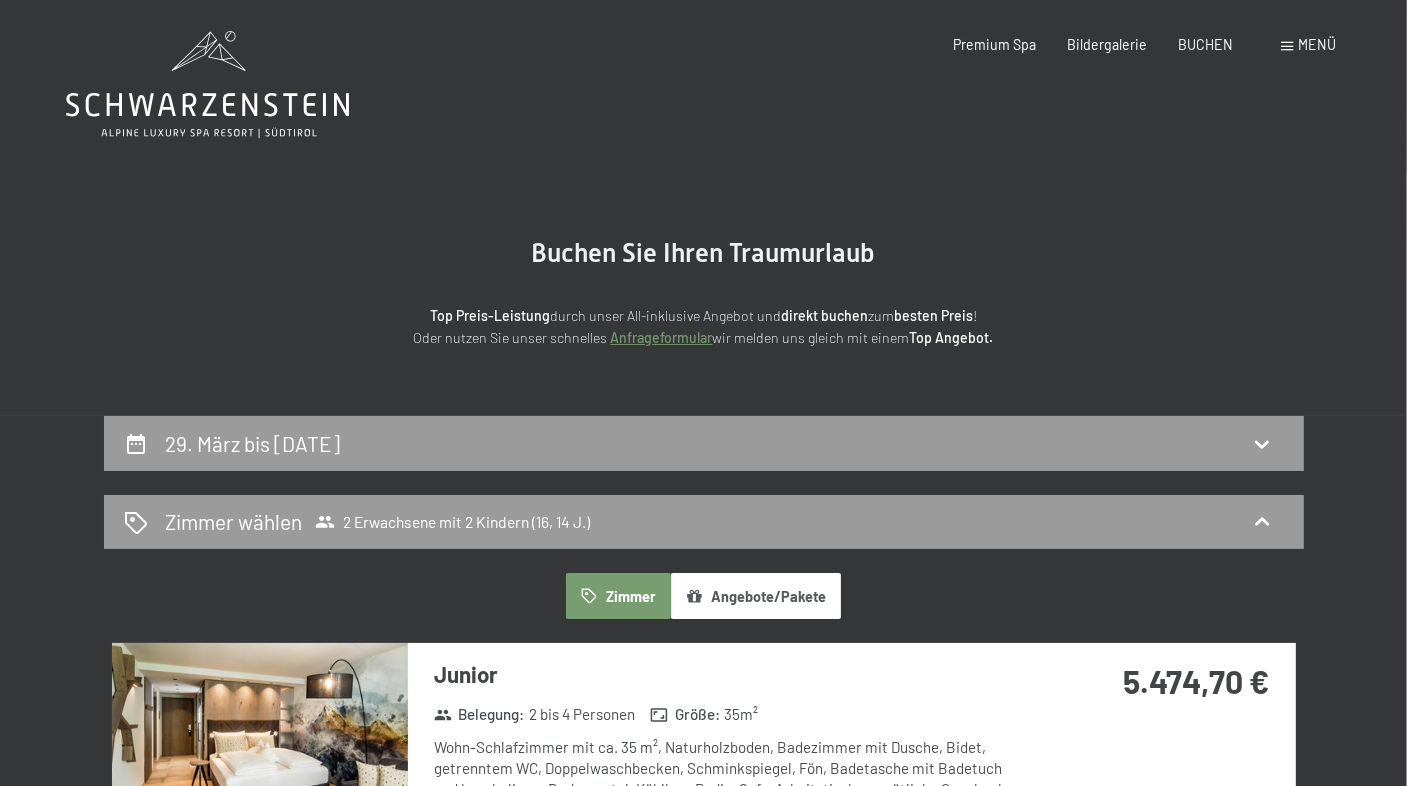 scroll, scrollTop: 0, scrollLeft: 0, axis: both 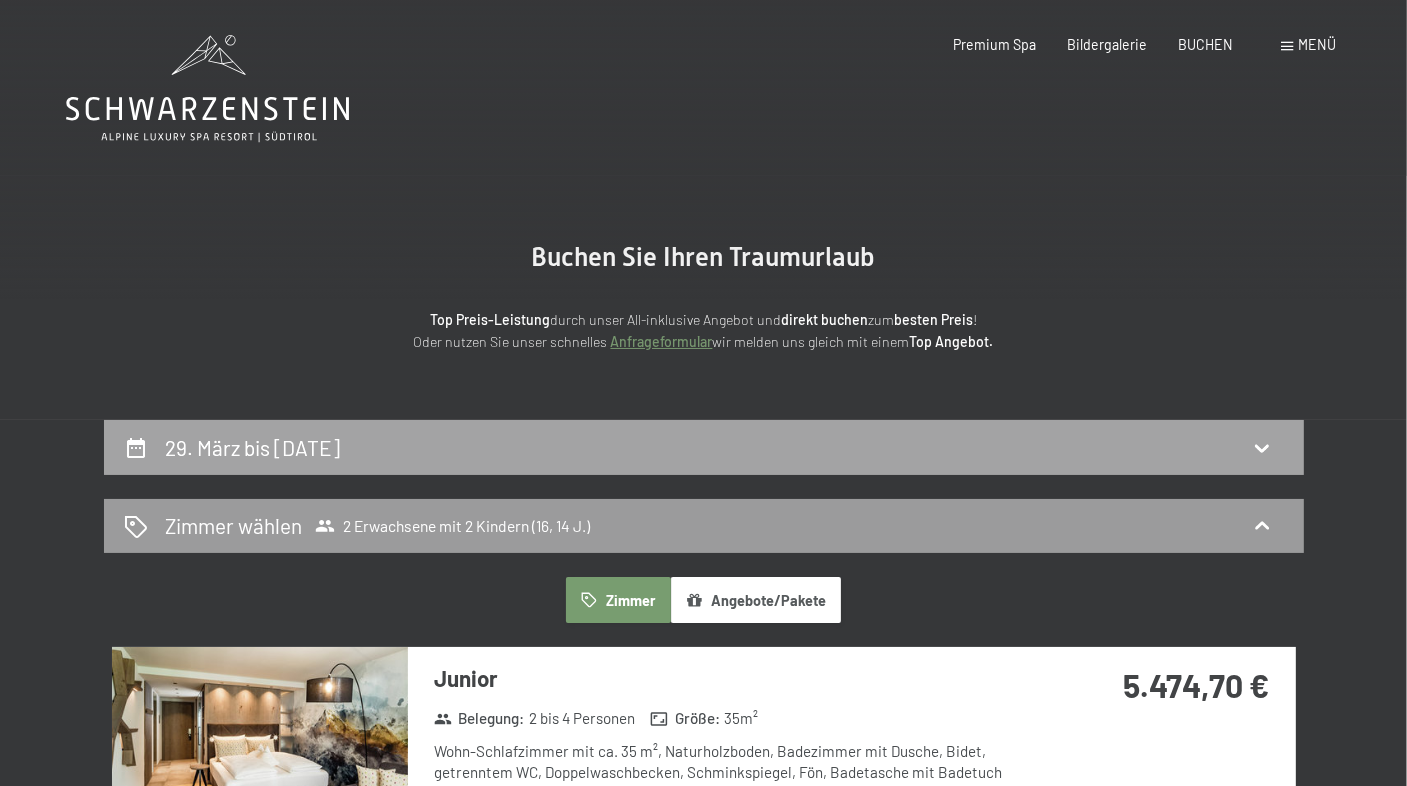click on "29. März bis [DATE]" at bounding box center [252, 447] 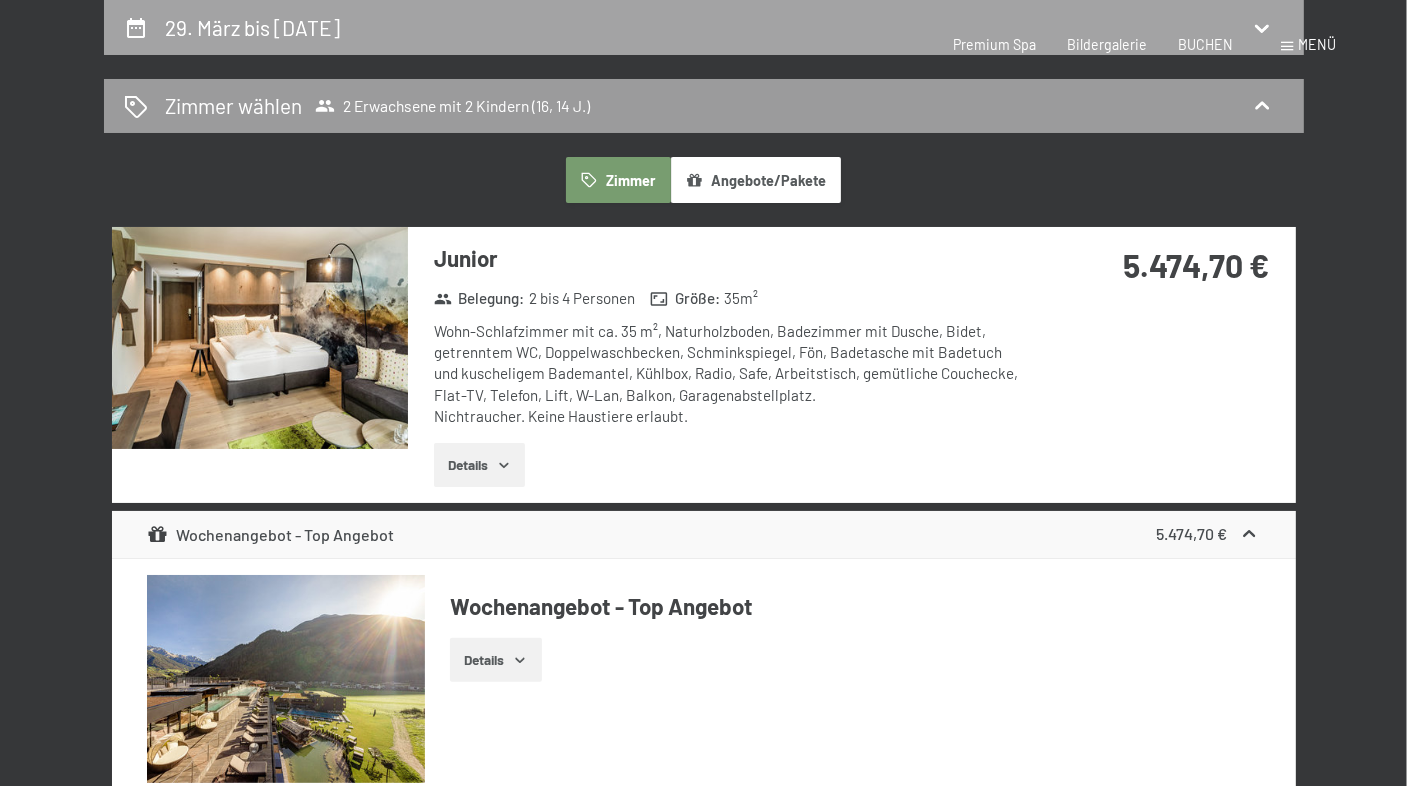 select on "16" 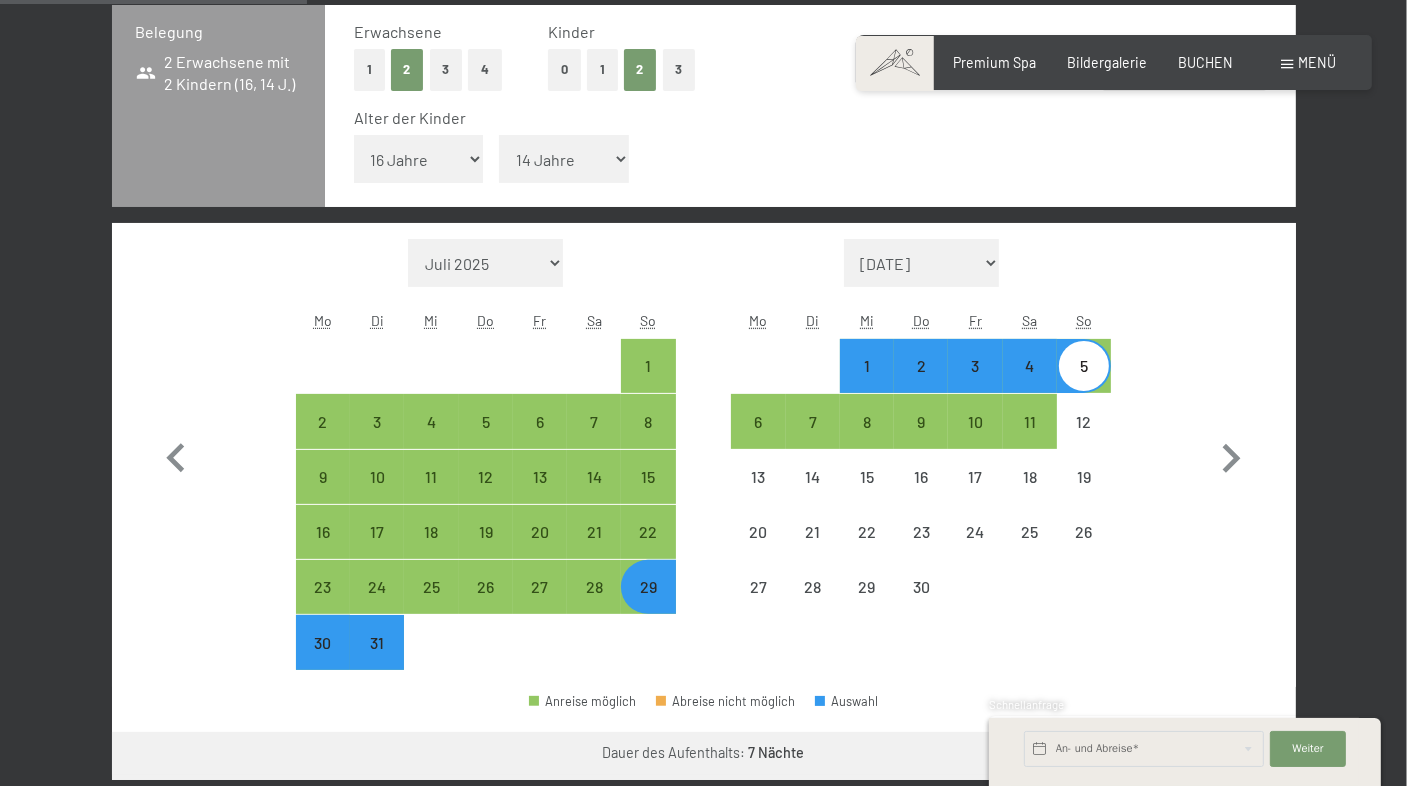 scroll, scrollTop: 520, scrollLeft: 0, axis: vertical 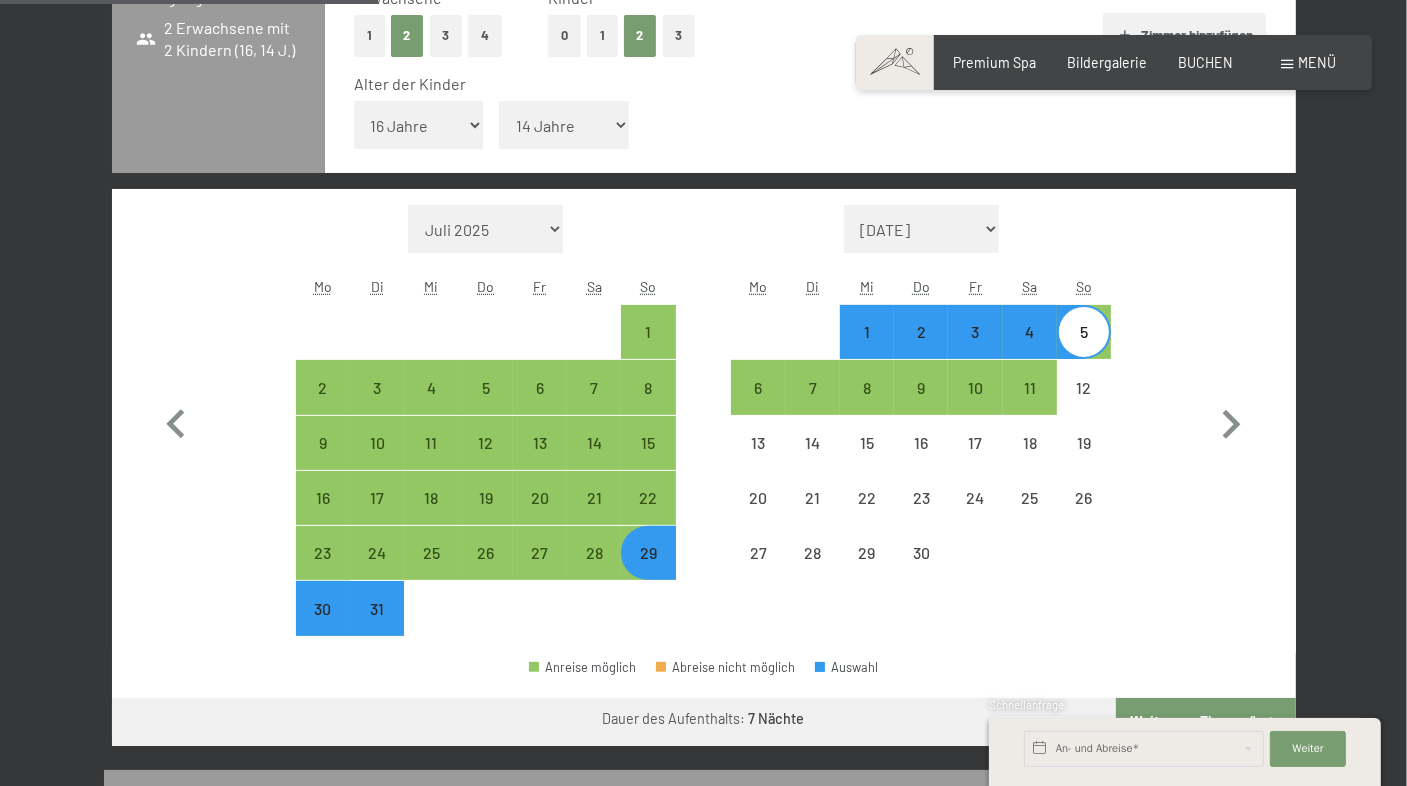 click on "30" at bounding box center [323, 626] 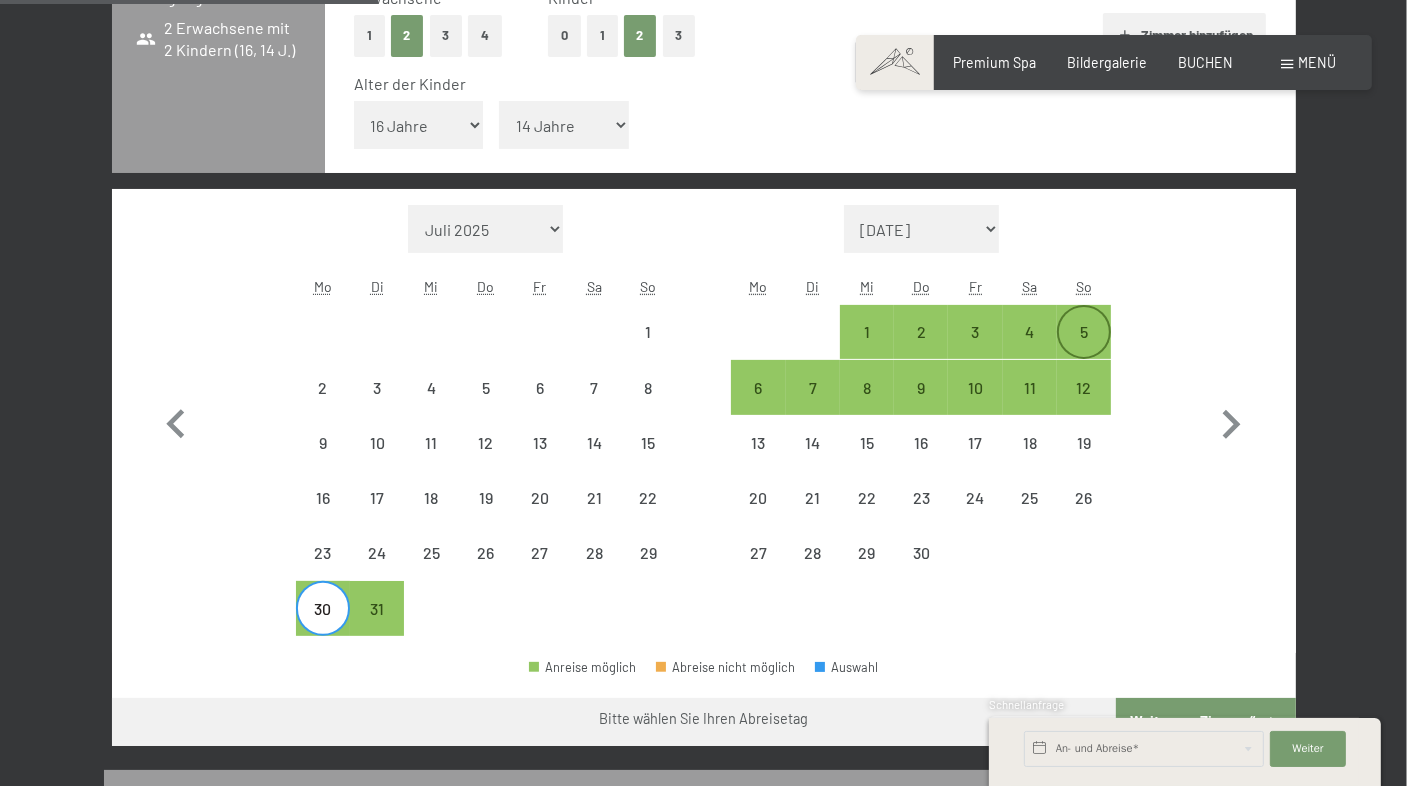 click on "5" at bounding box center (1084, 349) 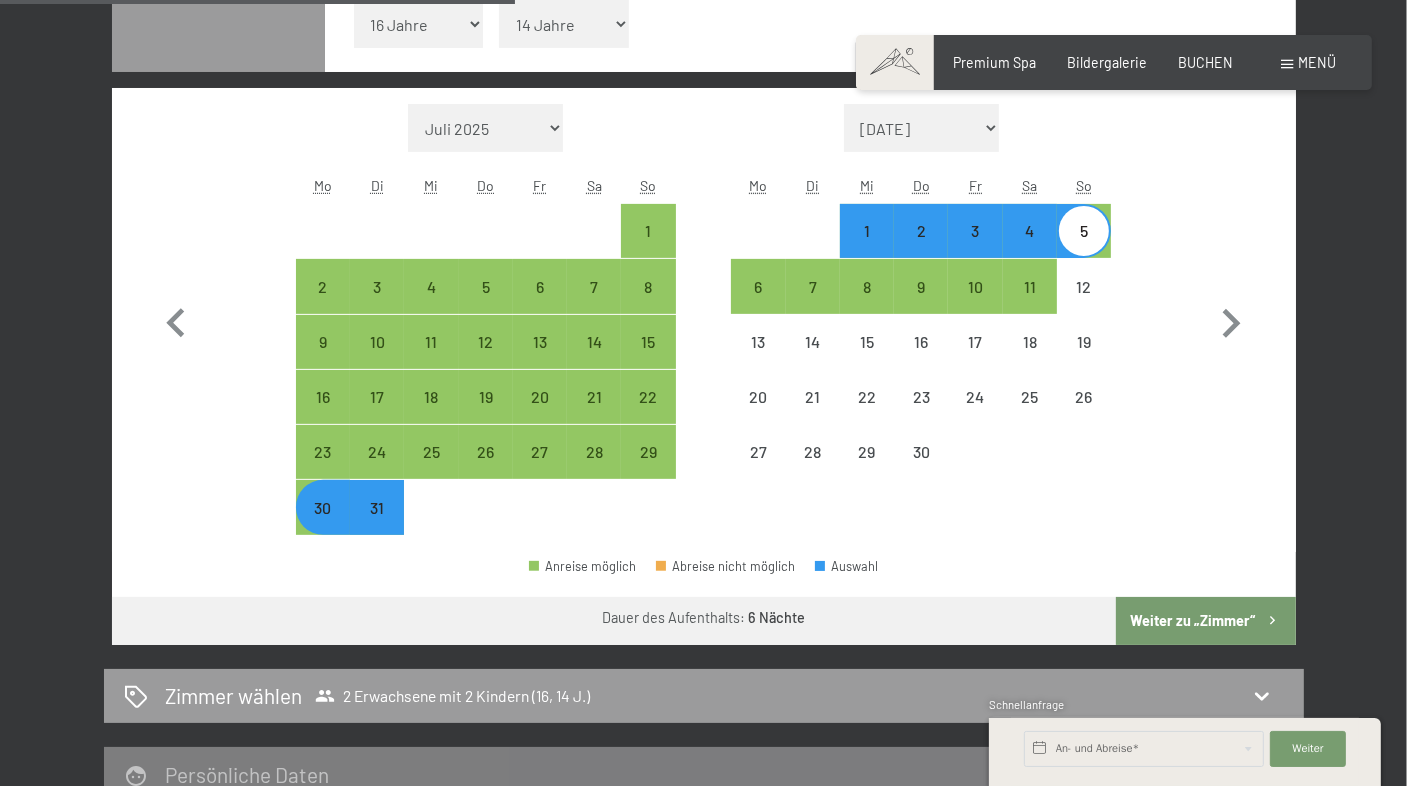 scroll, scrollTop: 920, scrollLeft: 0, axis: vertical 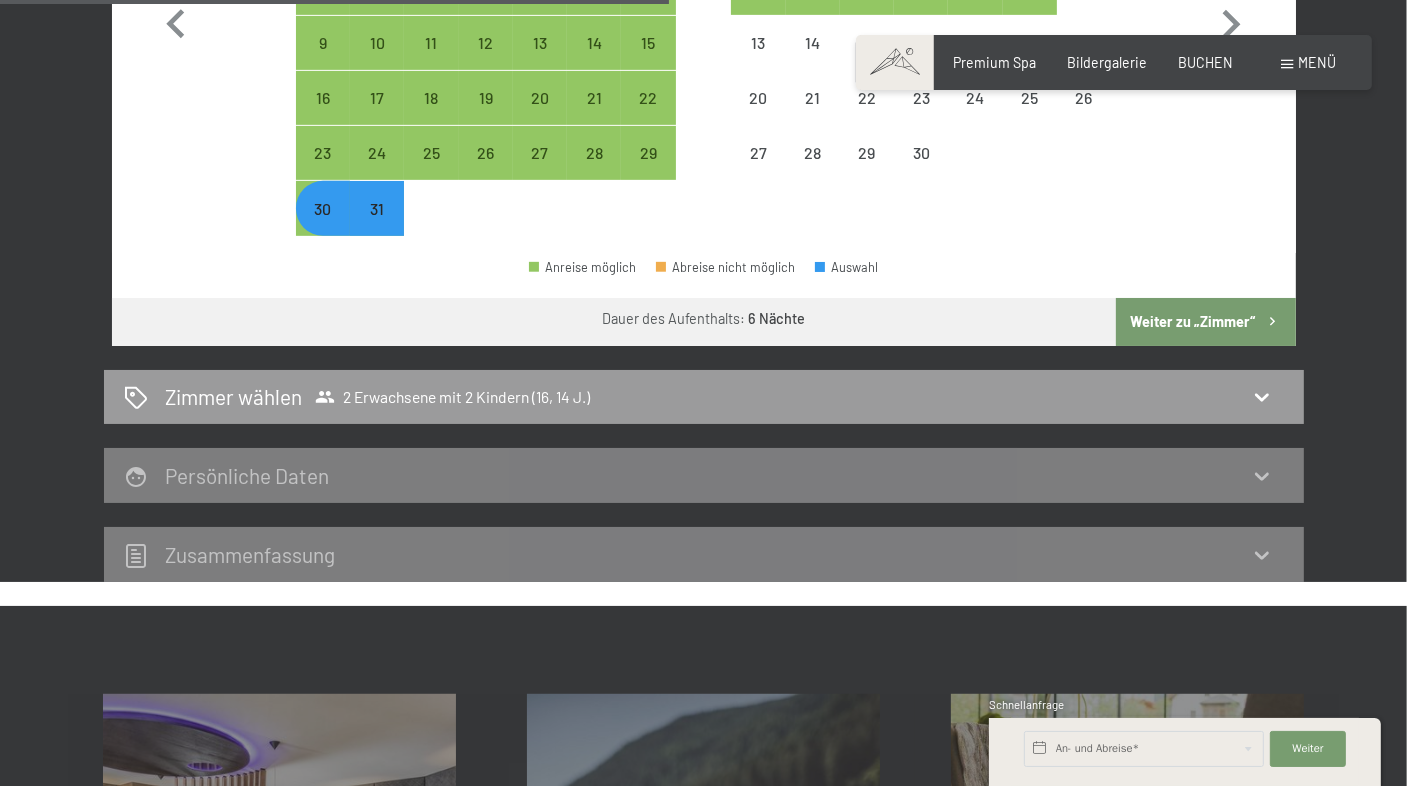 click on "Weiter zu „Zimmer“" at bounding box center (1205, 322) 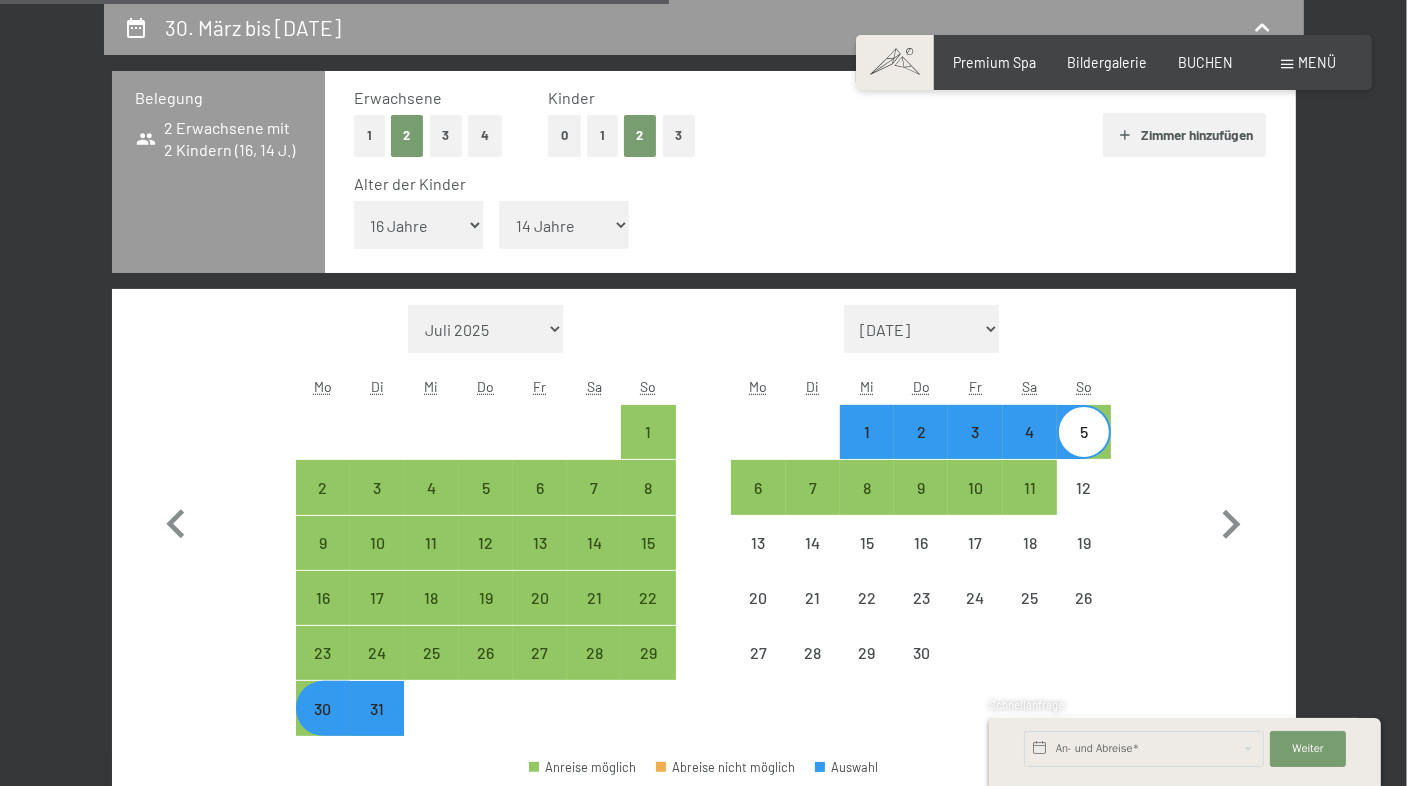 select on "[DATE]" 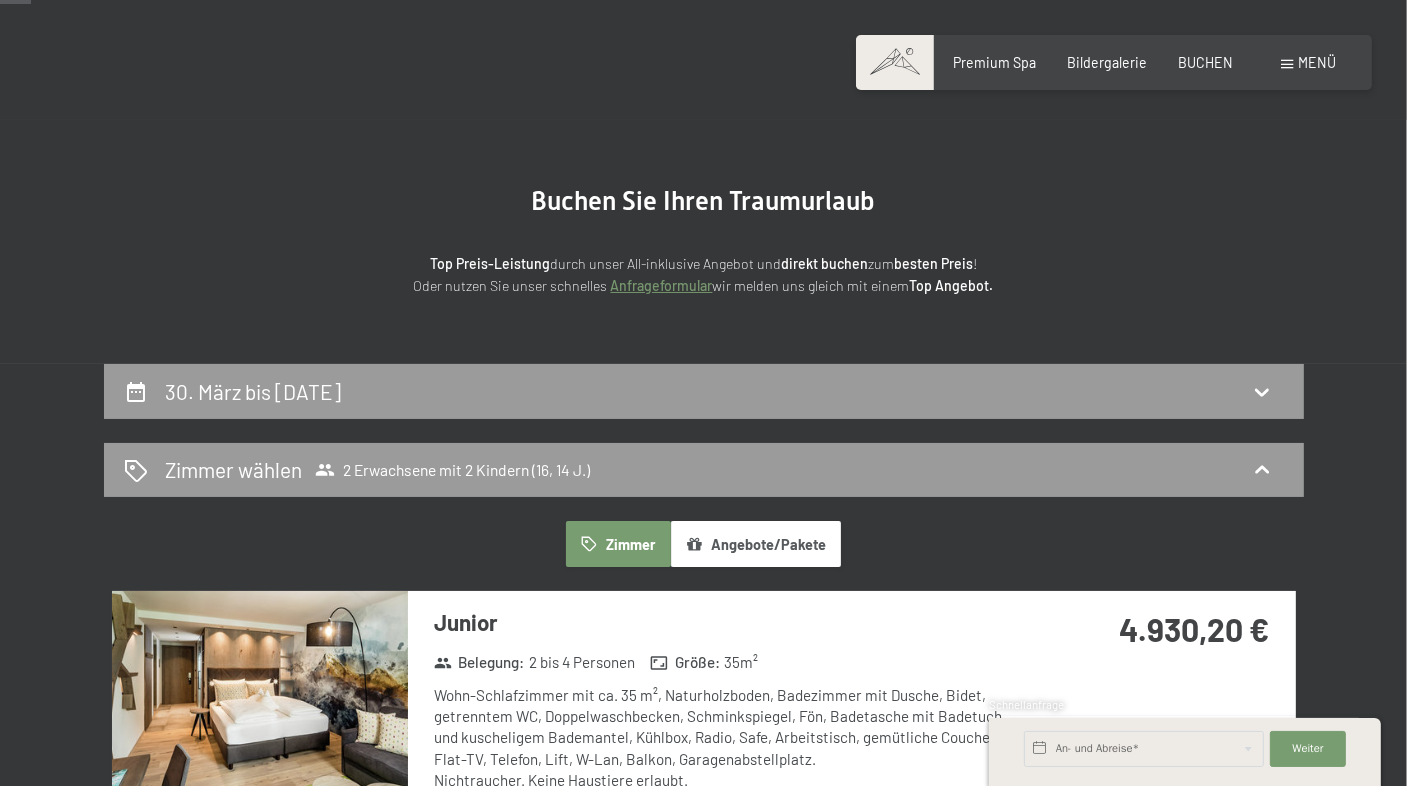 scroll, scrollTop: 0, scrollLeft: 0, axis: both 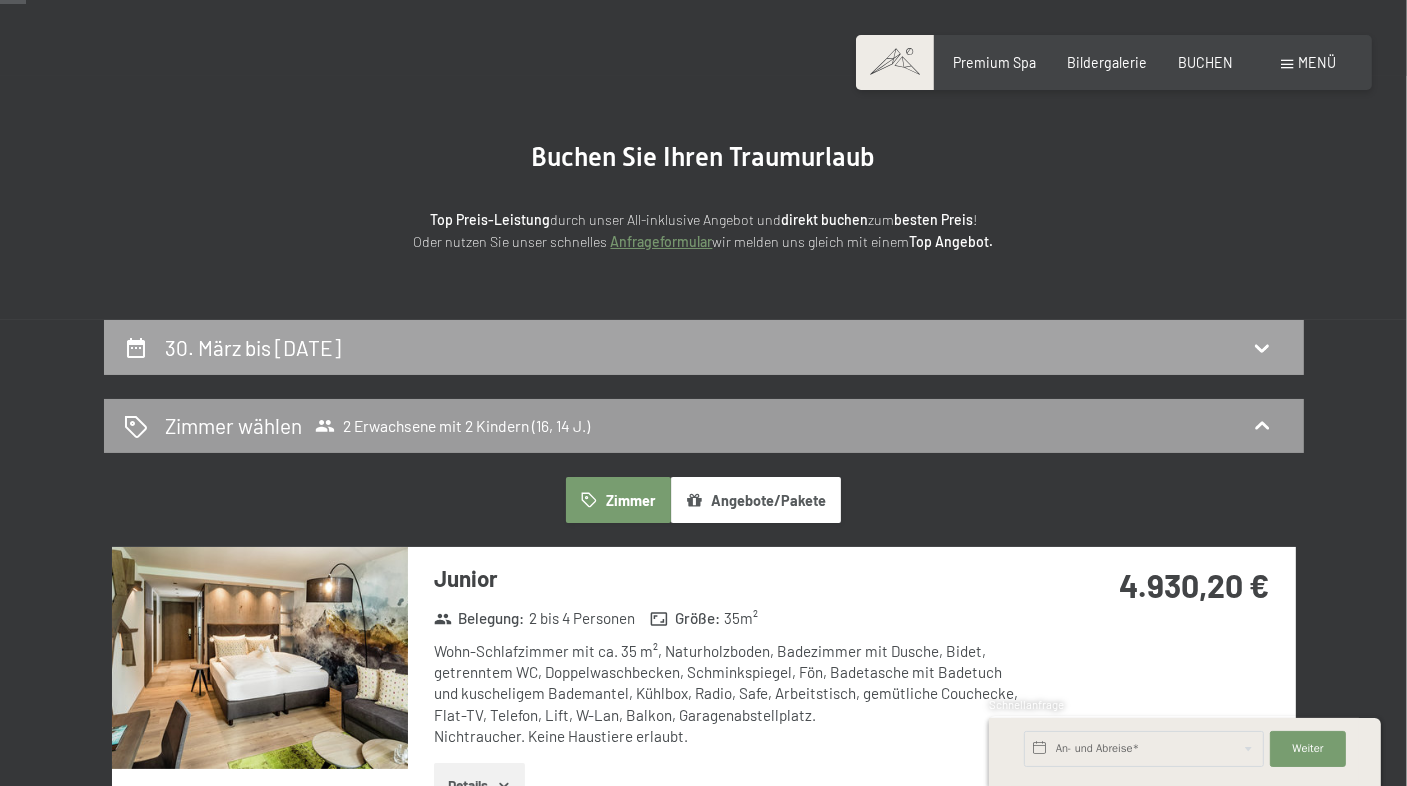 click on "30. März bis [DATE]" at bounding box center (253, 347) 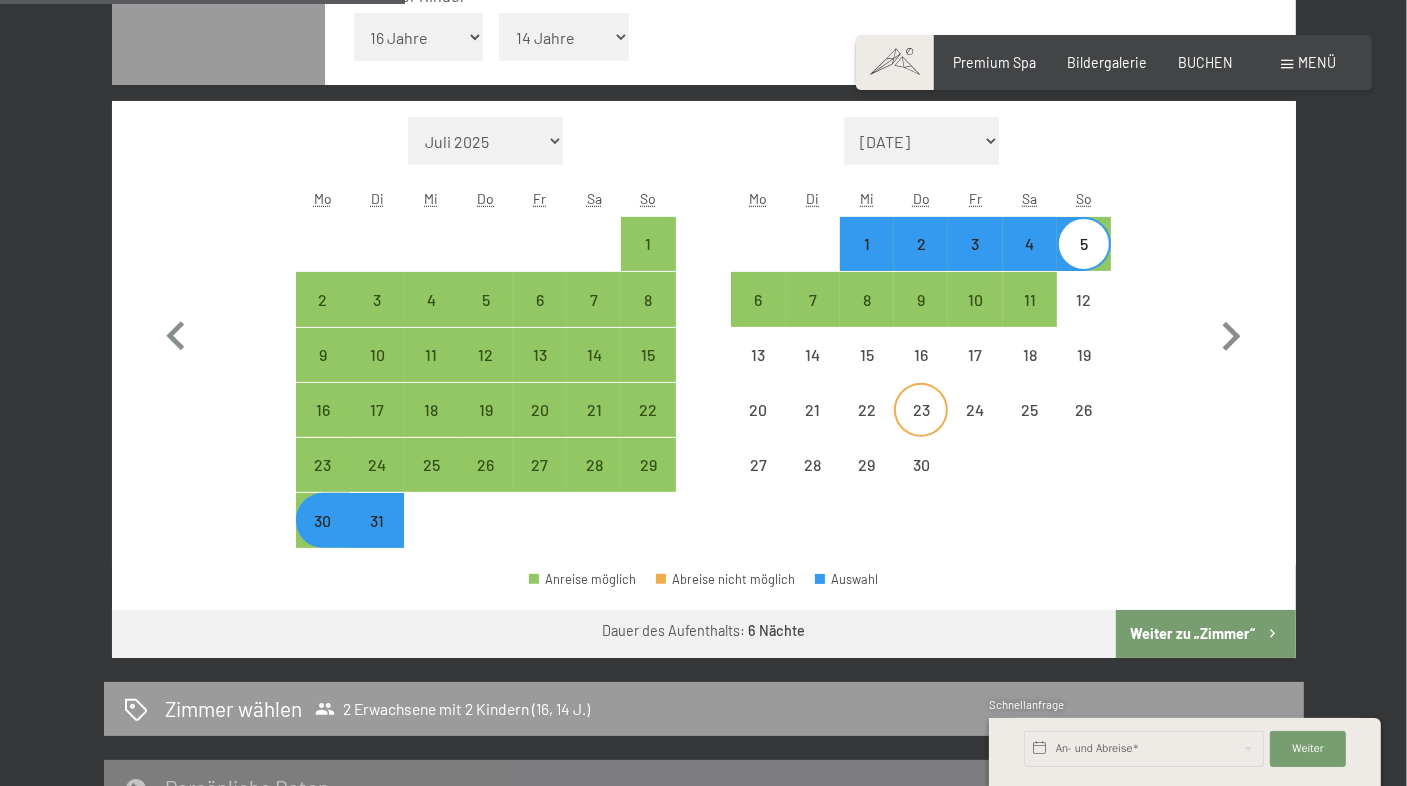 scroll, scrollTop: 620, scrollLeft: 0, axis: vertical 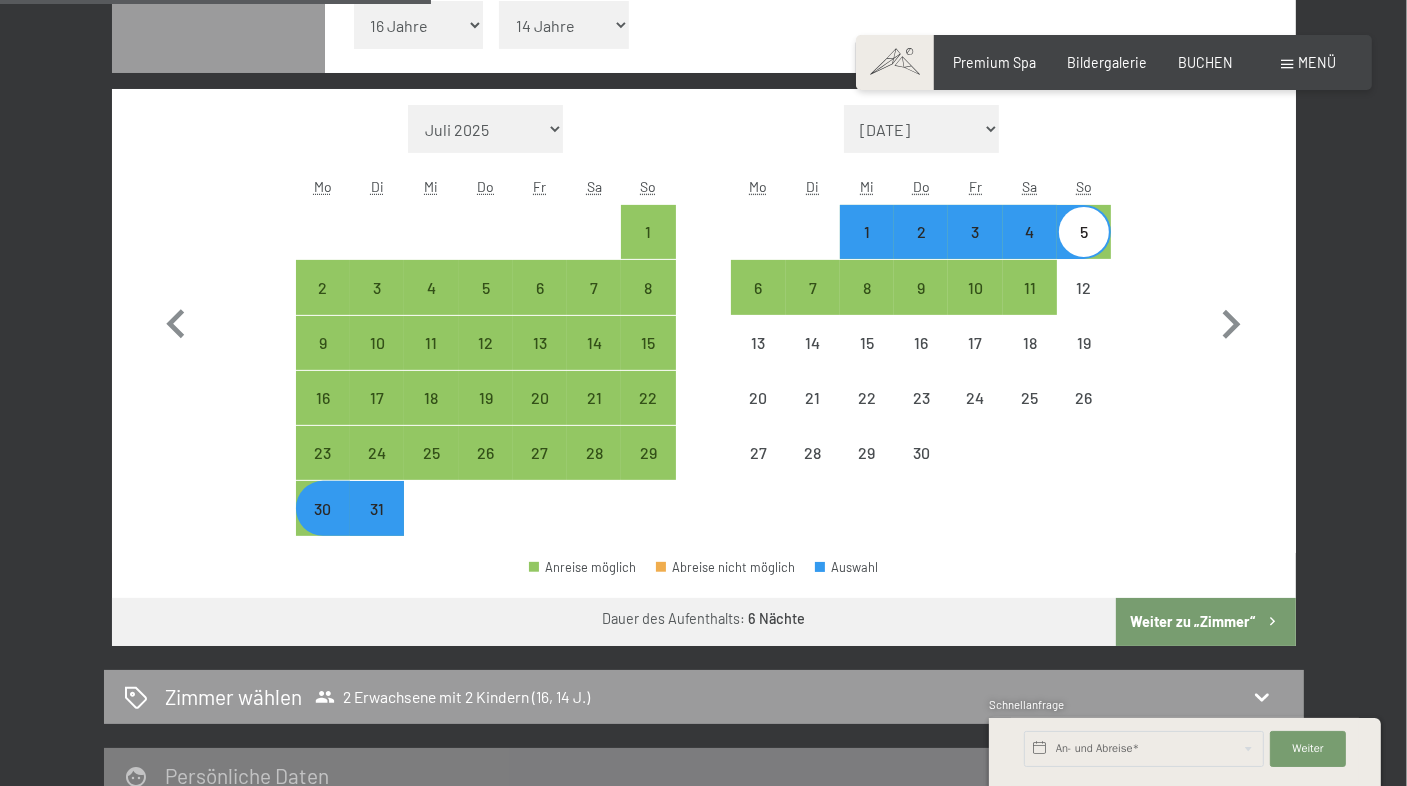 click on "31" at bounding box center (377, 526) 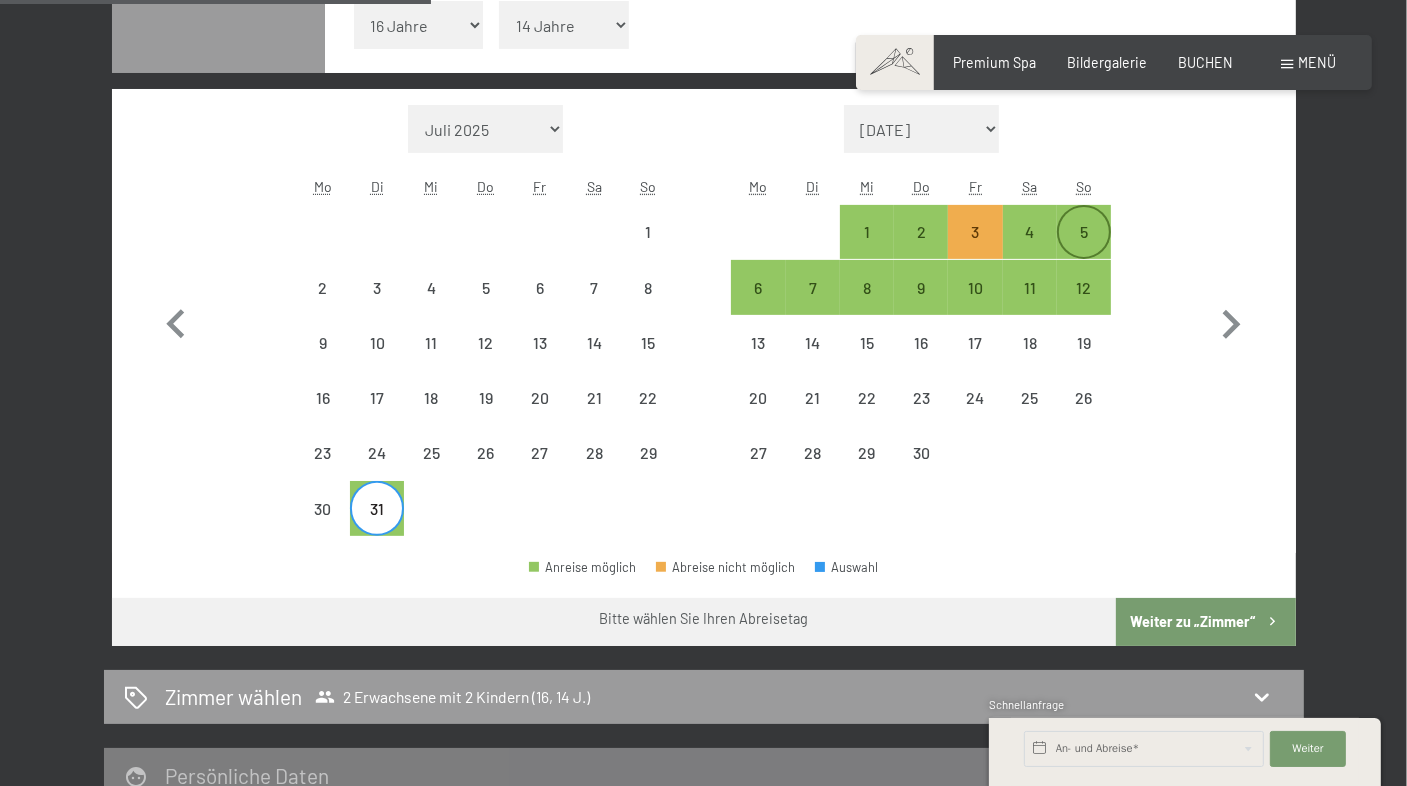 click on "5" at bounding box center [1084, 249] 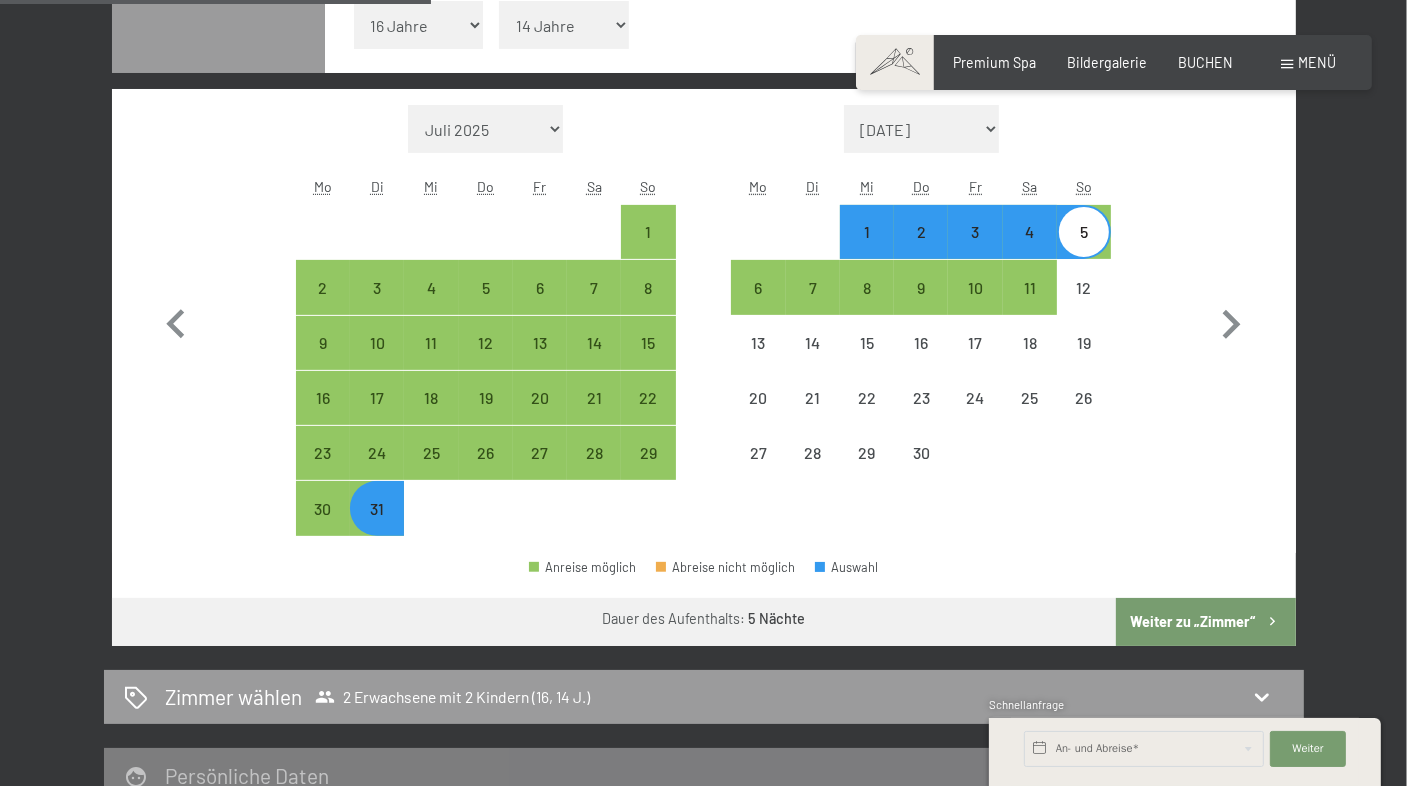 click on "Weiter zu „Zimmer“" at bounding box center (1205, 622) 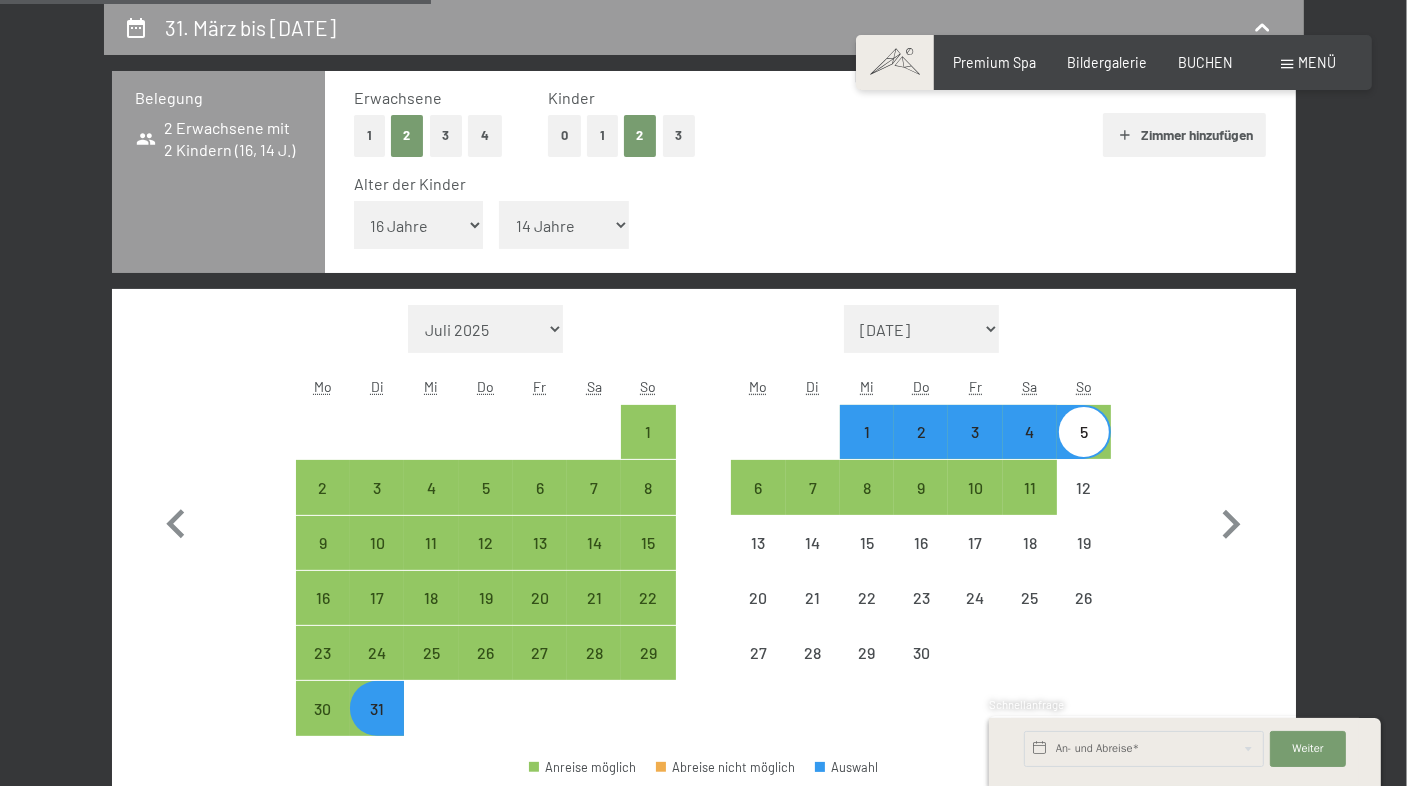 select on "[DATE]" 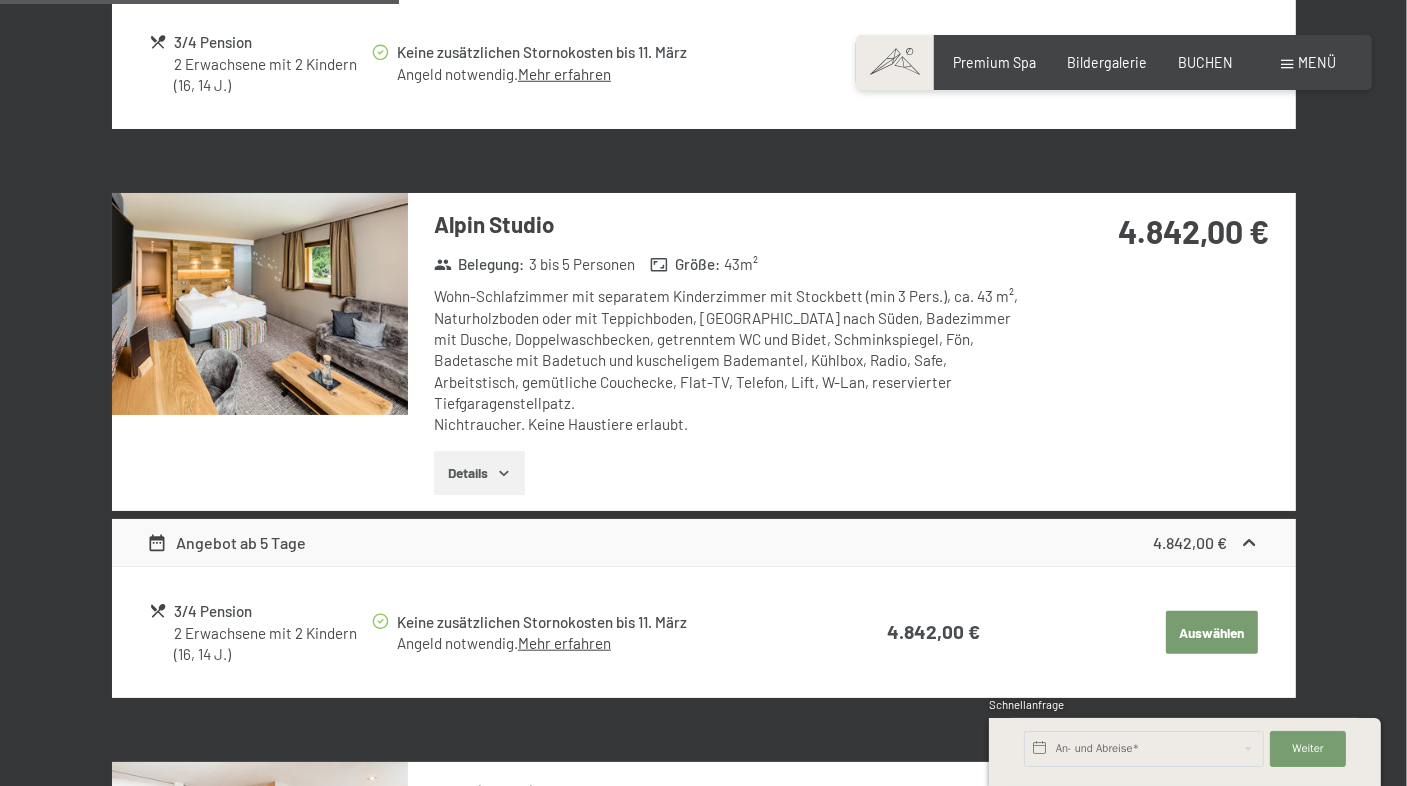 scroll, scrollTop: 1520, scrollLeft: 0, axis: vertical 